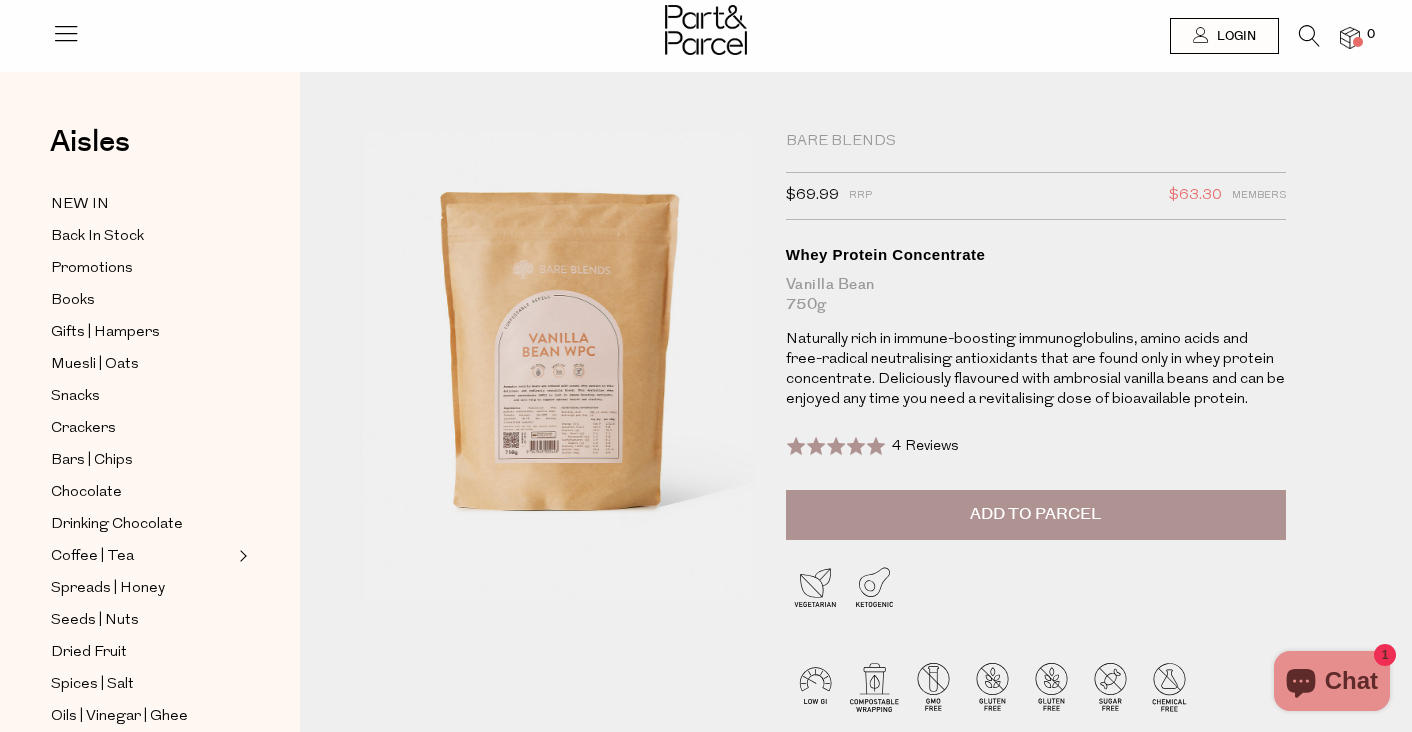 scroll, scrollTop: 0, scrollLeft: 0, axis: both 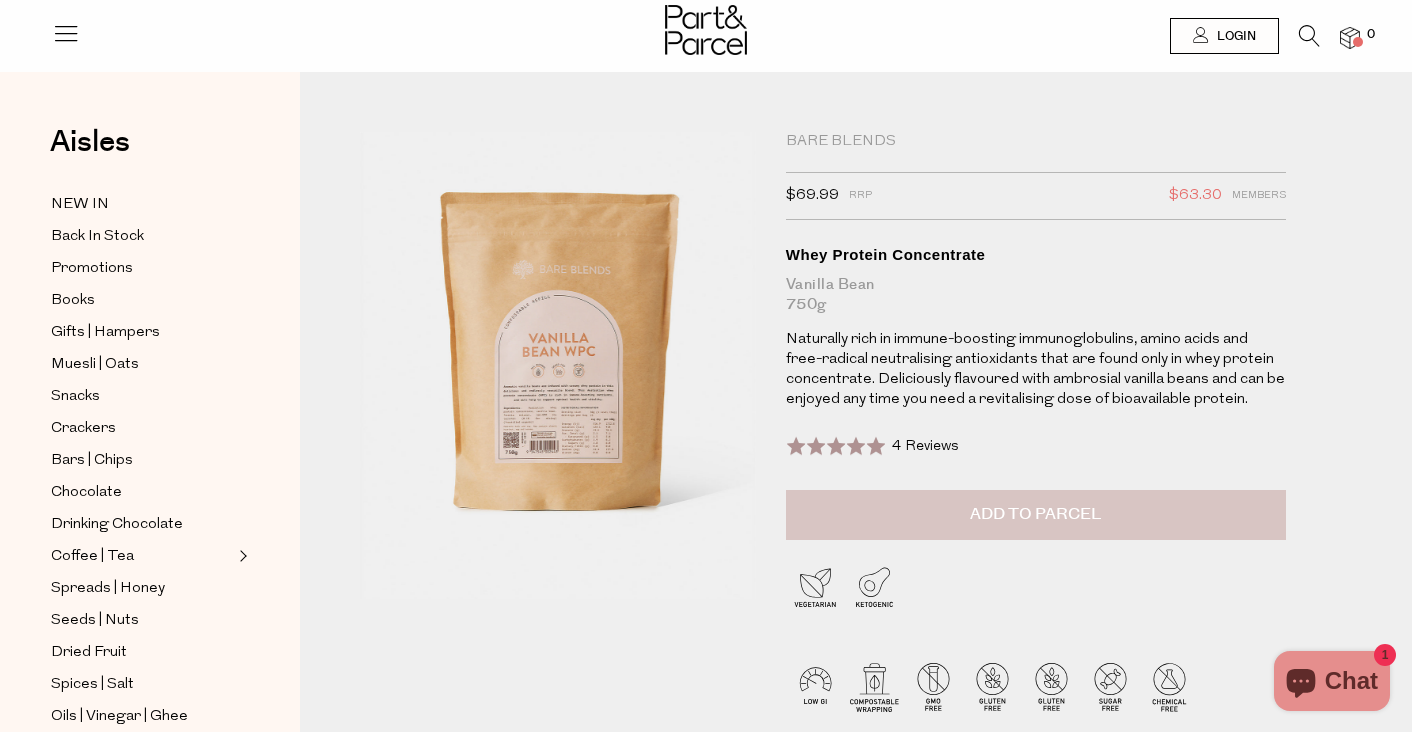 click on "Add to Parcel" at bounding box center (1035, 514) 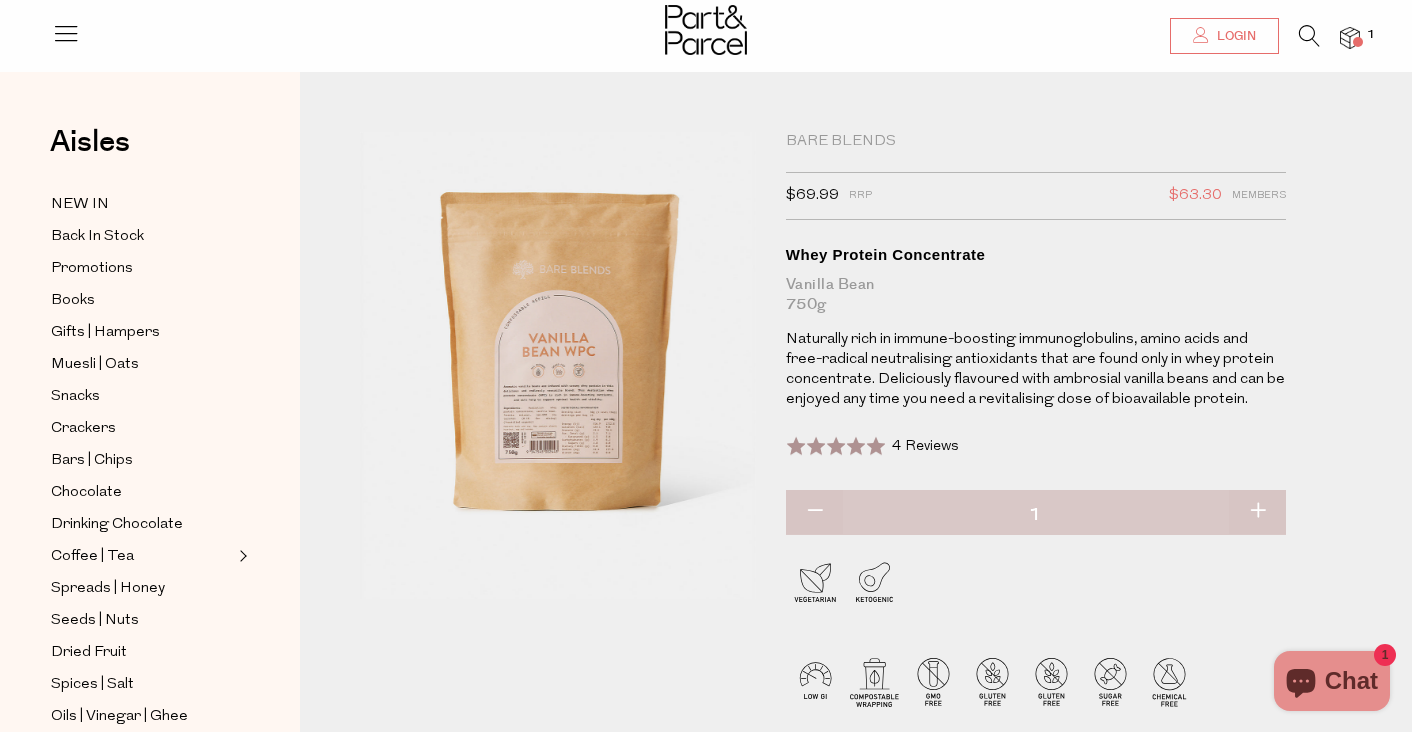 click on "Login" at bounding box center (1234, 36) 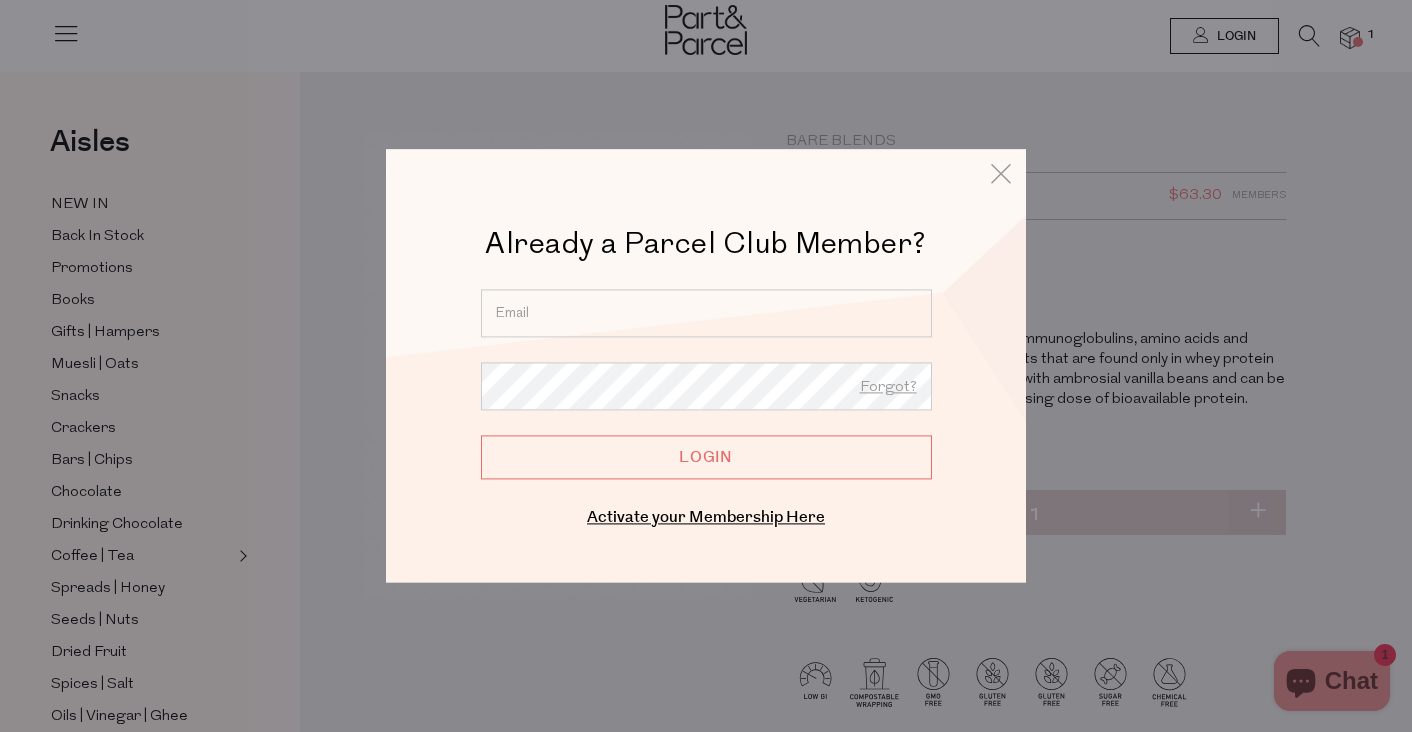 type on "carlyriewoldt@gmail.com" 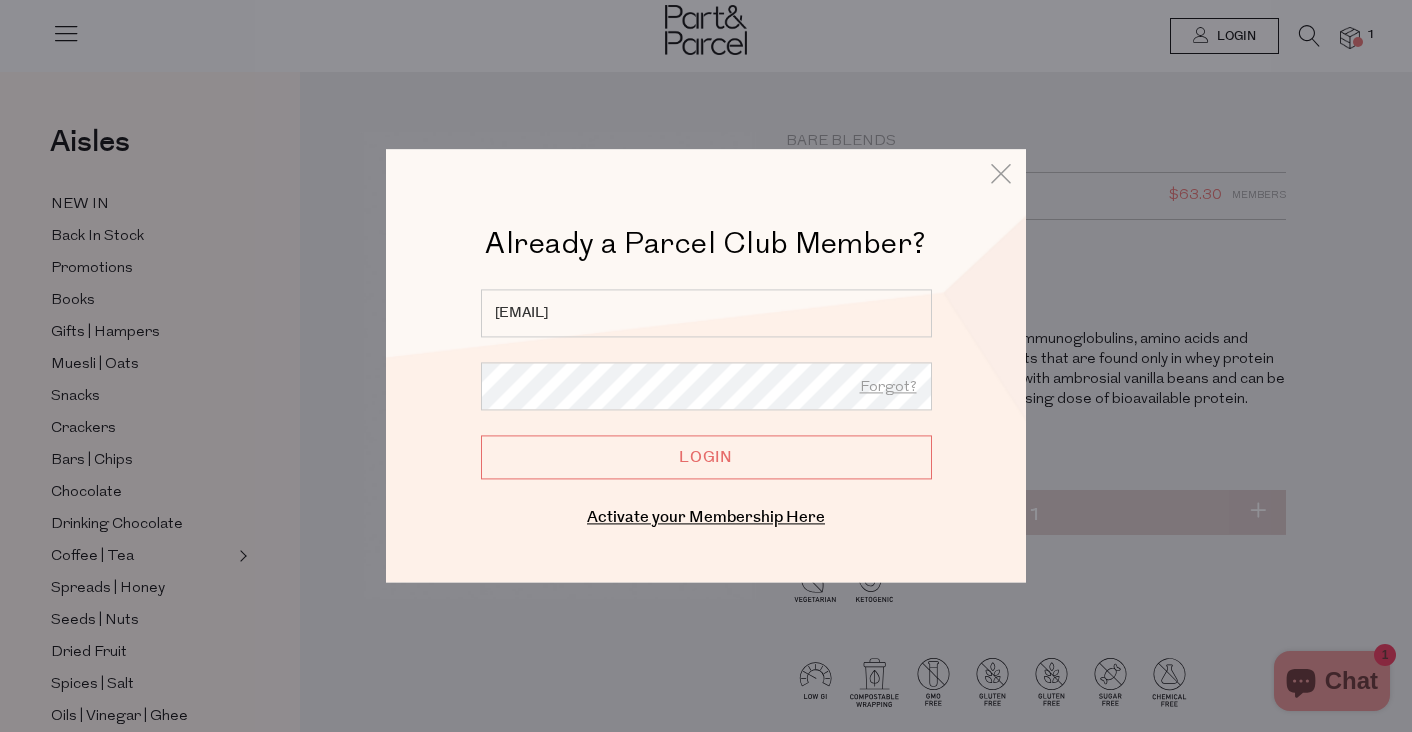 click on "Login" at bounding box center (706, 457) 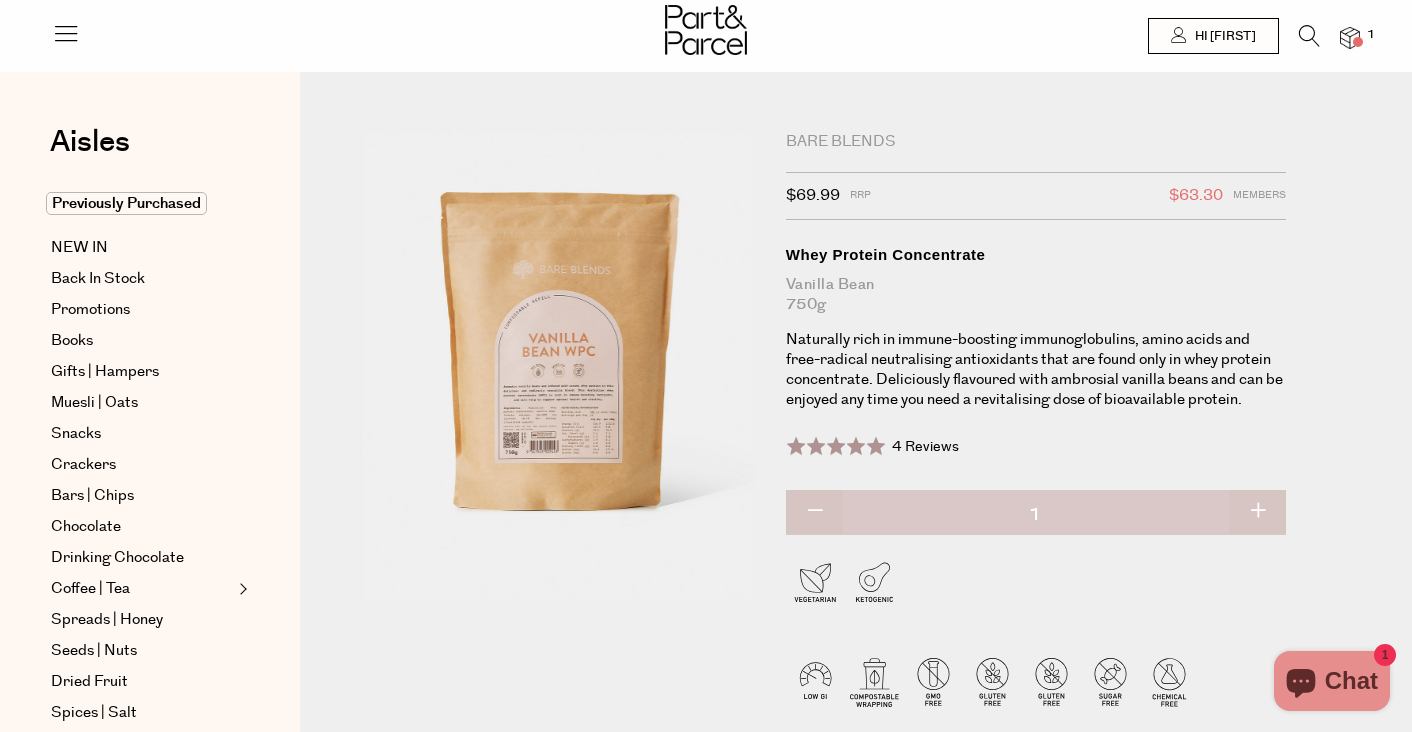 scroll, scrollTop: 0, scrollLeft: 0, axis: both 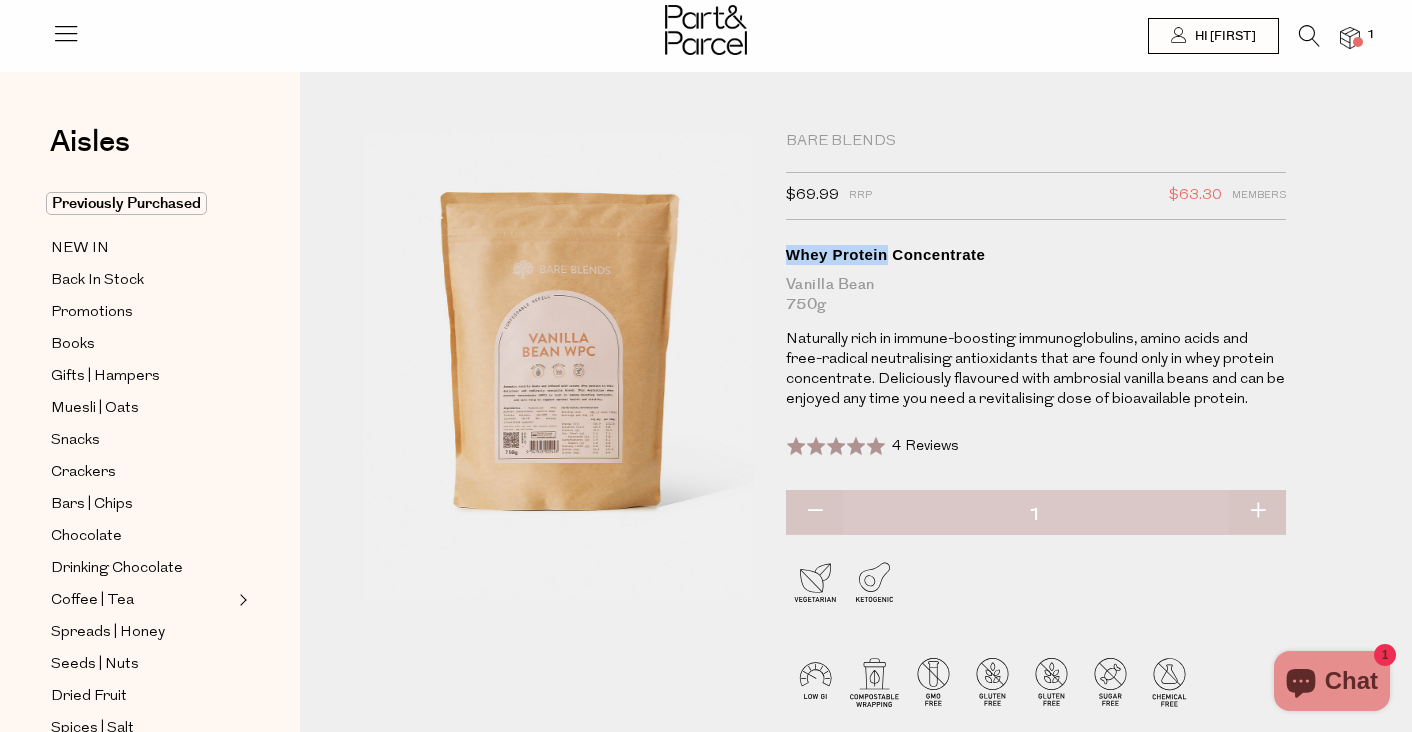 drag, startPoint x: 799, startPoint y: 251, endPoint x: 854, endPoint y: 251, distance: 55 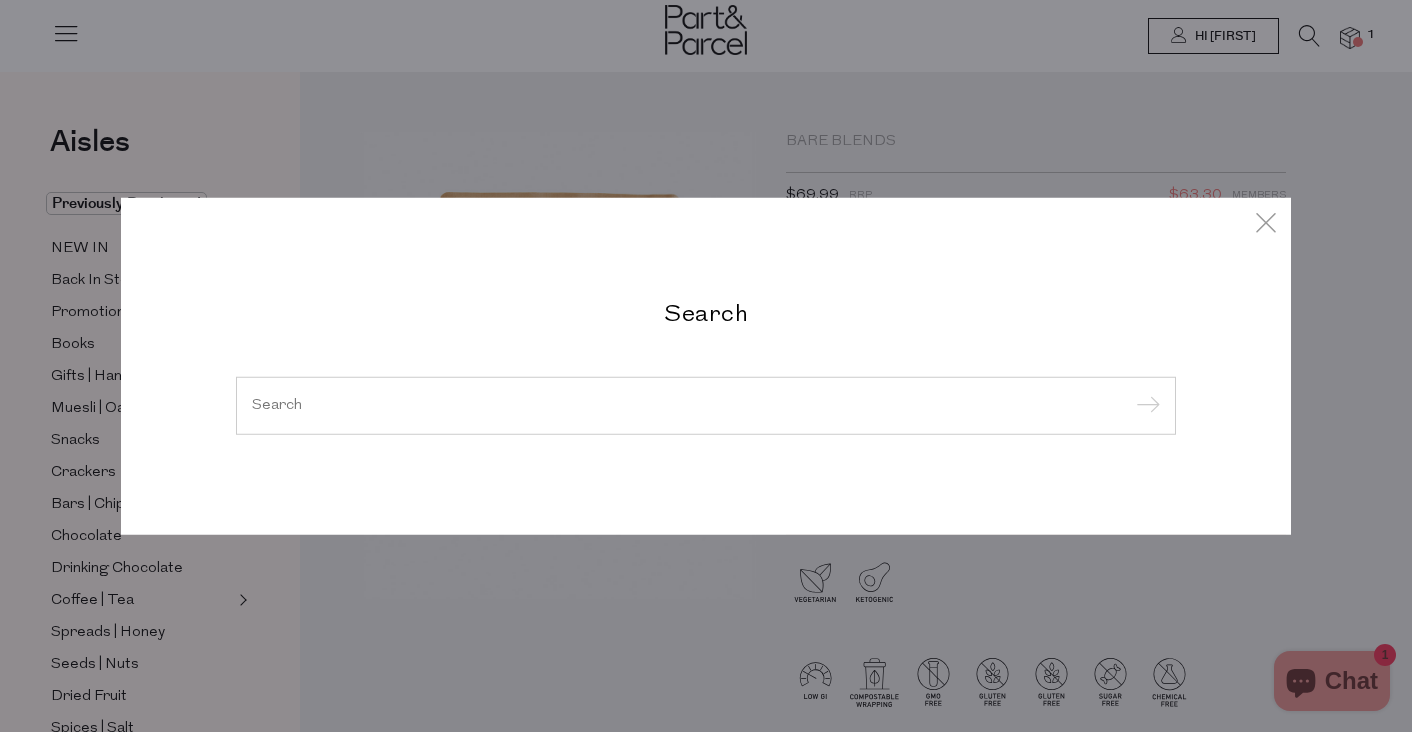 paste on "Whey Protein" 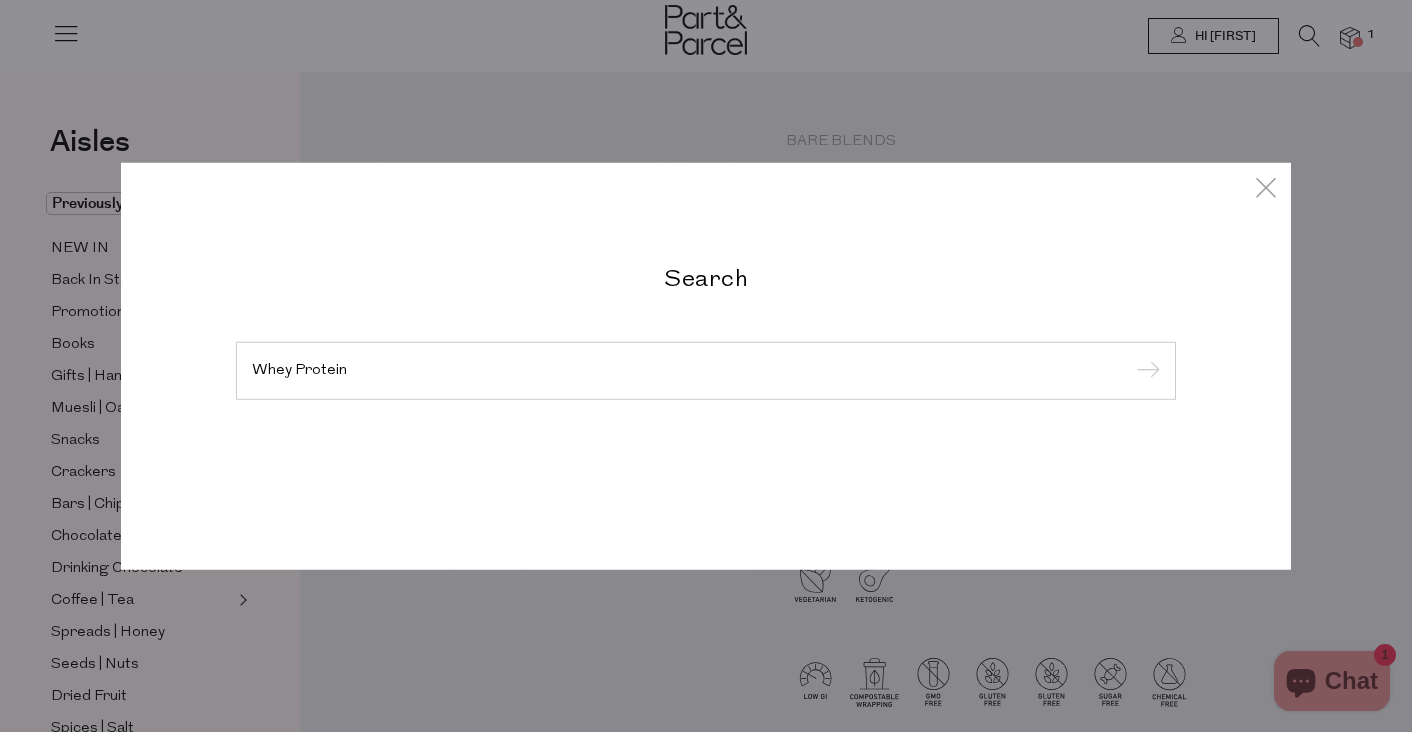 type on "Whey Protein" 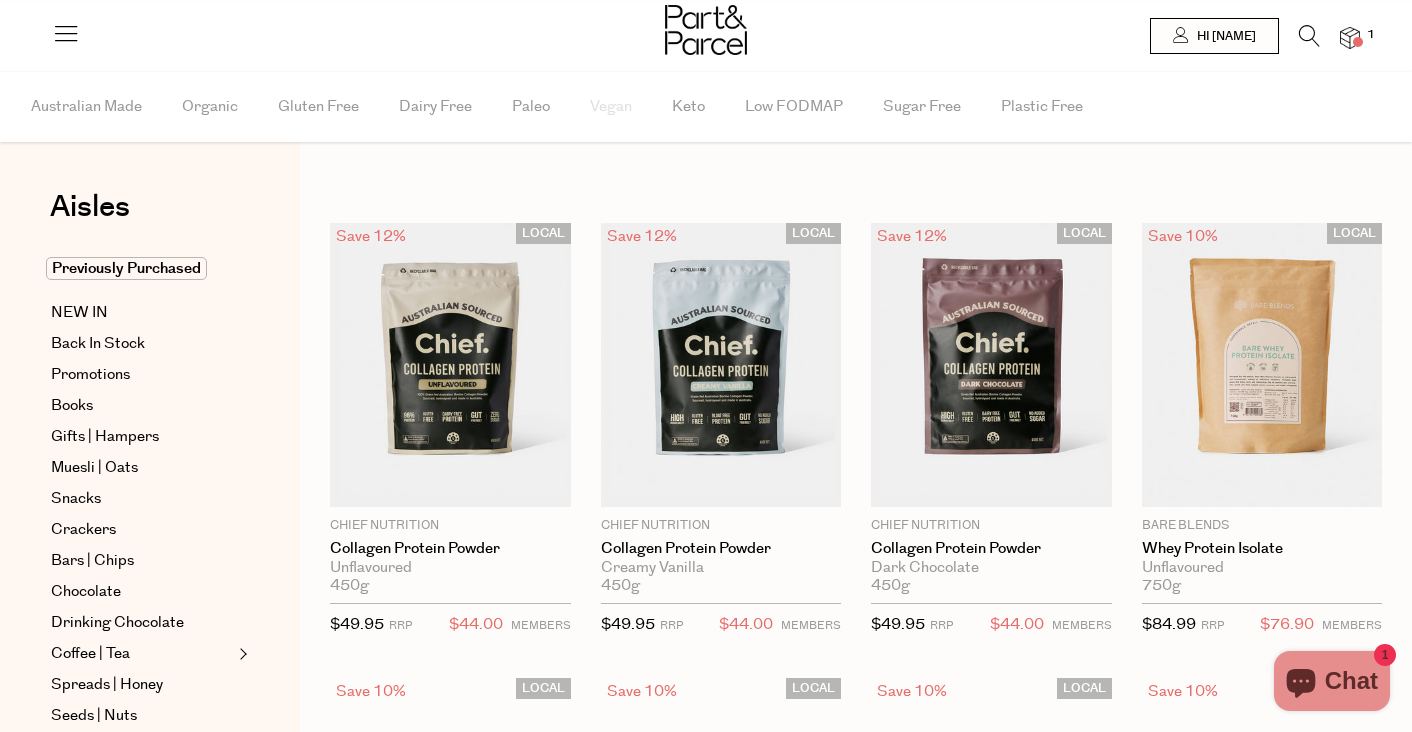 scroll, scrollTop: 0, scrollLeft: 0, axis: both 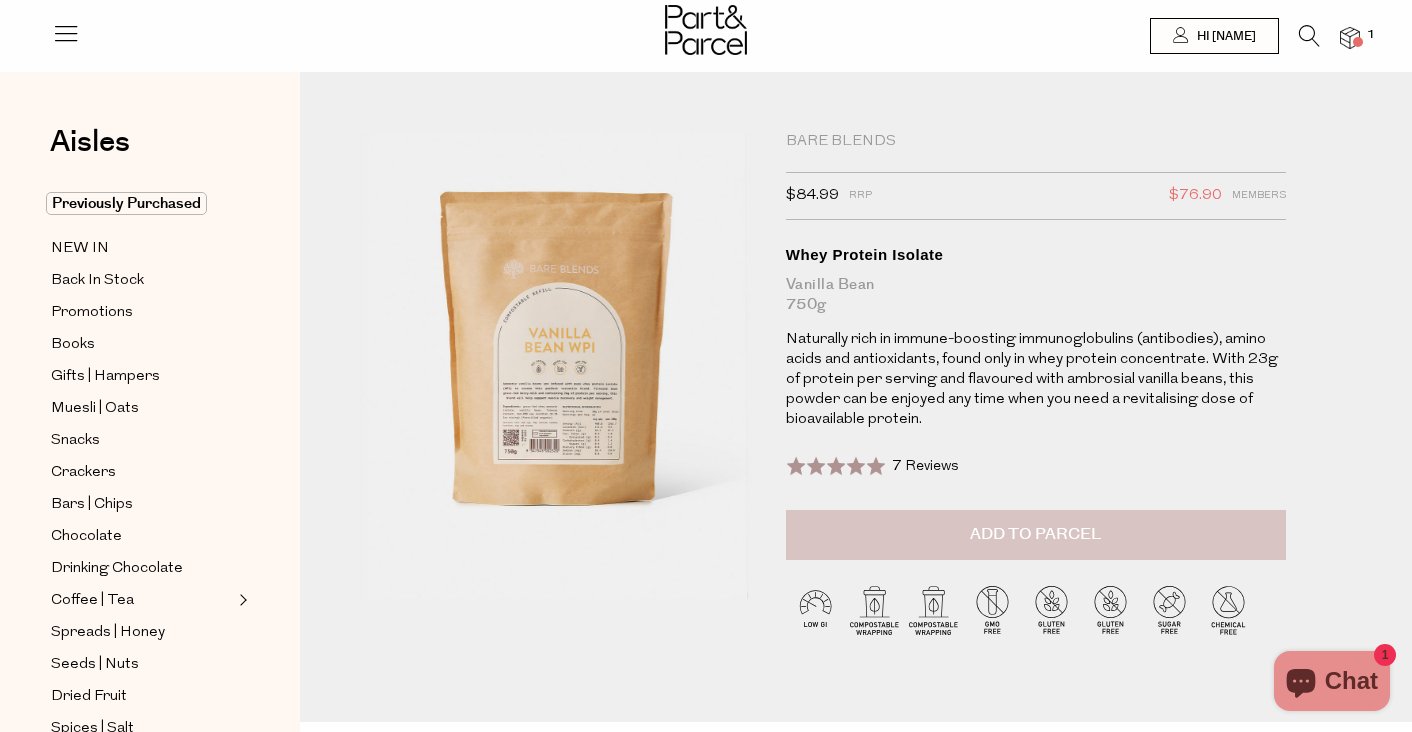 click on "Add to Parcel" at bounding box center (1035, 534) 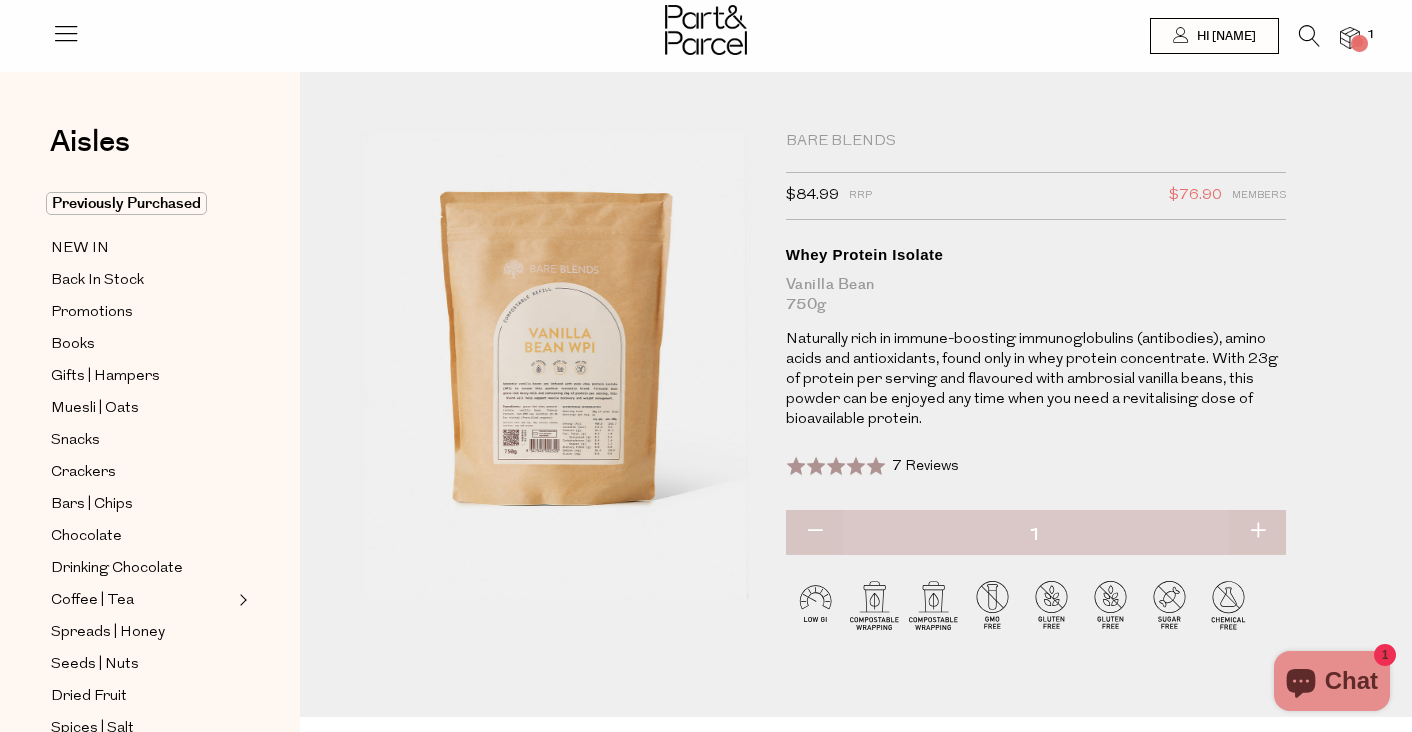 click on "7 Reviews" at bounding box center [925, 466] 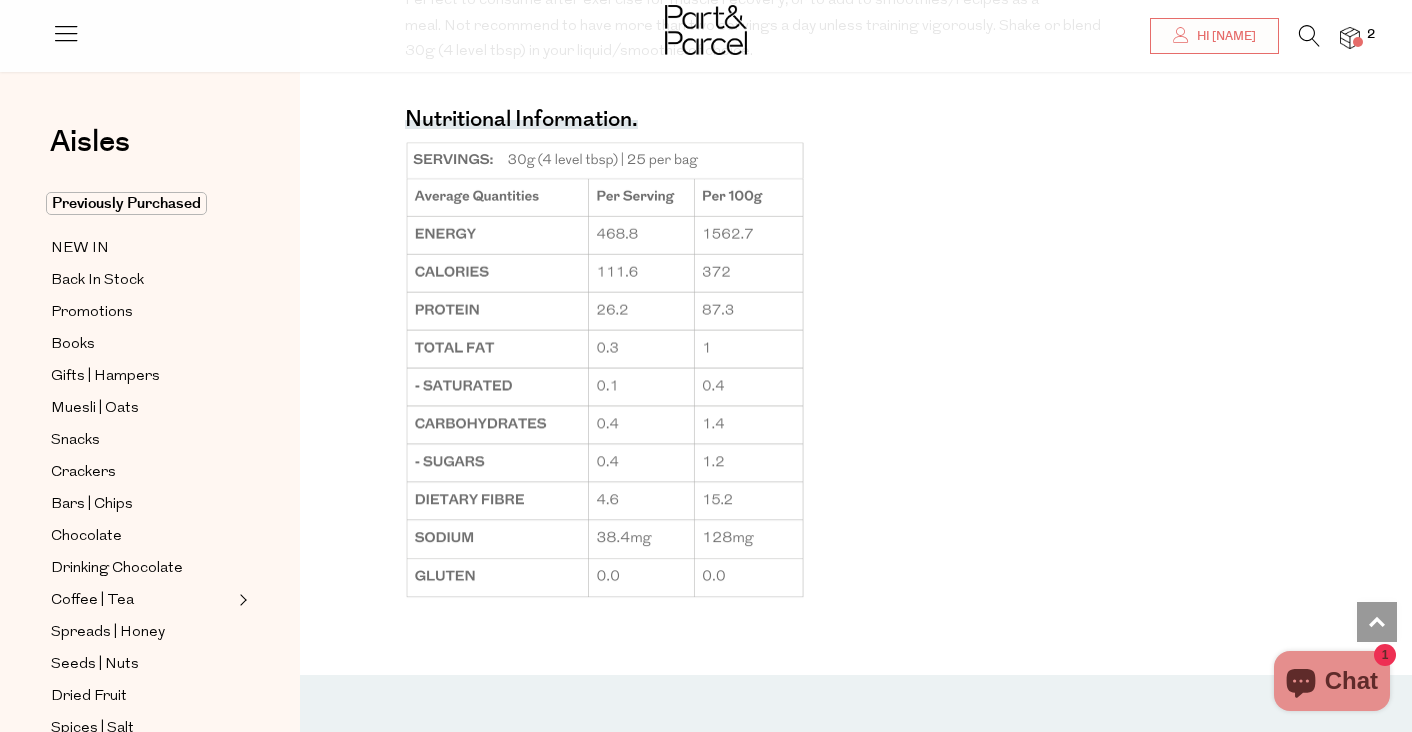 scroll, scrollTop: 929, scrollLeft: 0, axis: vertical 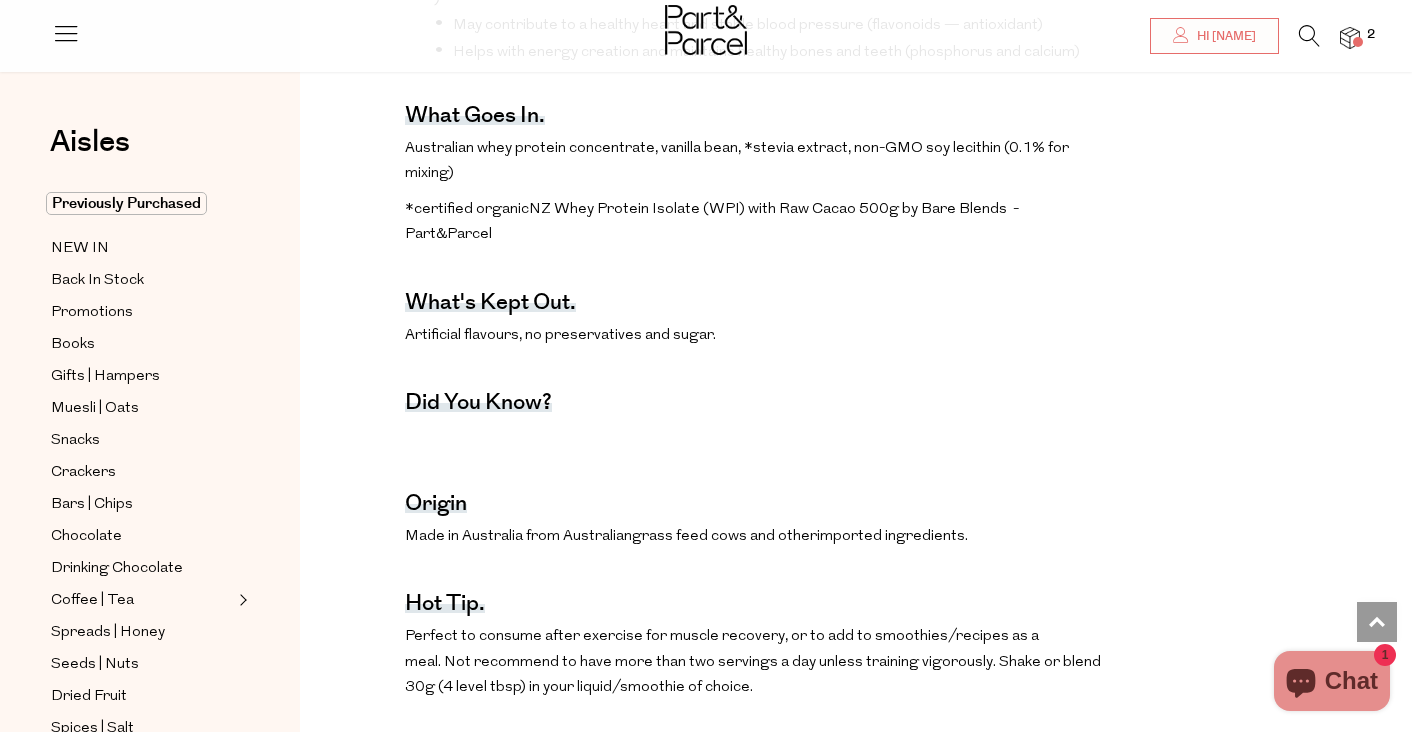 click at bounding box center (1350, 38) 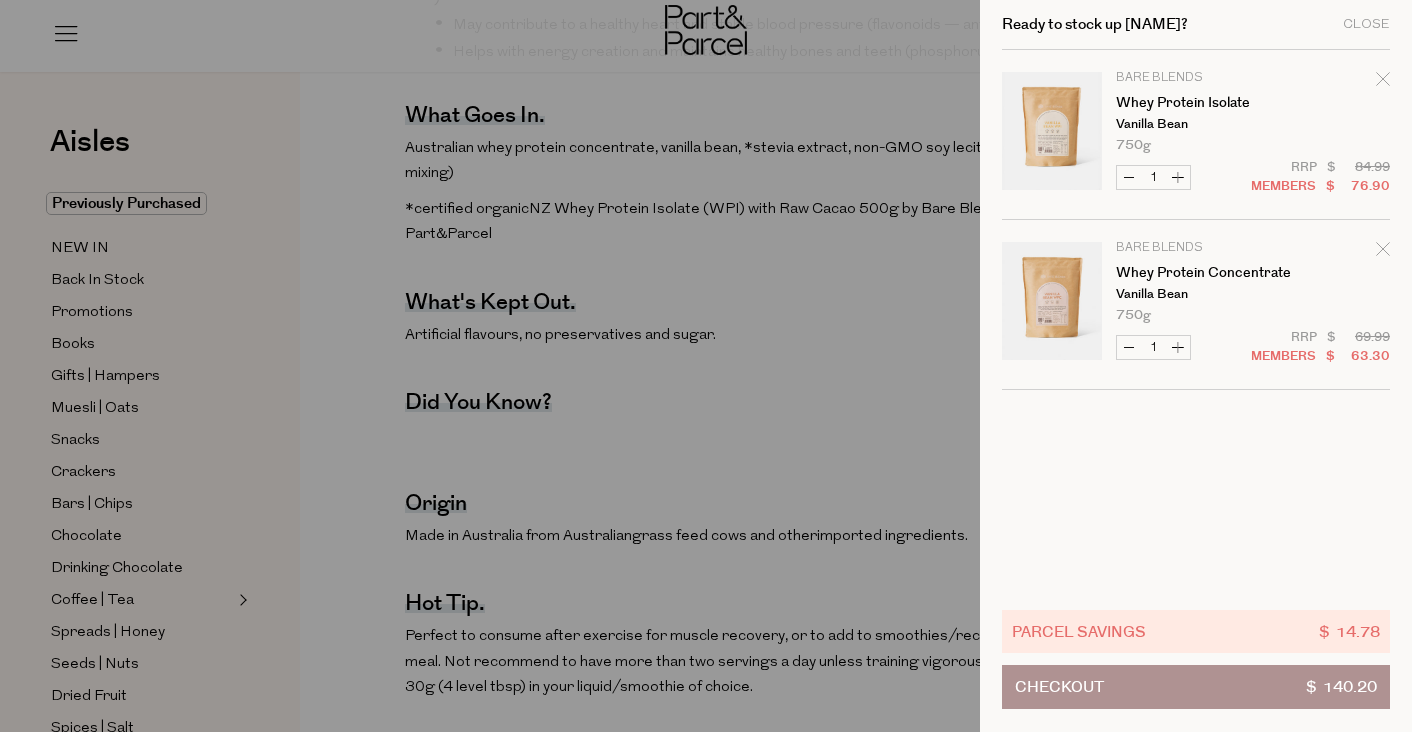 click at bounding box center [706, 366] 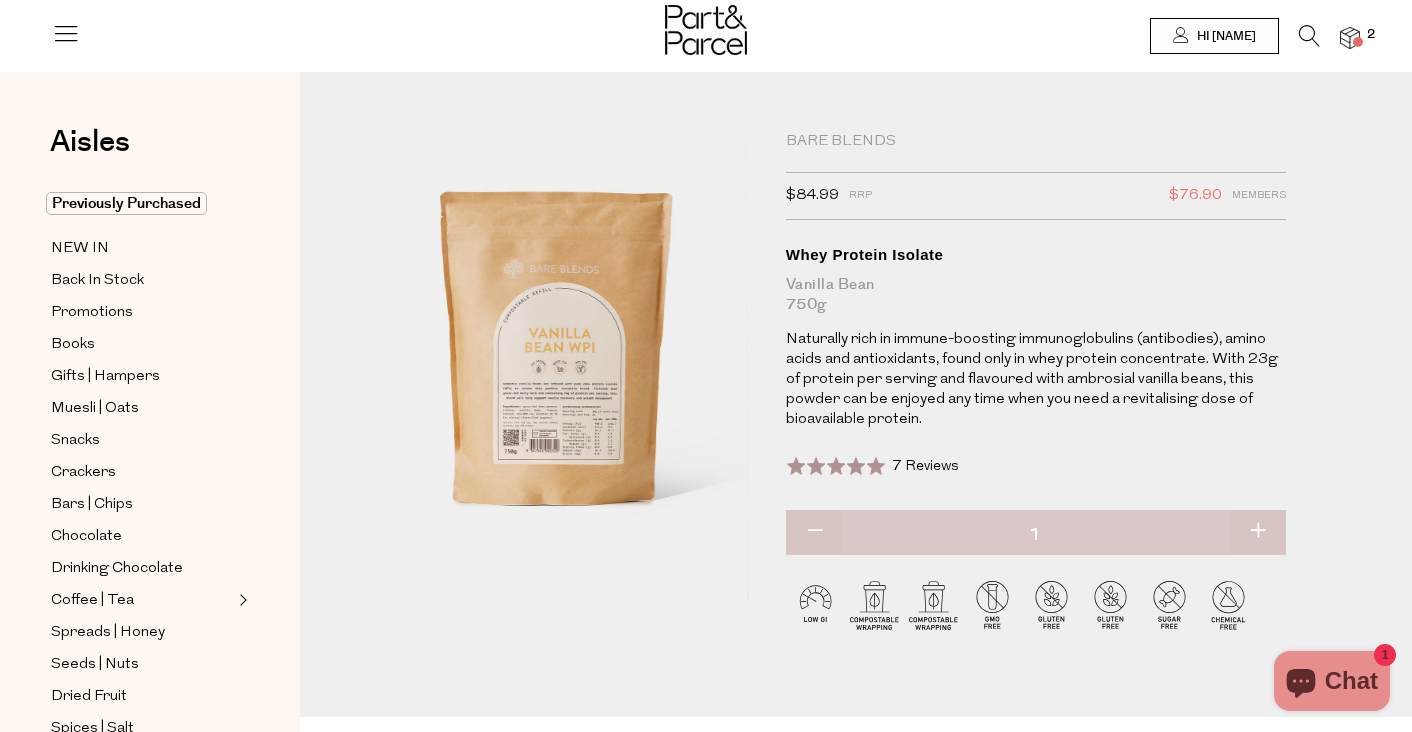 scroll, scrollTop: 0, scrollLeft: 0, axis: both 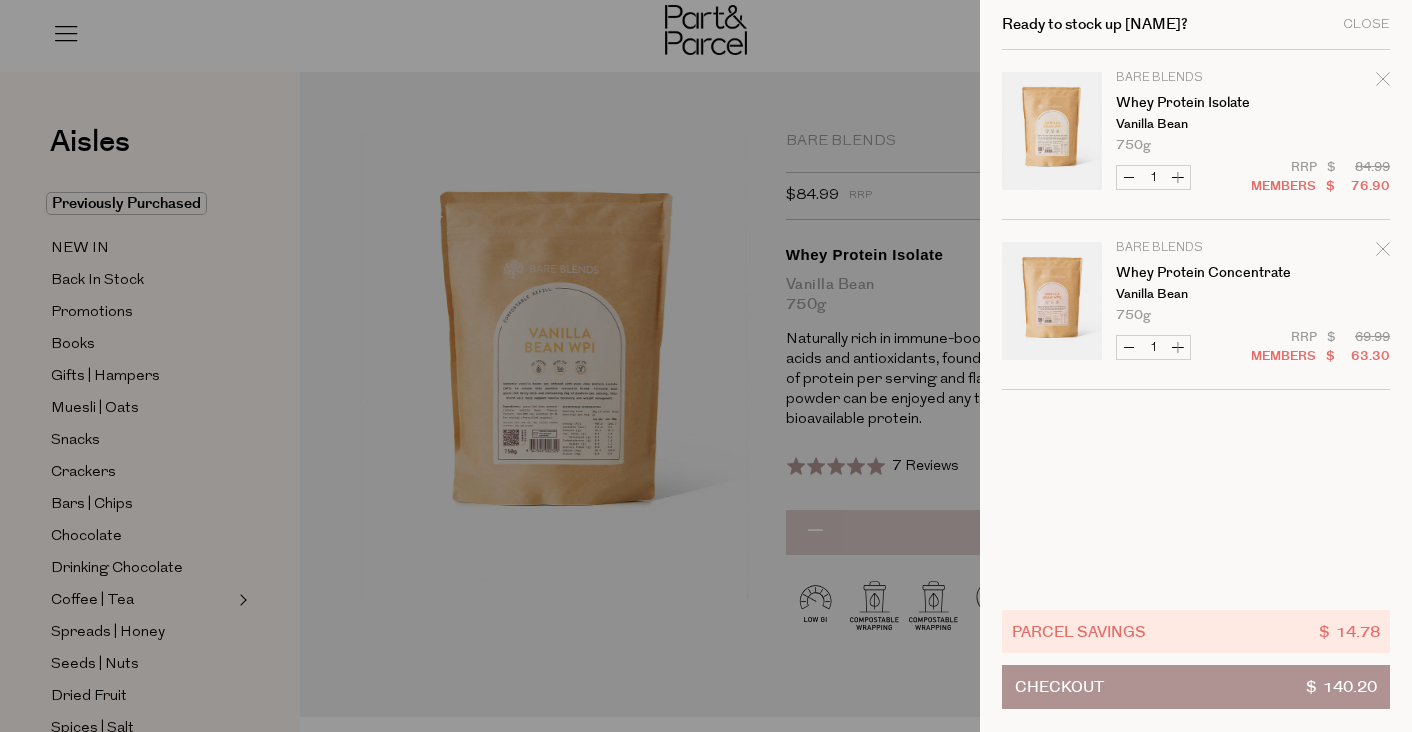 click on "Decrease Whey Protein Concentrate" at bounding box center [1129, 347] 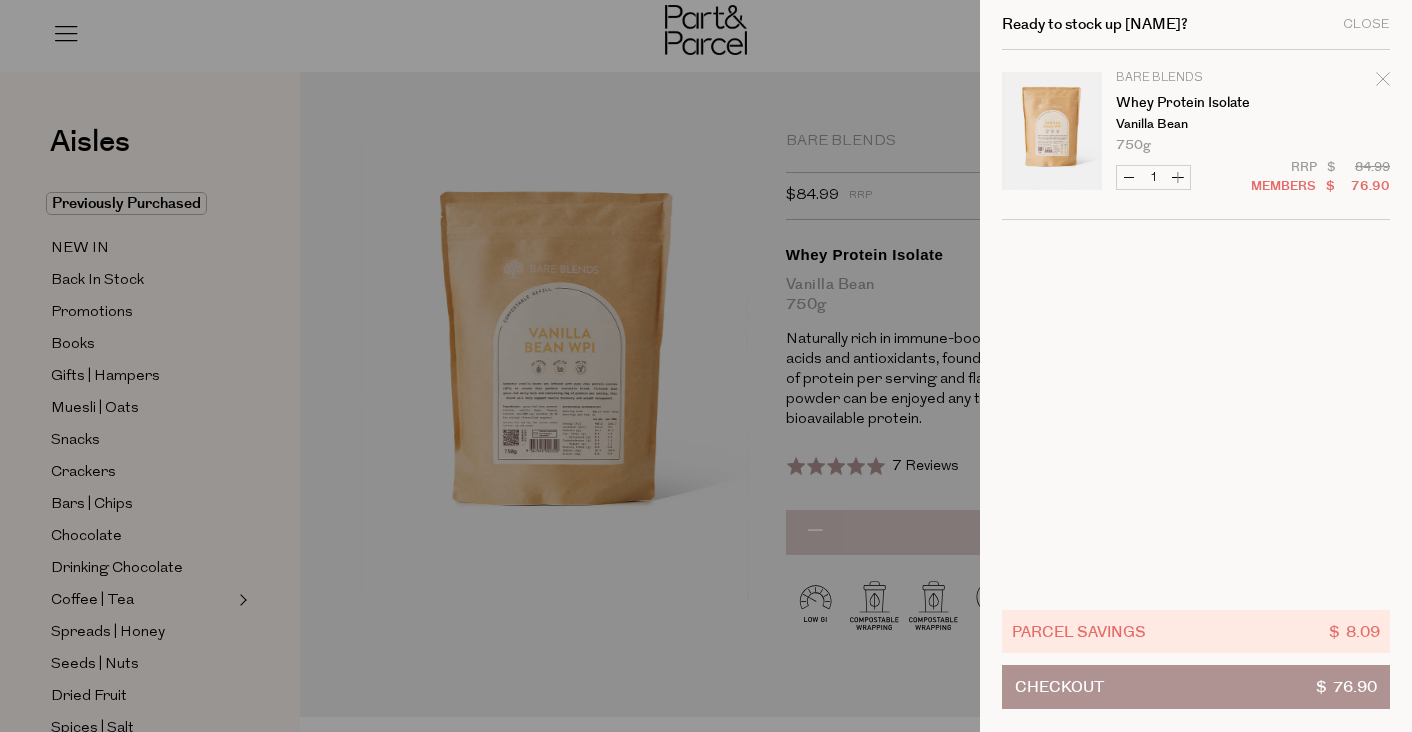 click at bounding box center (706, 366) 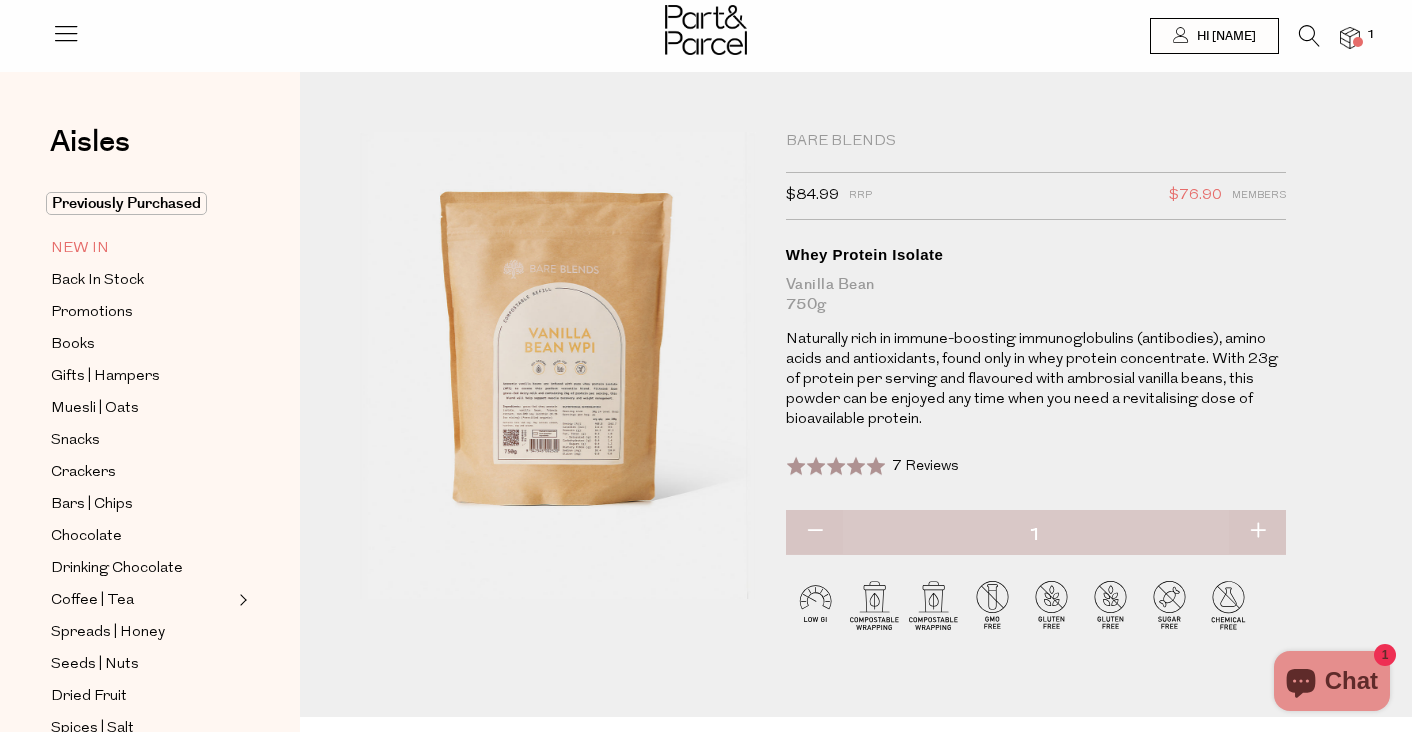 click on "NEW IN" at bounding box center [80, 249] 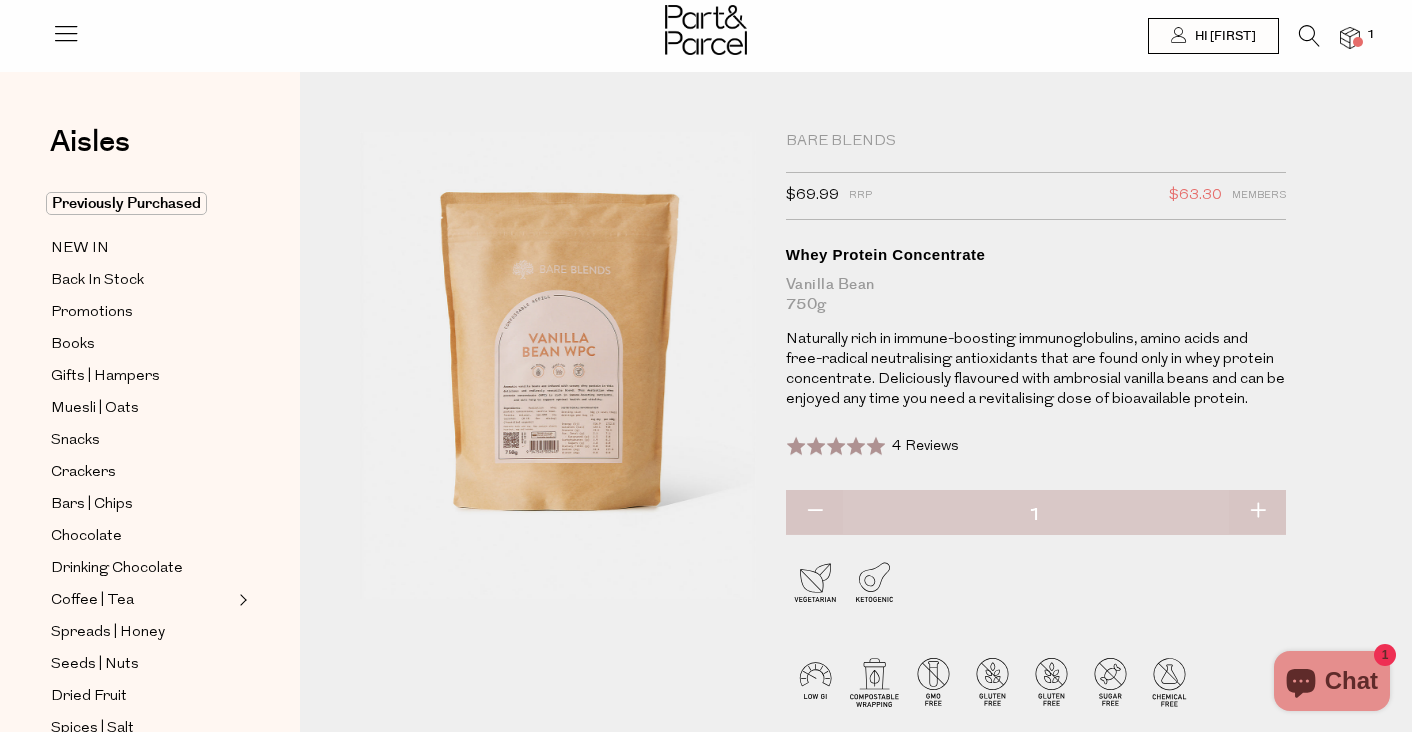 scroll, scrollTop: 0, scrollLeft: 0, axis: both 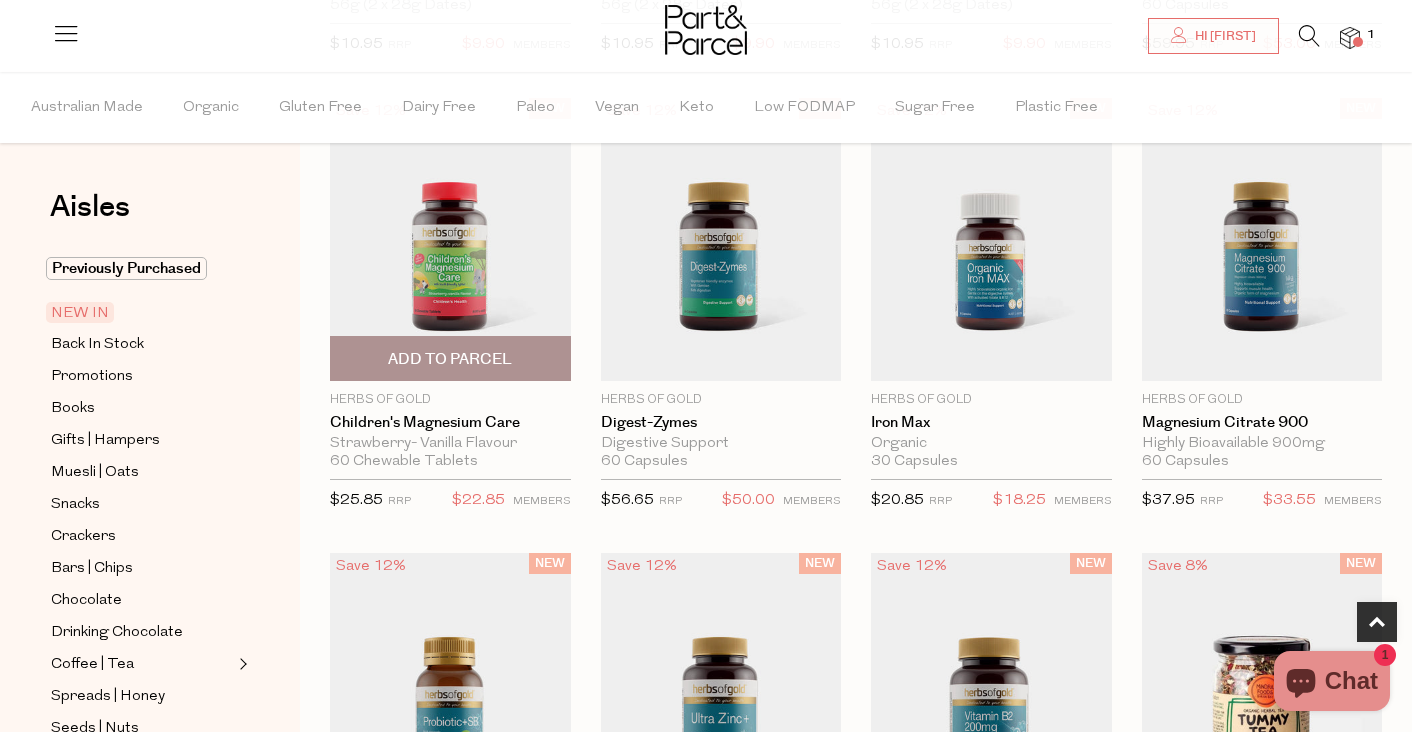 click on "Add To Parcel" at bounding box center (450, 359) 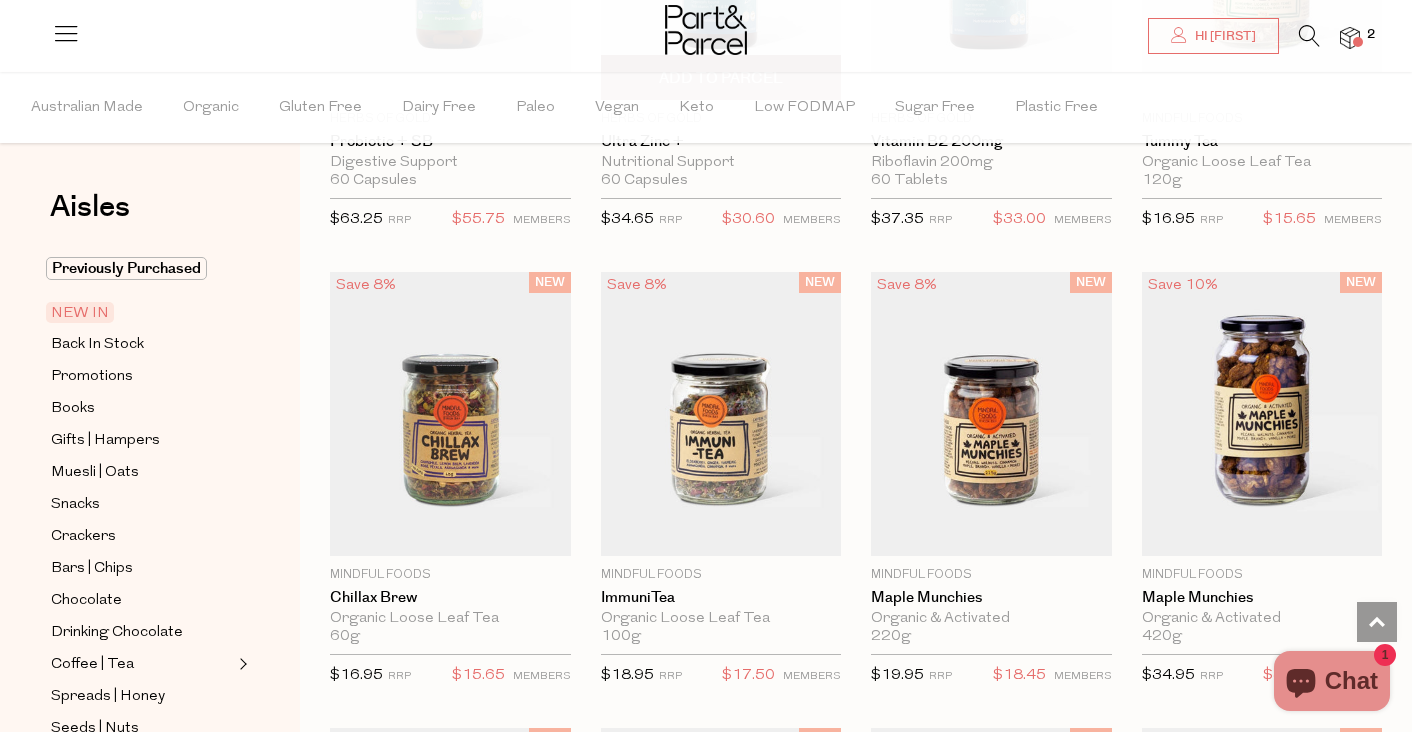 scroll, scrollTop: 1371, scrollLeft: 0, axis: vertical 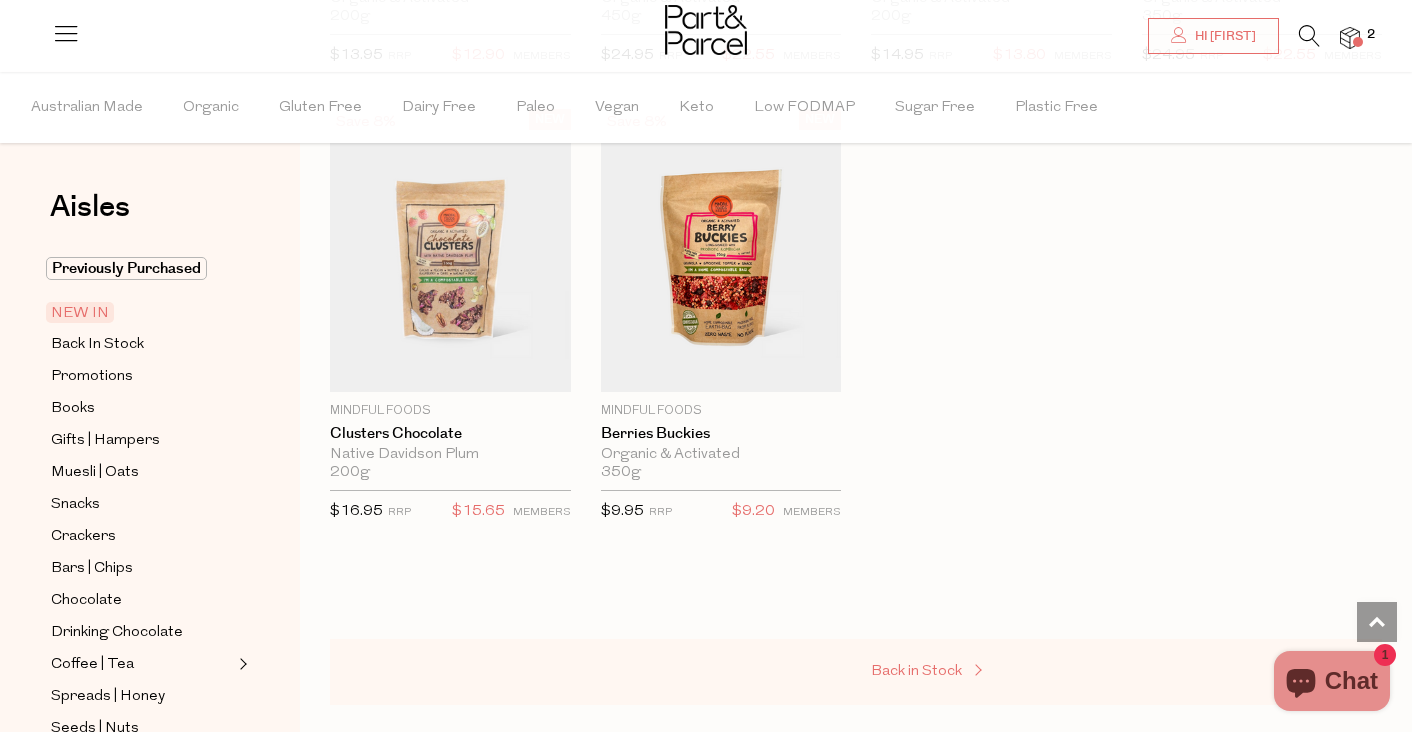 click on "Back in Stock" at bounding box center [916, 671] 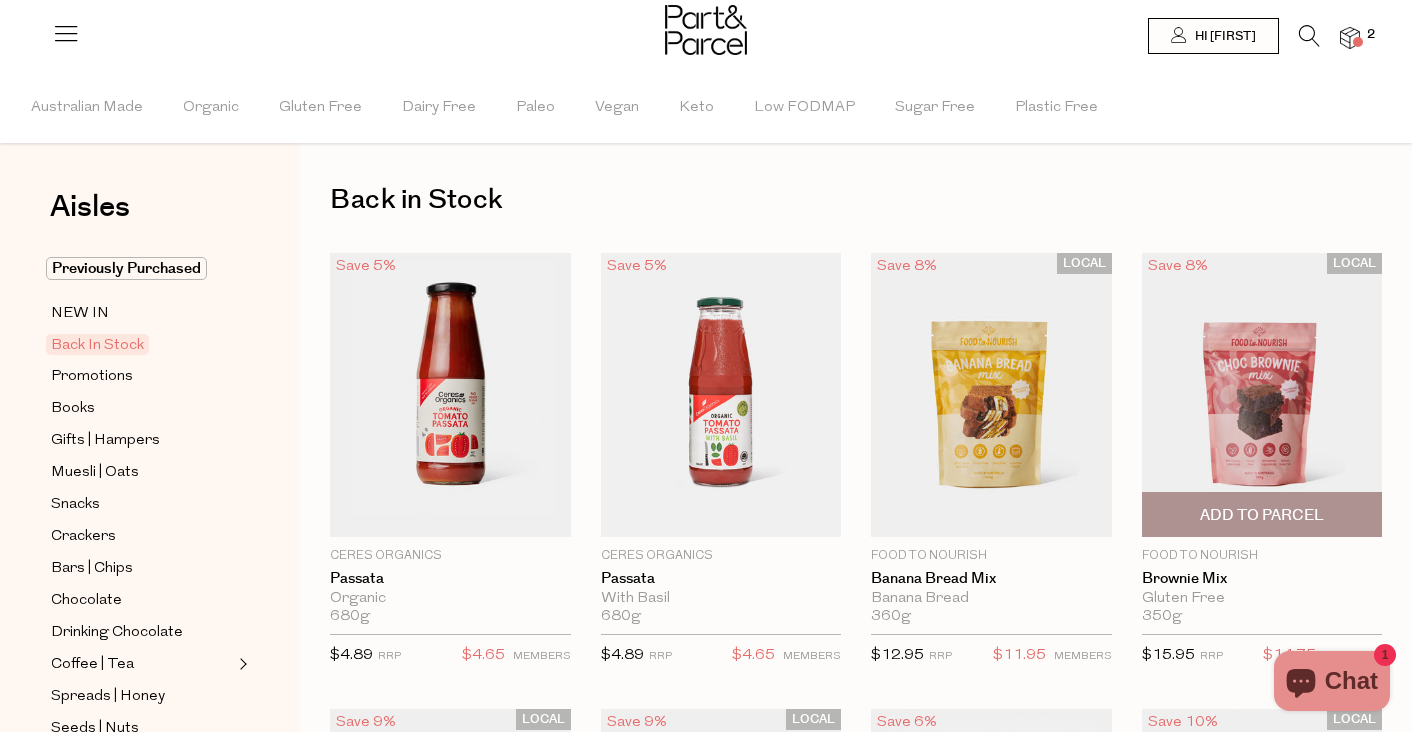 scroll, scrollTop: 70, scrollLeft: 0, axis: vertical 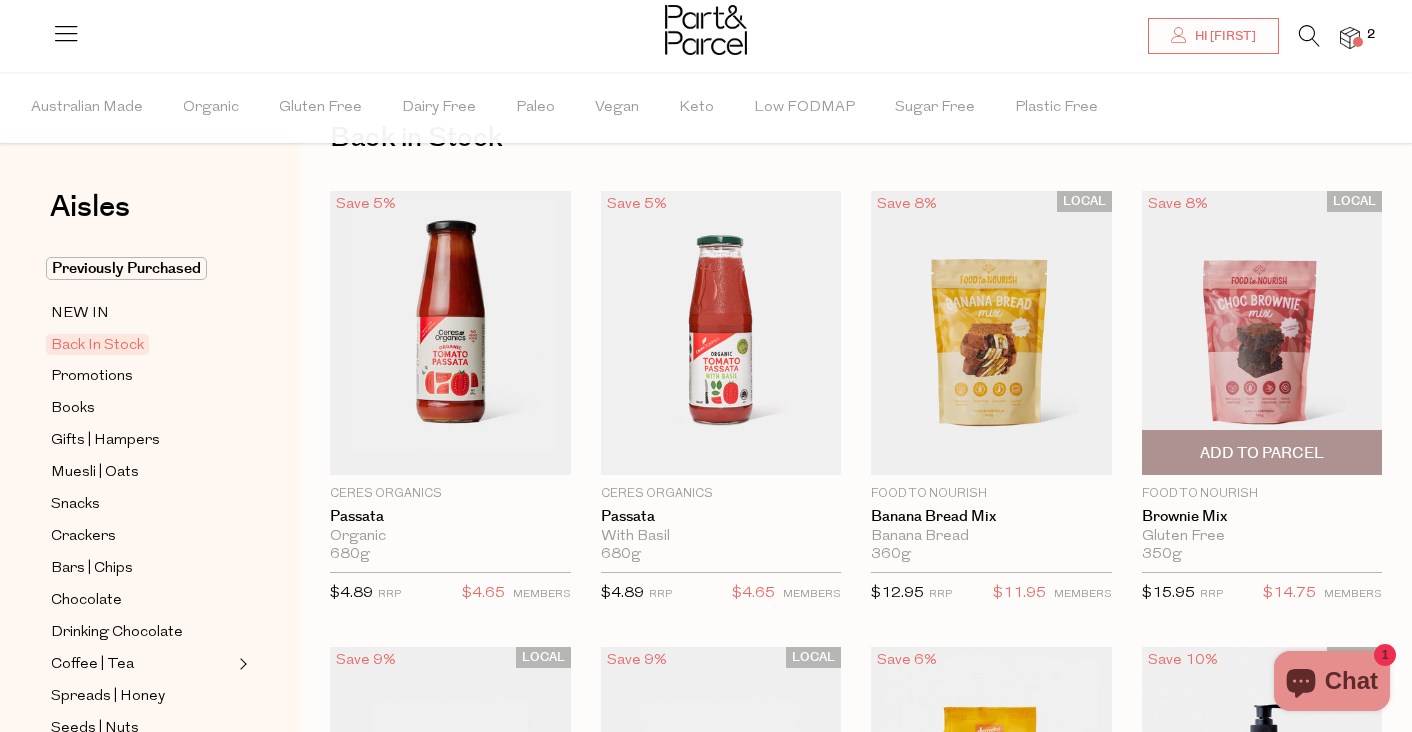 click on "Add To Parcel" at bounding box center [1262, 453] 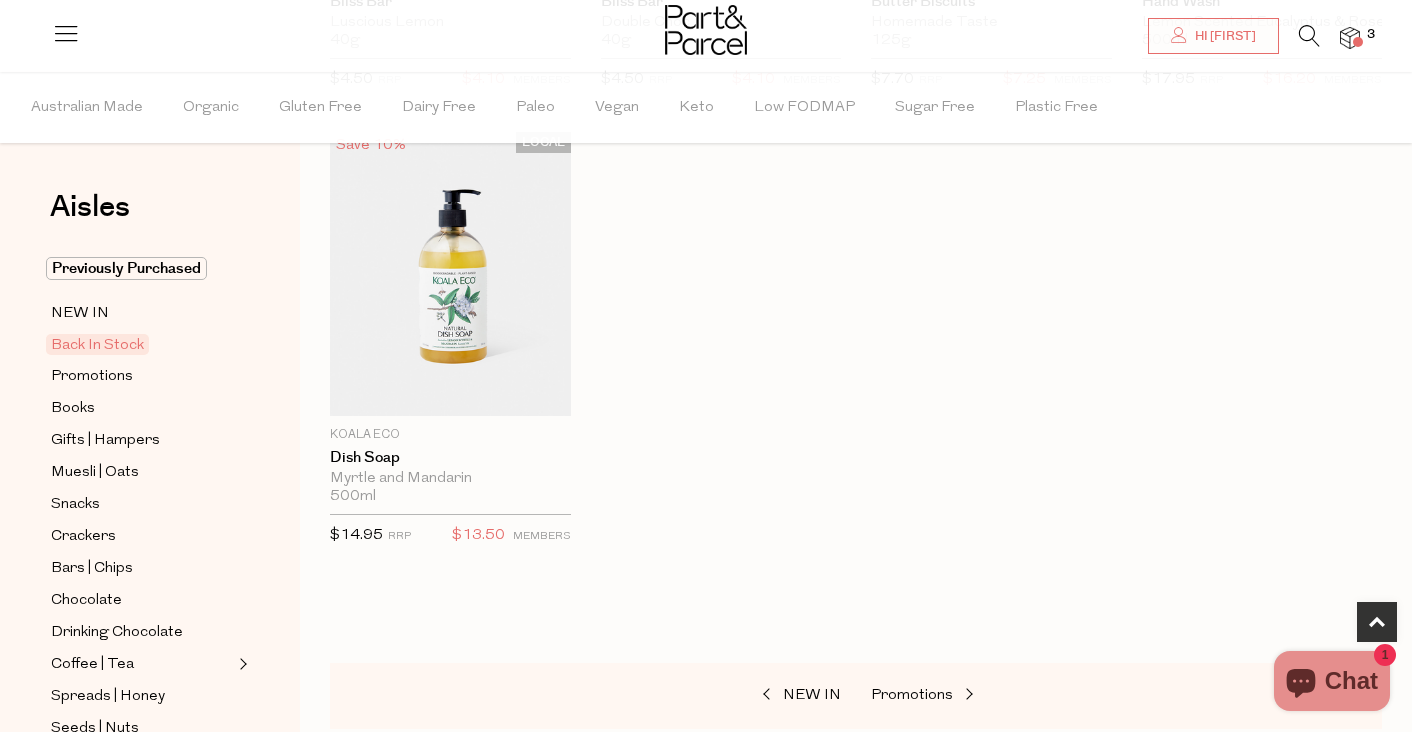 scroll, scrollTop: 1044, scrollLeft: 1, axis: both 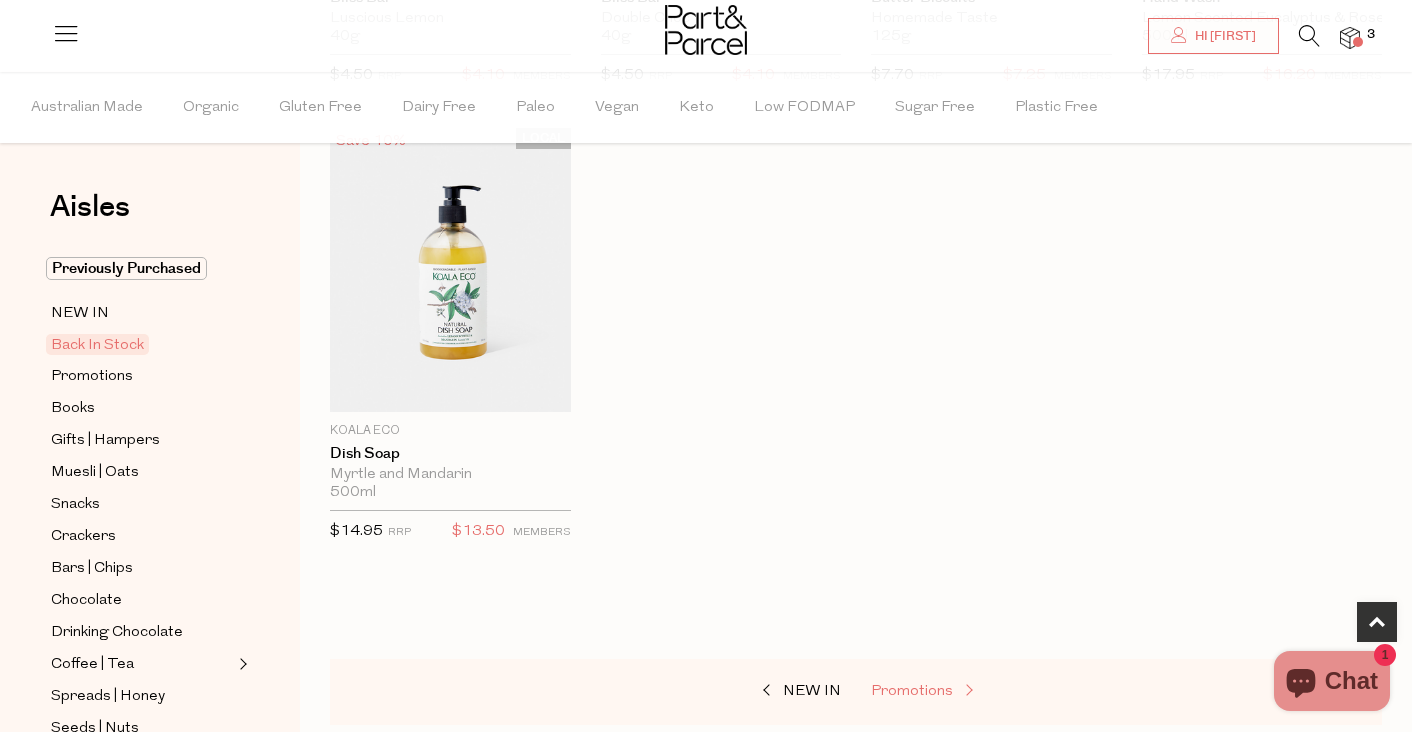 click on "Promotions" at bounding box center (912, 691) 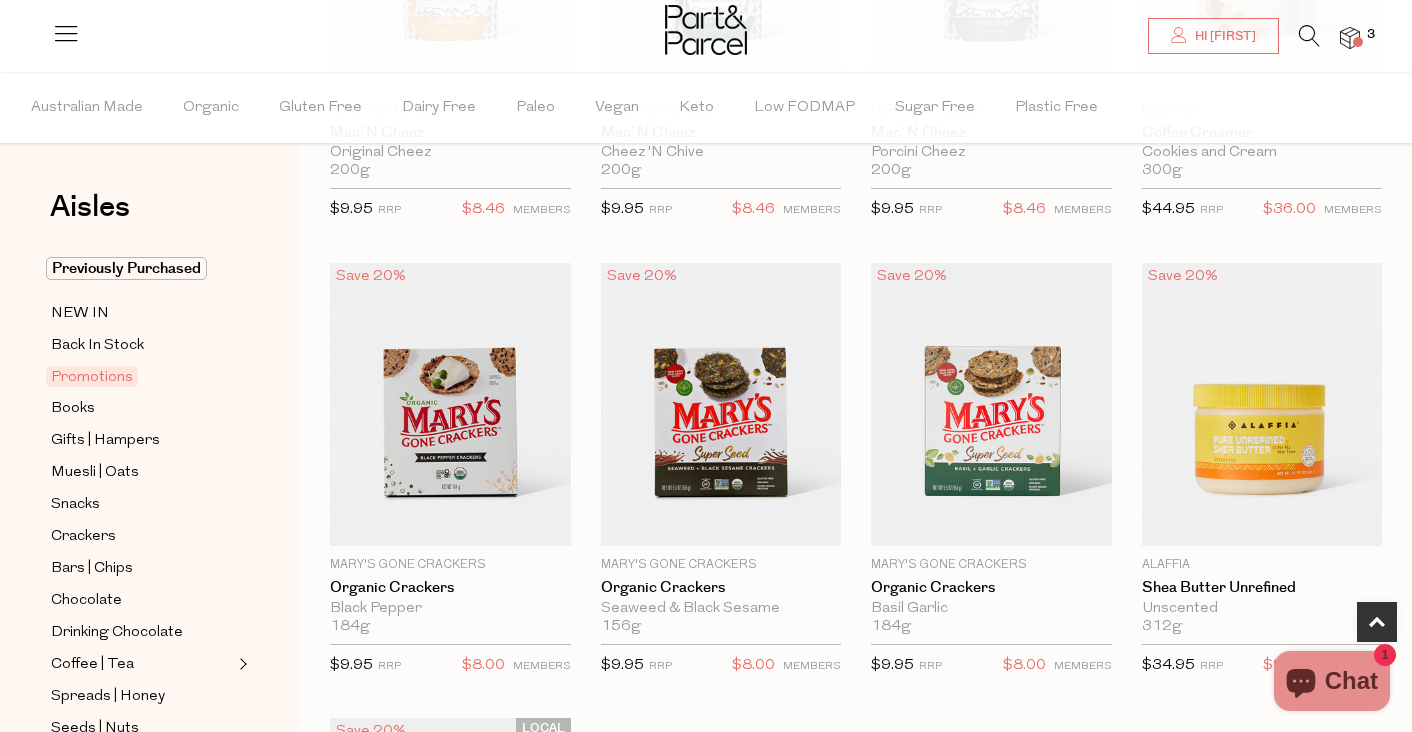 scroll, scrollTop: 460, scrollLeft: 0, axis: vertical 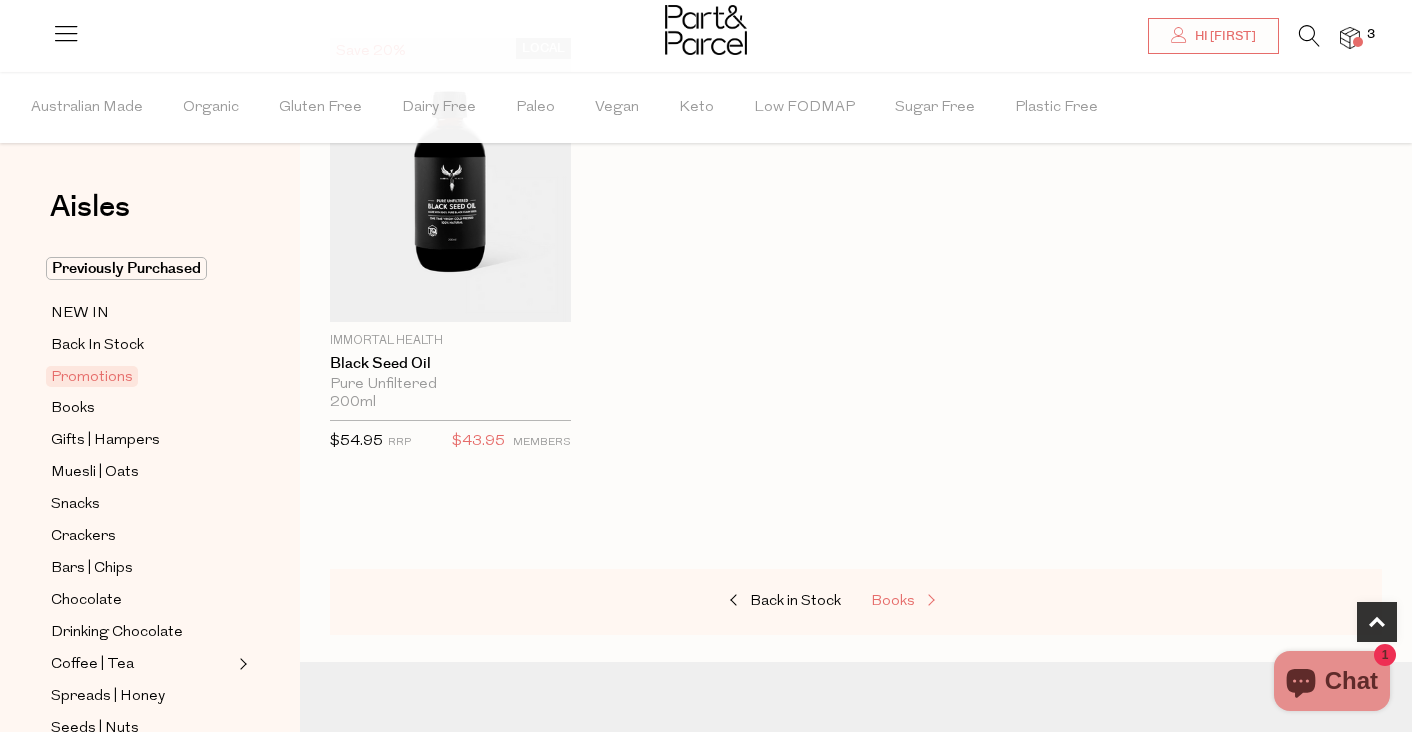 click on "Books" at bounding box center (893, 601) 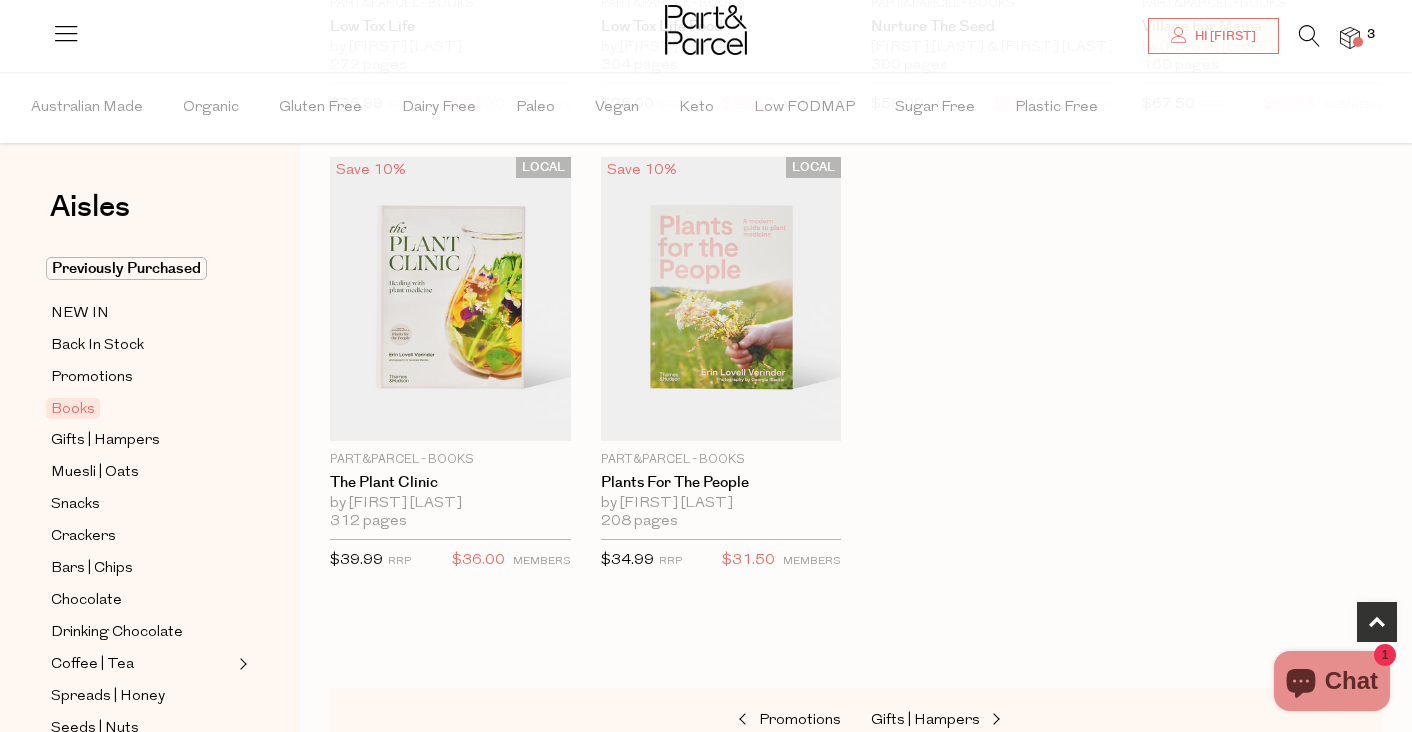 scroll, scrollTop: 1018, scrollLeft: 0, axis: vertical 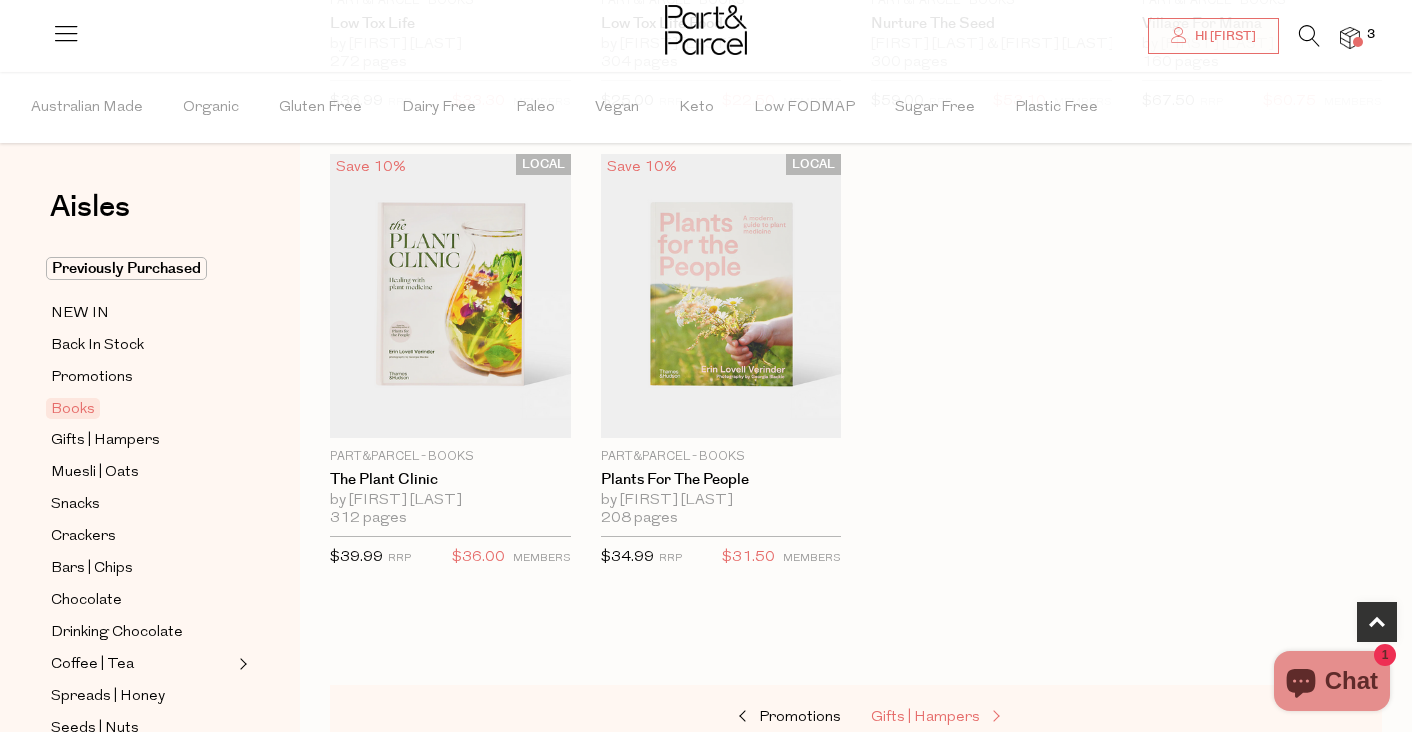 click on "Gifts | Hampers" at bounding box center (925, 717) 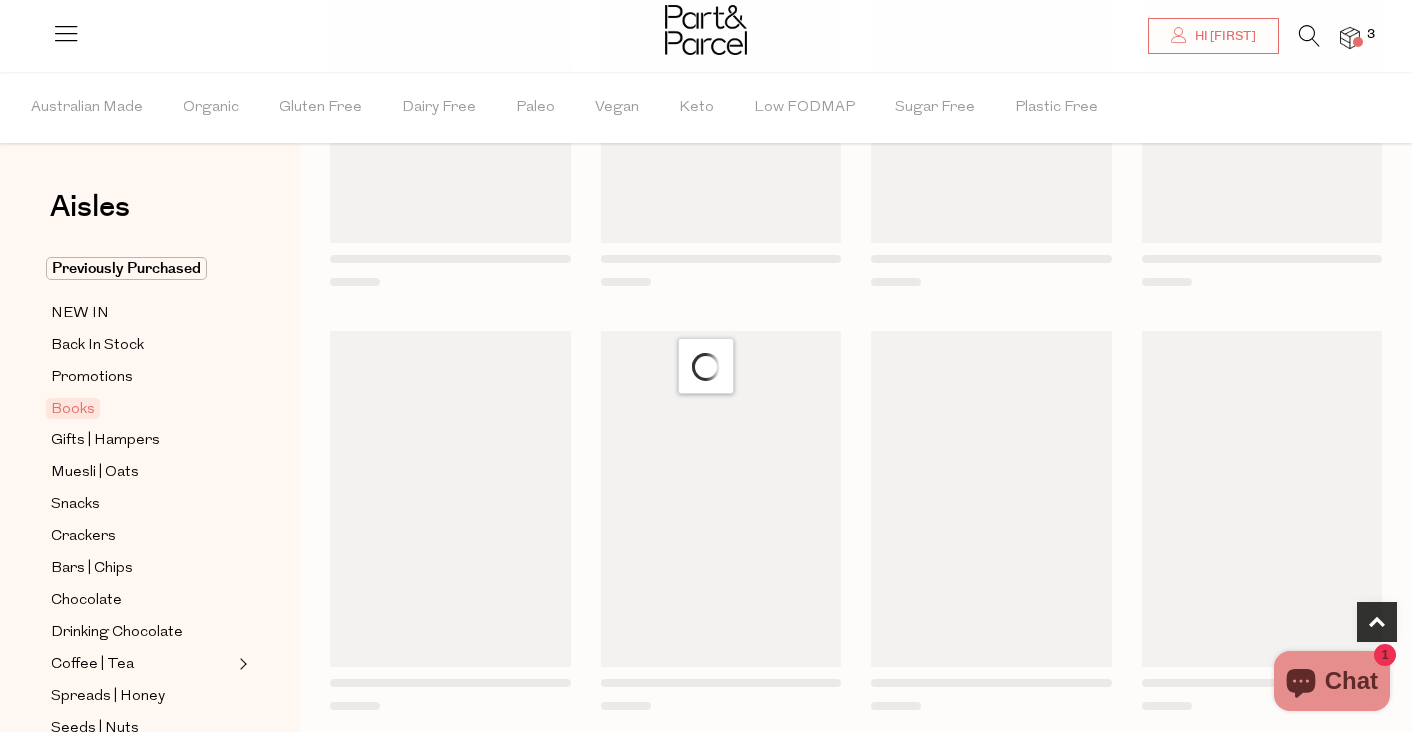 scroll, scrollTop: 0, scrollLeft: 0, axis: both 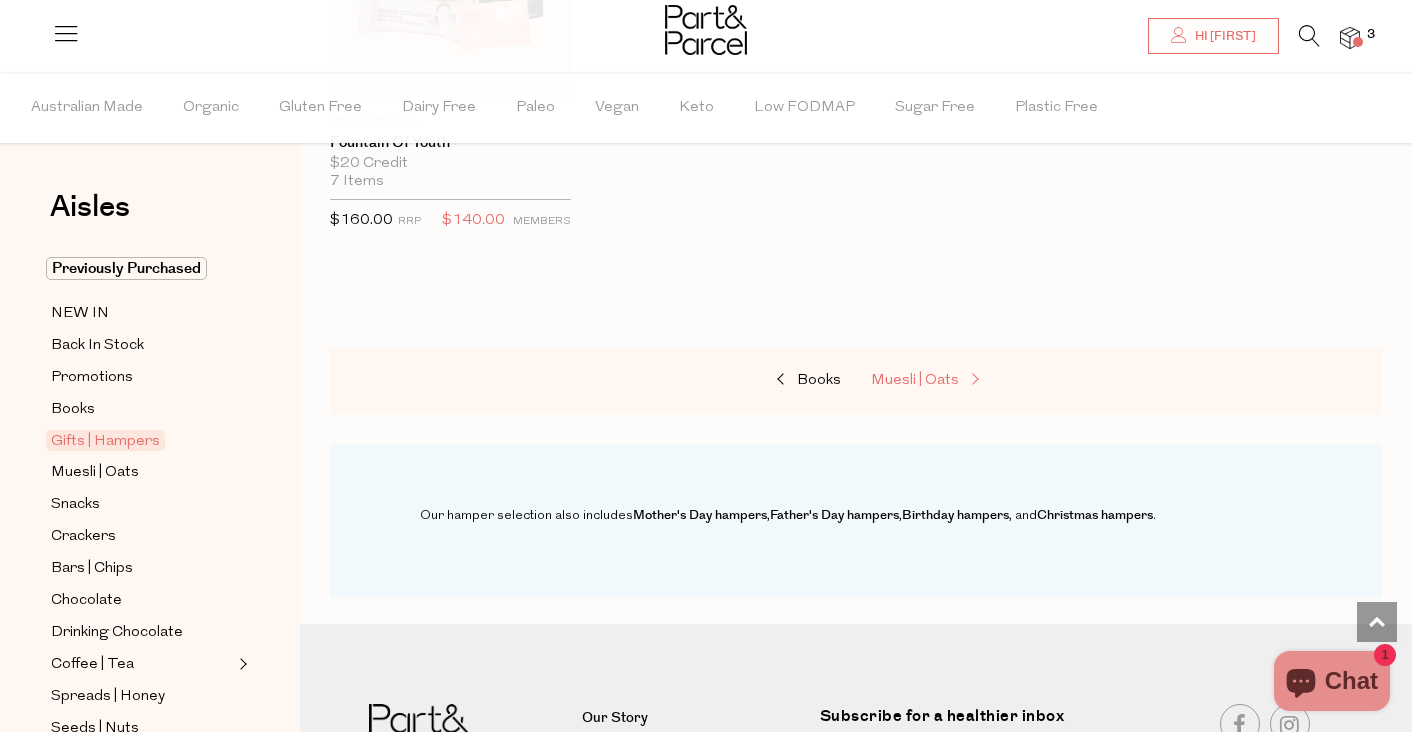 click on "Muesli | Oats" at bounding box center (915, 380) 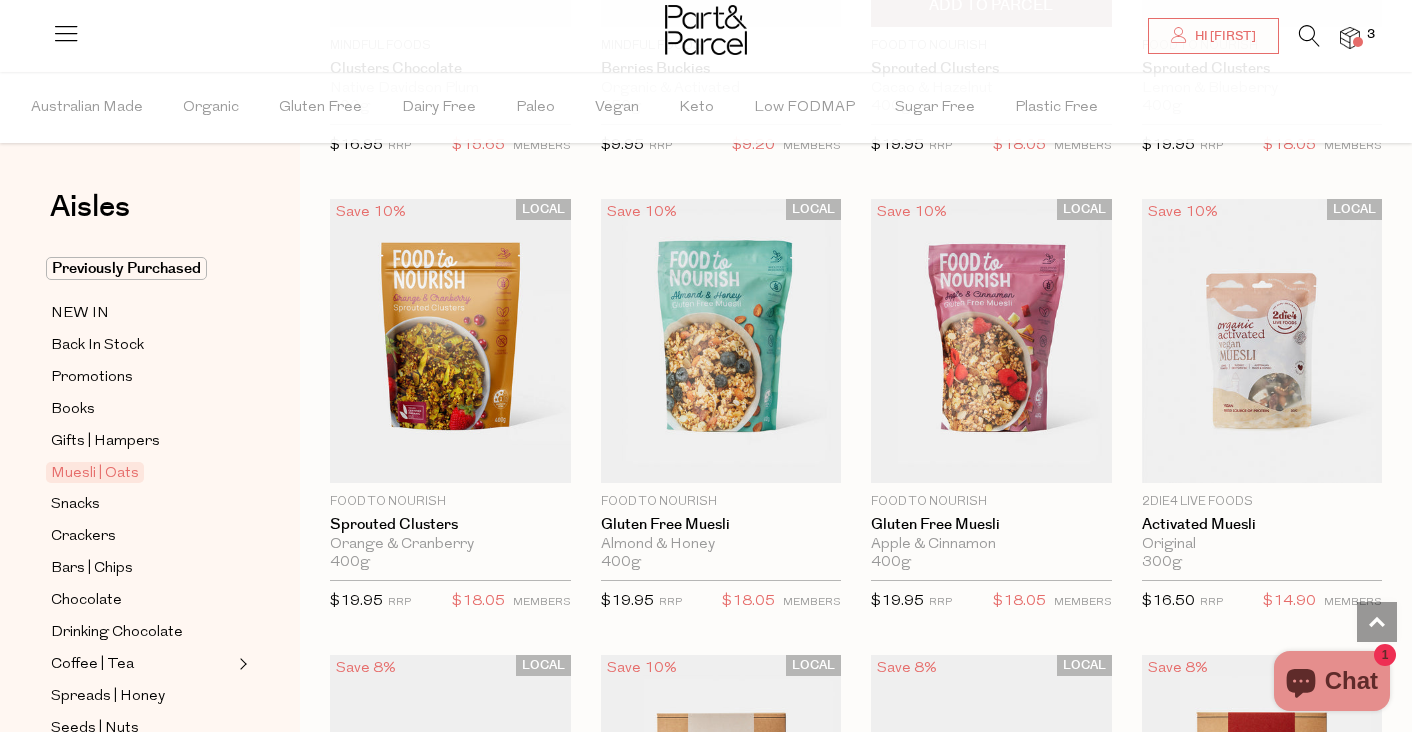 scroll, scrollTop: 2325, scrollLeft: 0, axis: vertical 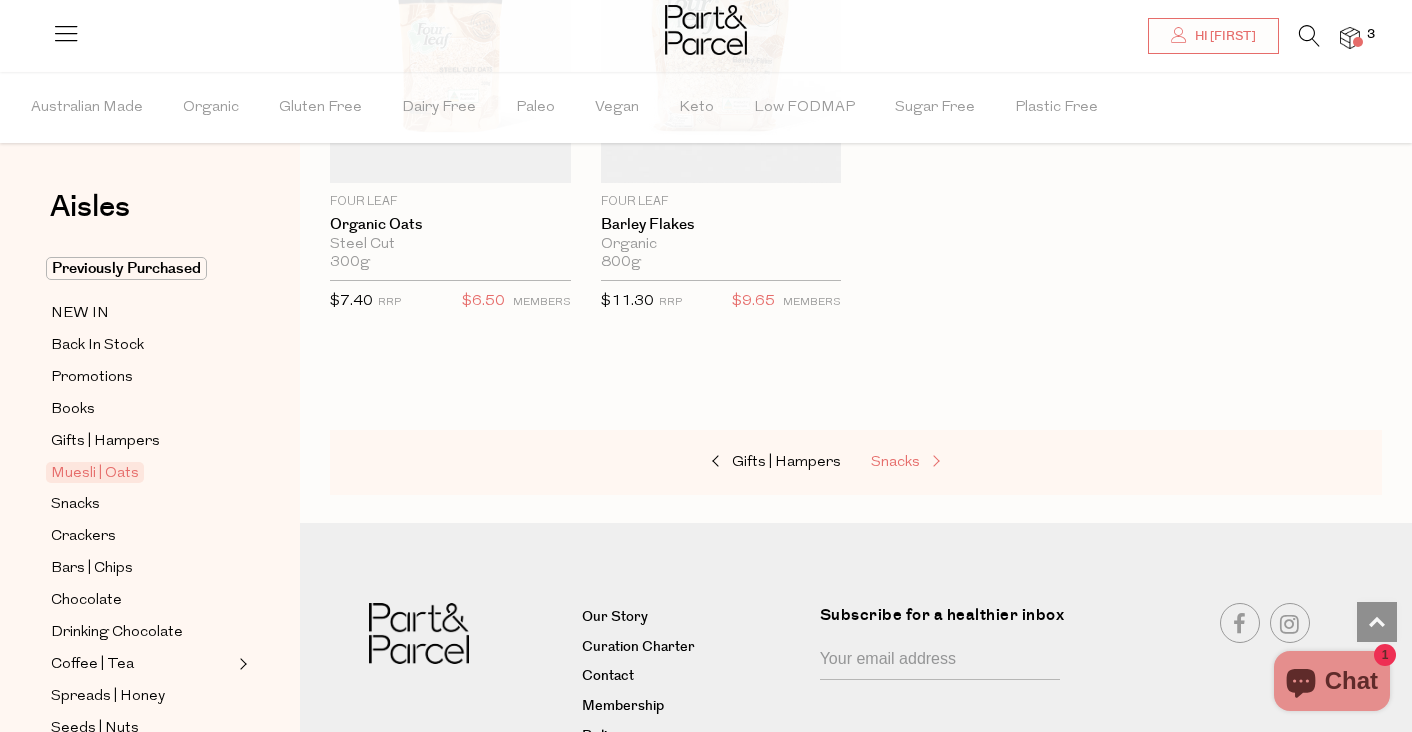 click on "Snacks" at bounding box center (895, 462) 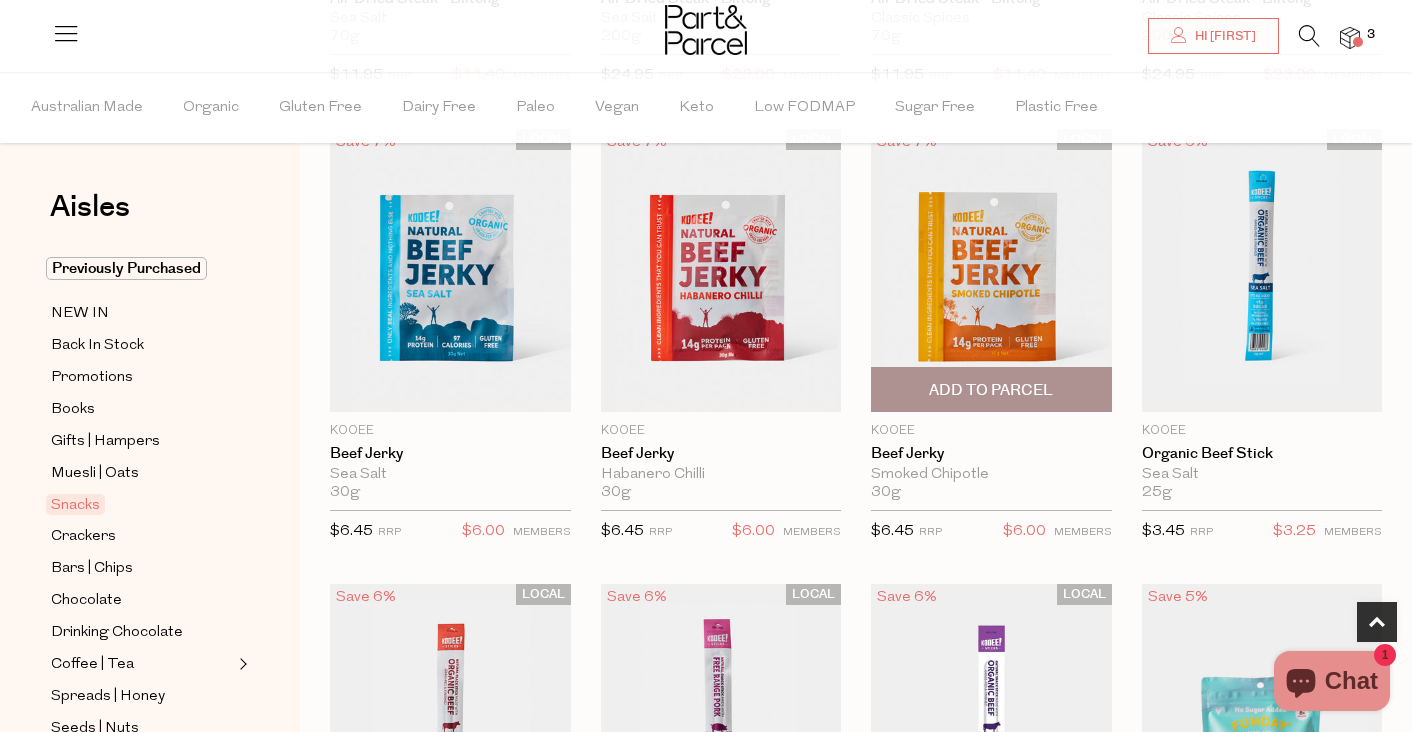 scroll, scrollTop: 592, scrollLeft: 0, axis: vertical 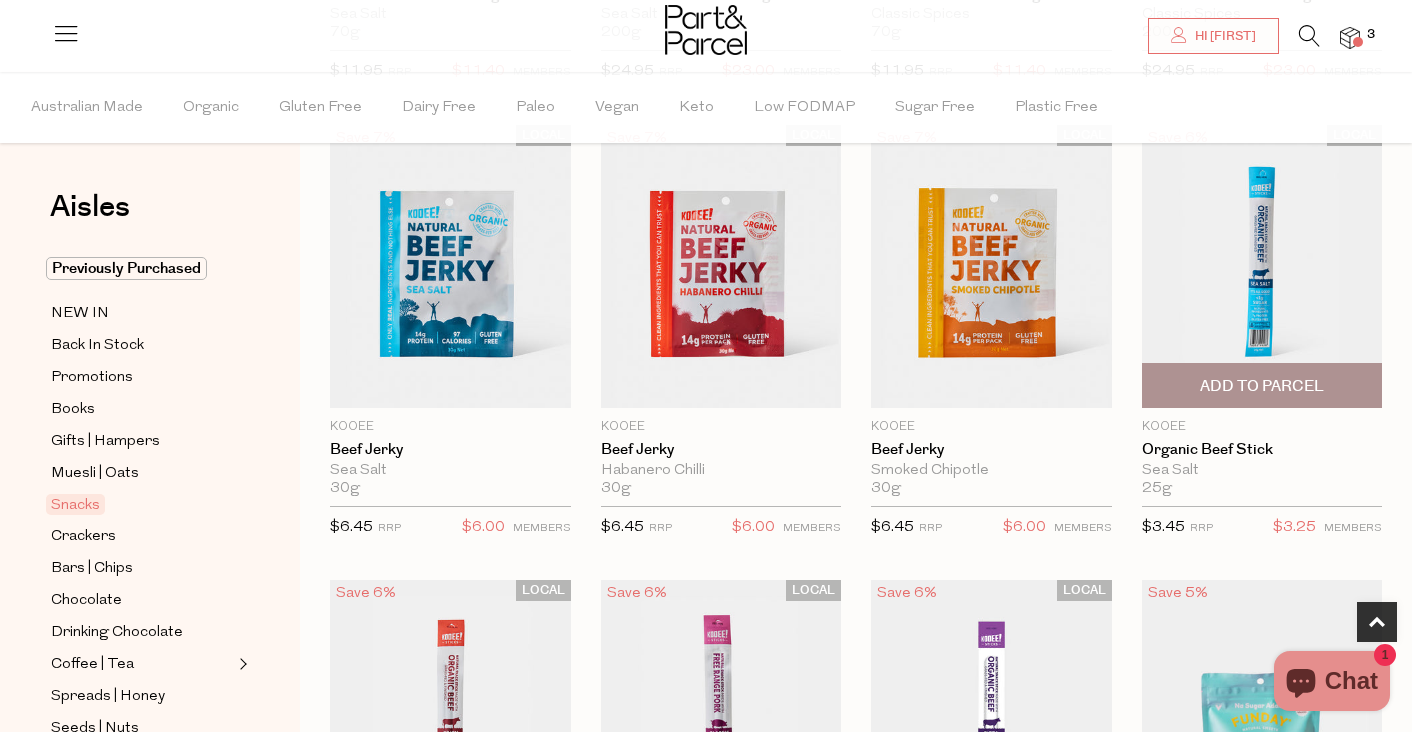 click on "Add To Parcel" at bounding box center (1262, 386) 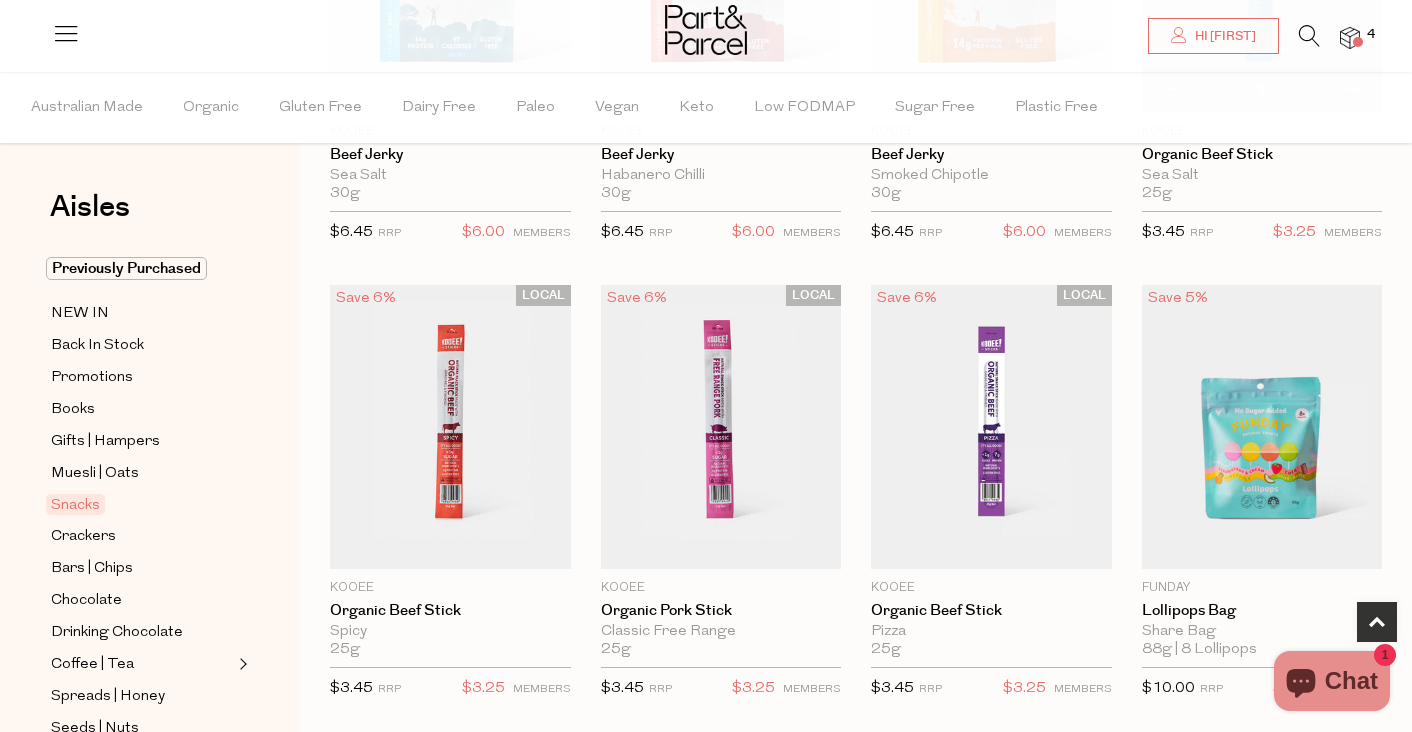 scroll, scrollTop: 889, scrollLeft: 0, axis: vertical 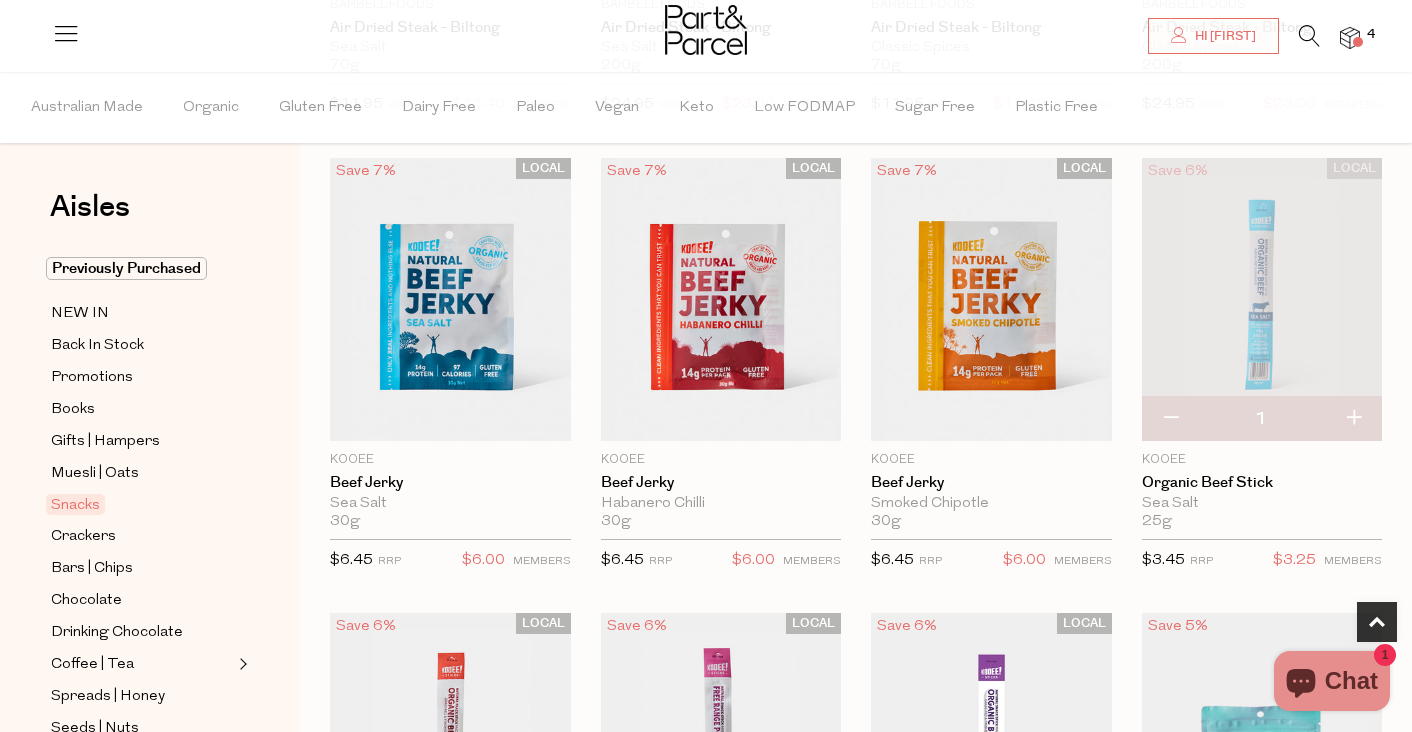 click at bounding box center (1353, 419) 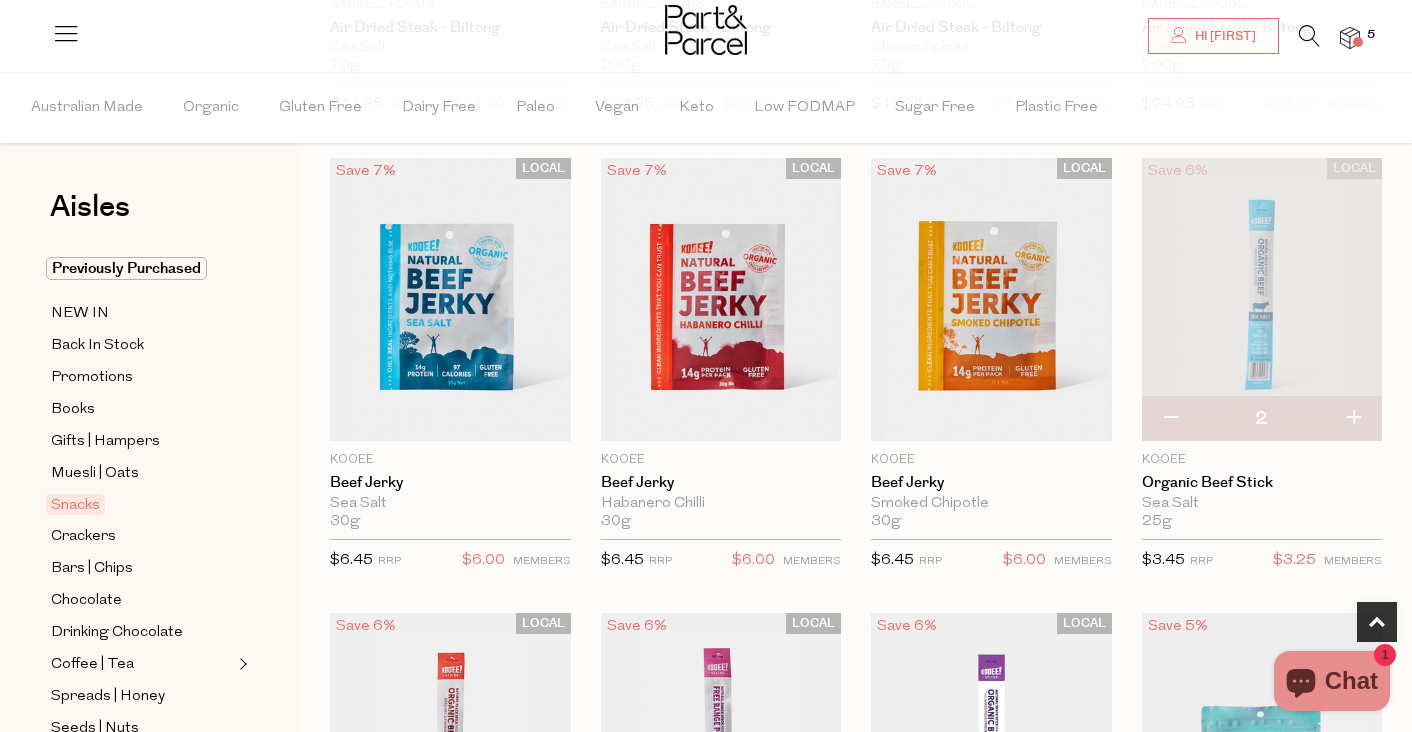 click at bounding box center (1353, 419) 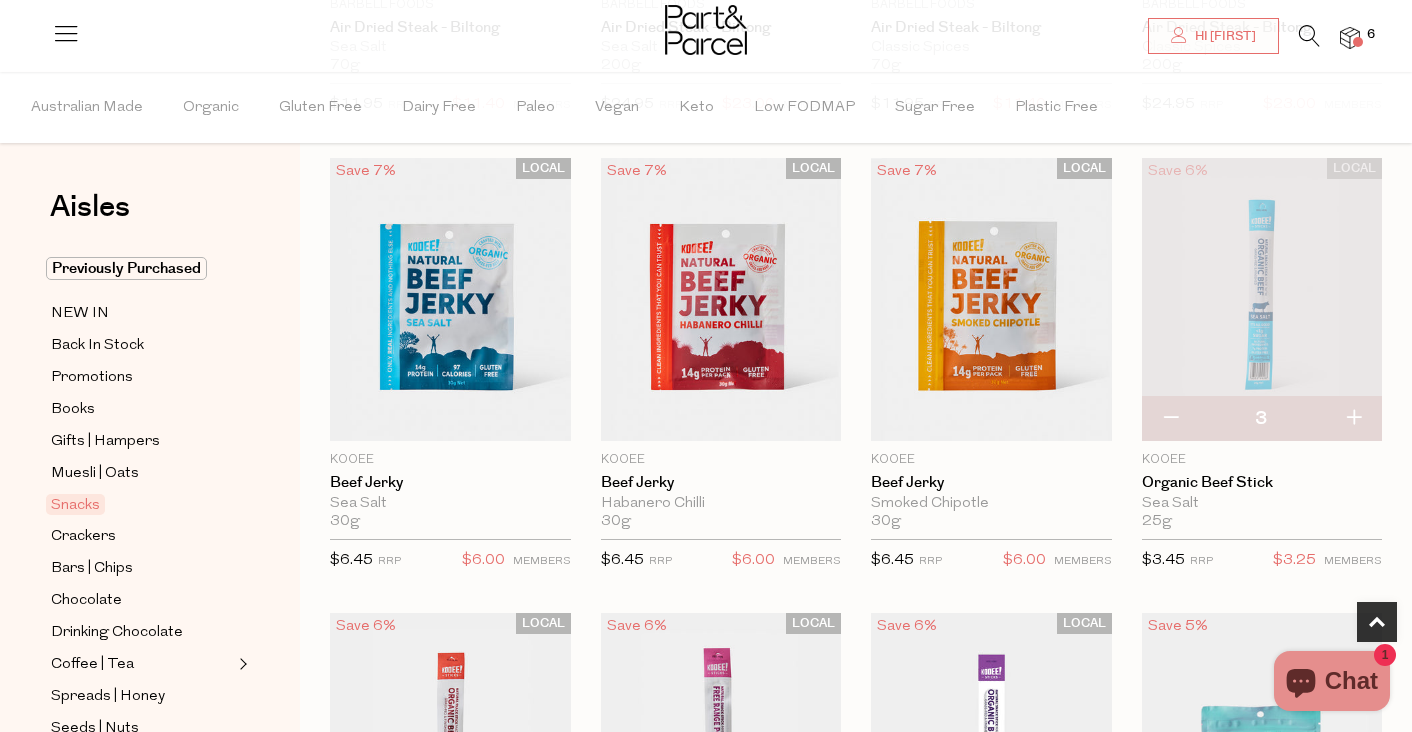 click at bounding box center (1353, 419) 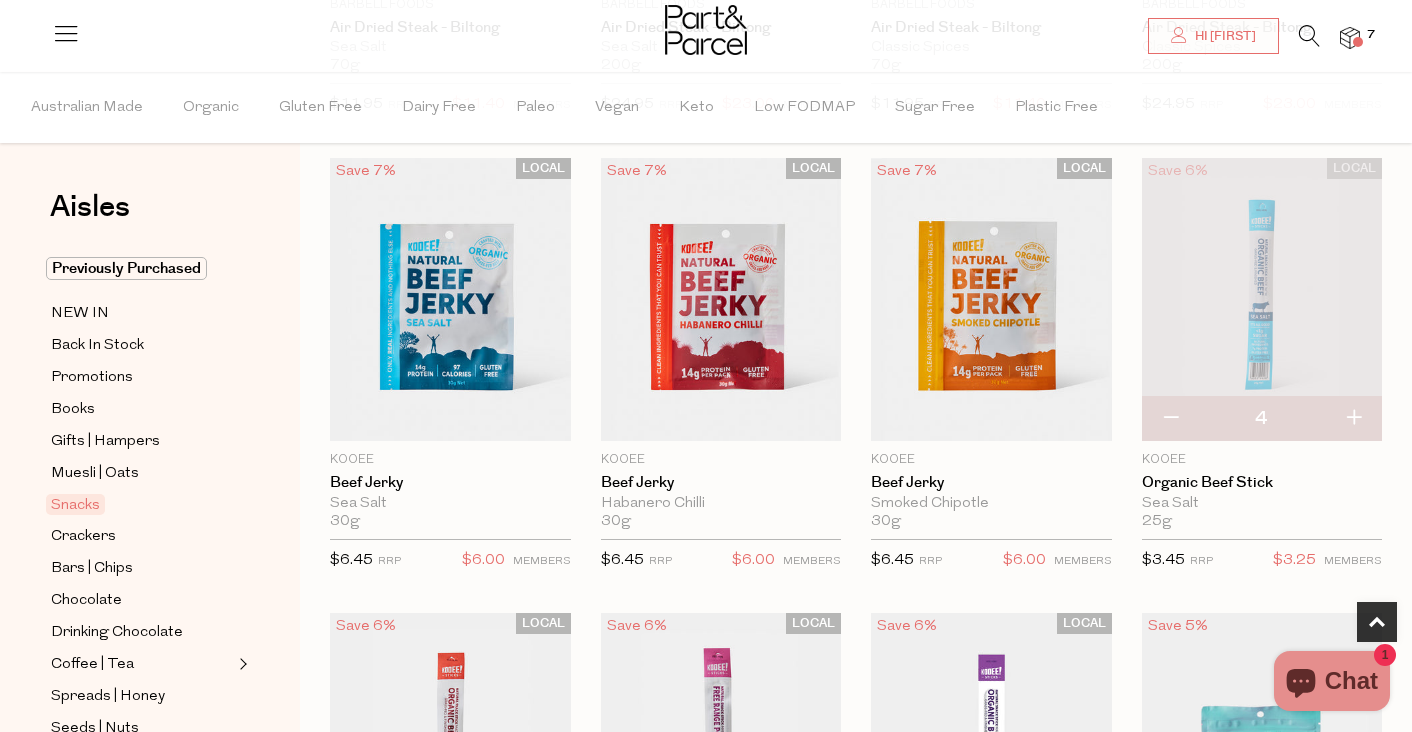 click at bounding box center (1353, 419) 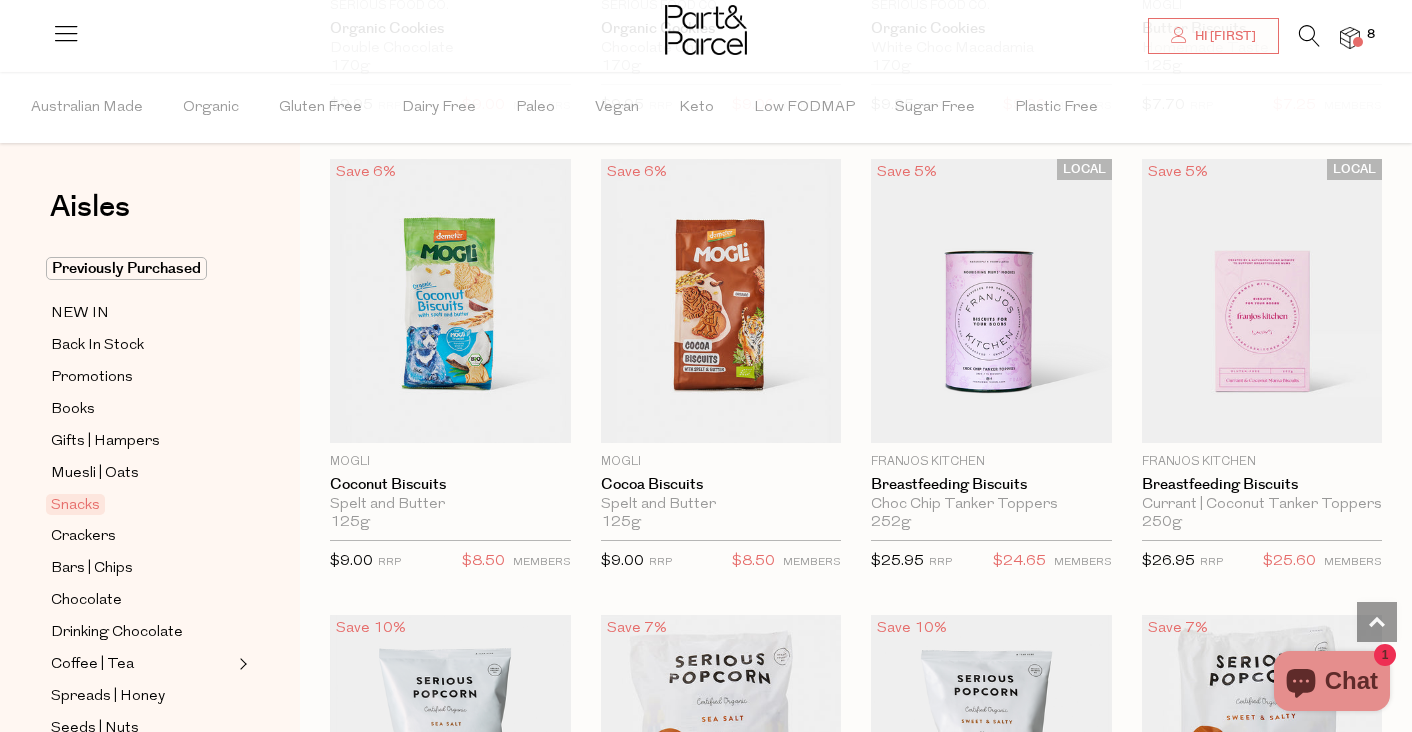 scroll, scrollTop: 4192, scrollLeft: 0, axis: vertical 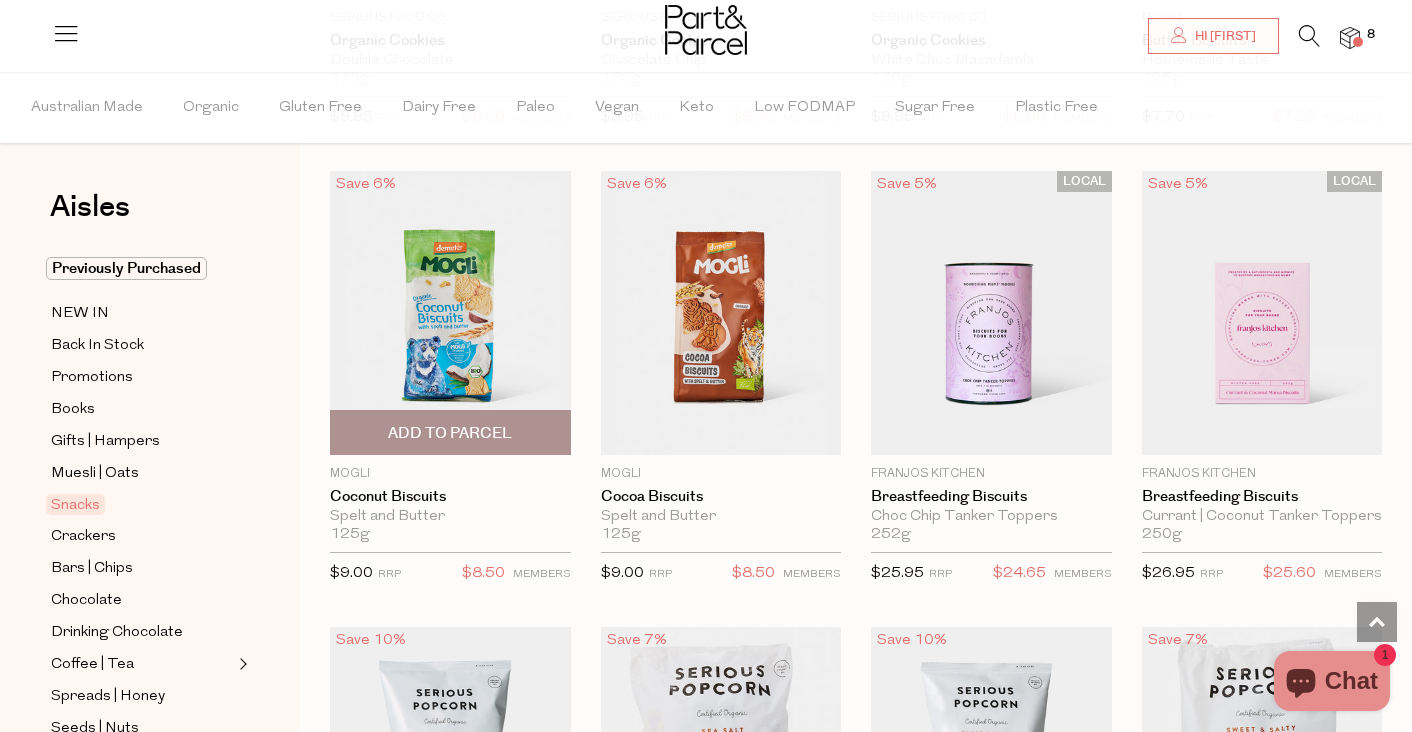 click on "Add To Parcel" at bounding box center [450, 433] 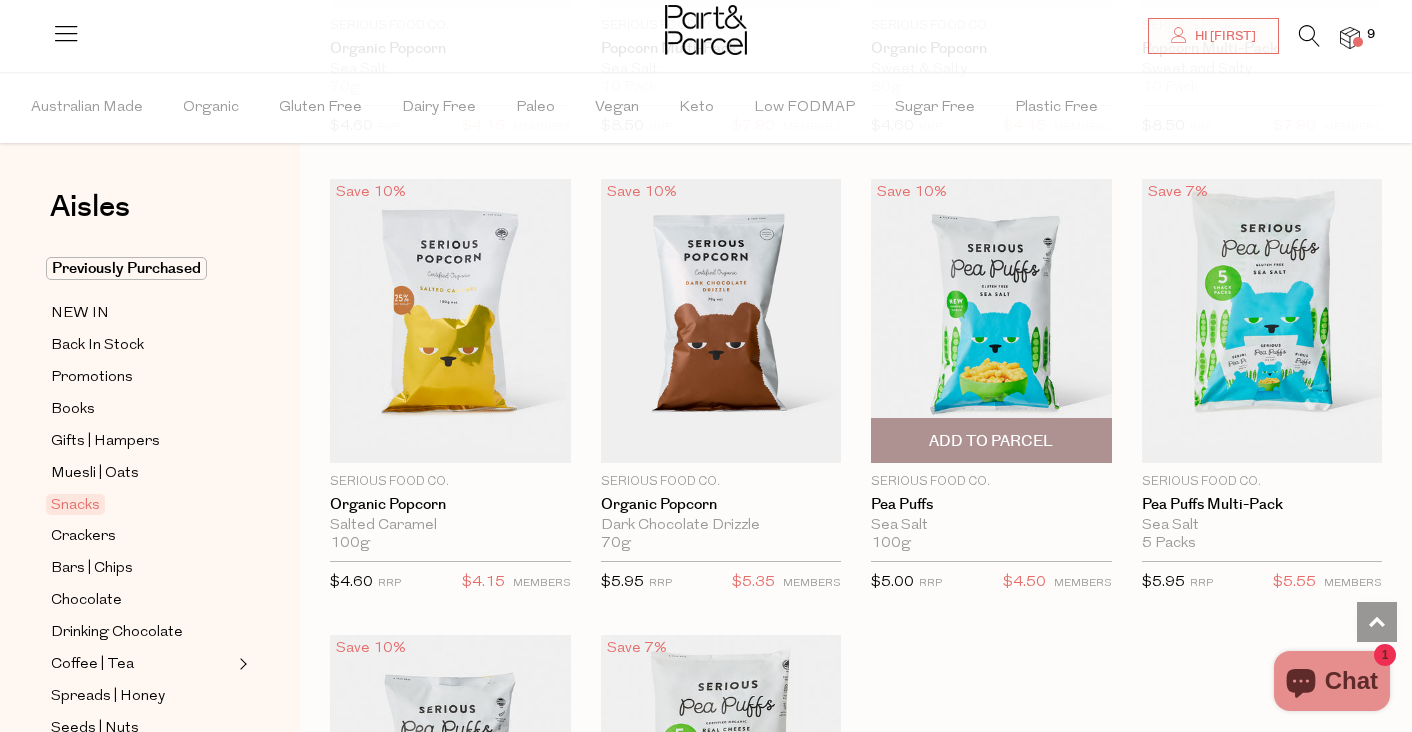 scroll, scrollTop: 5099, scrollLeft: 0, axis: vertical 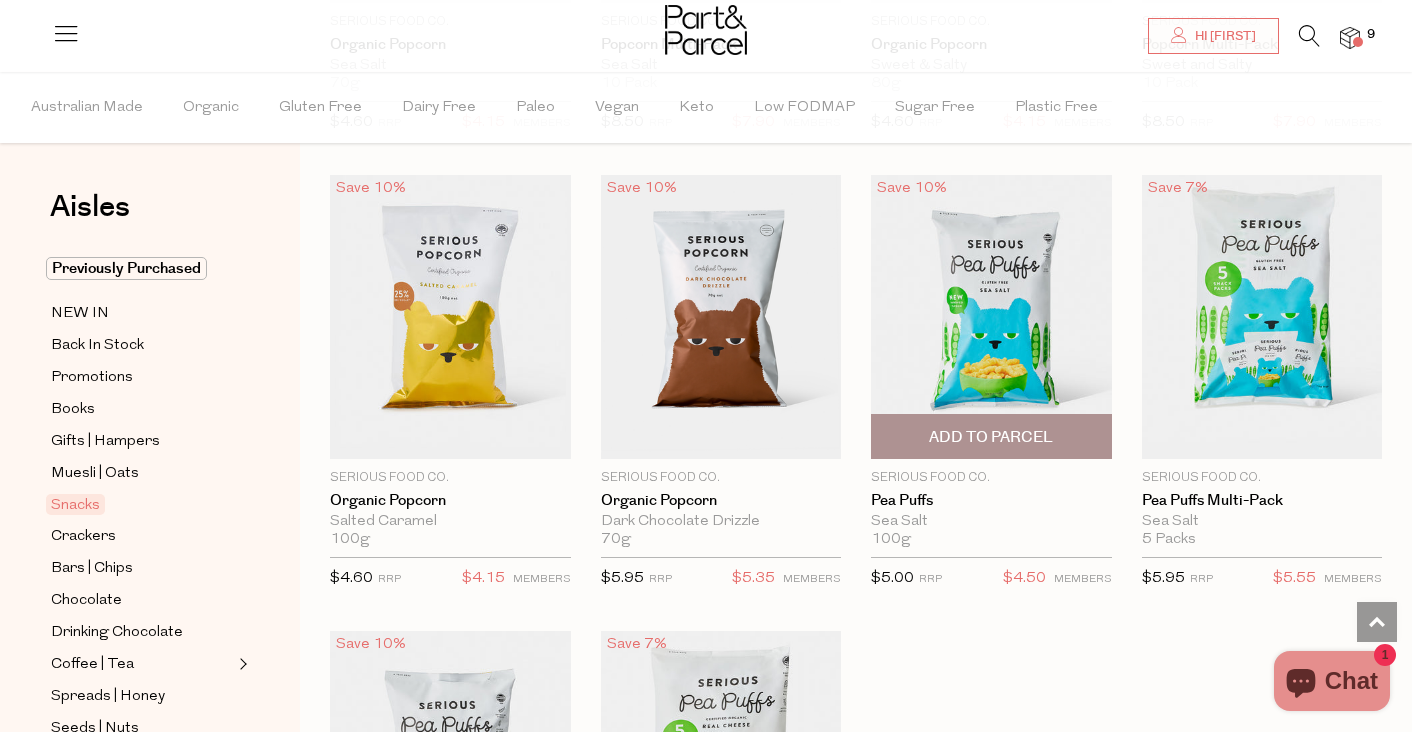 click on "Add To Parcel" at bounding box center [991, 437] 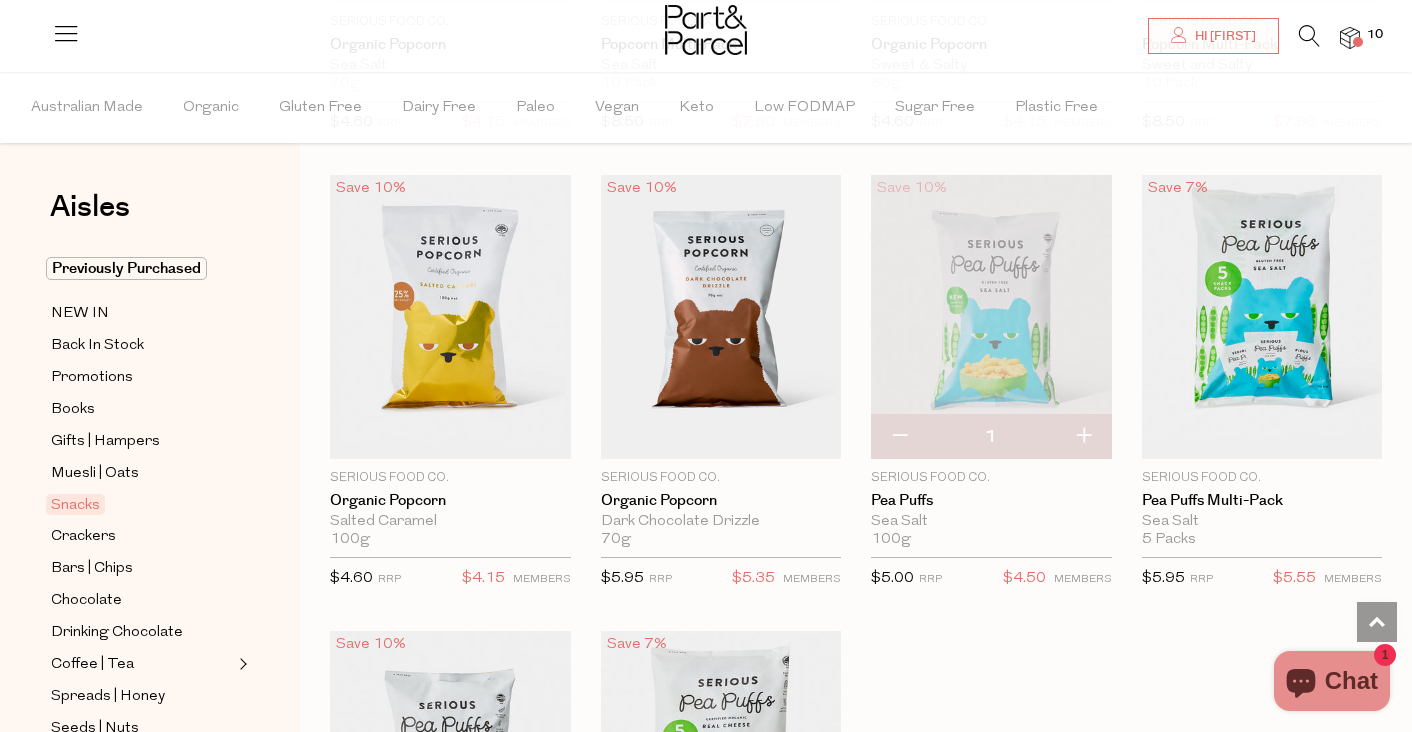 click at bounding box center [899, 437] 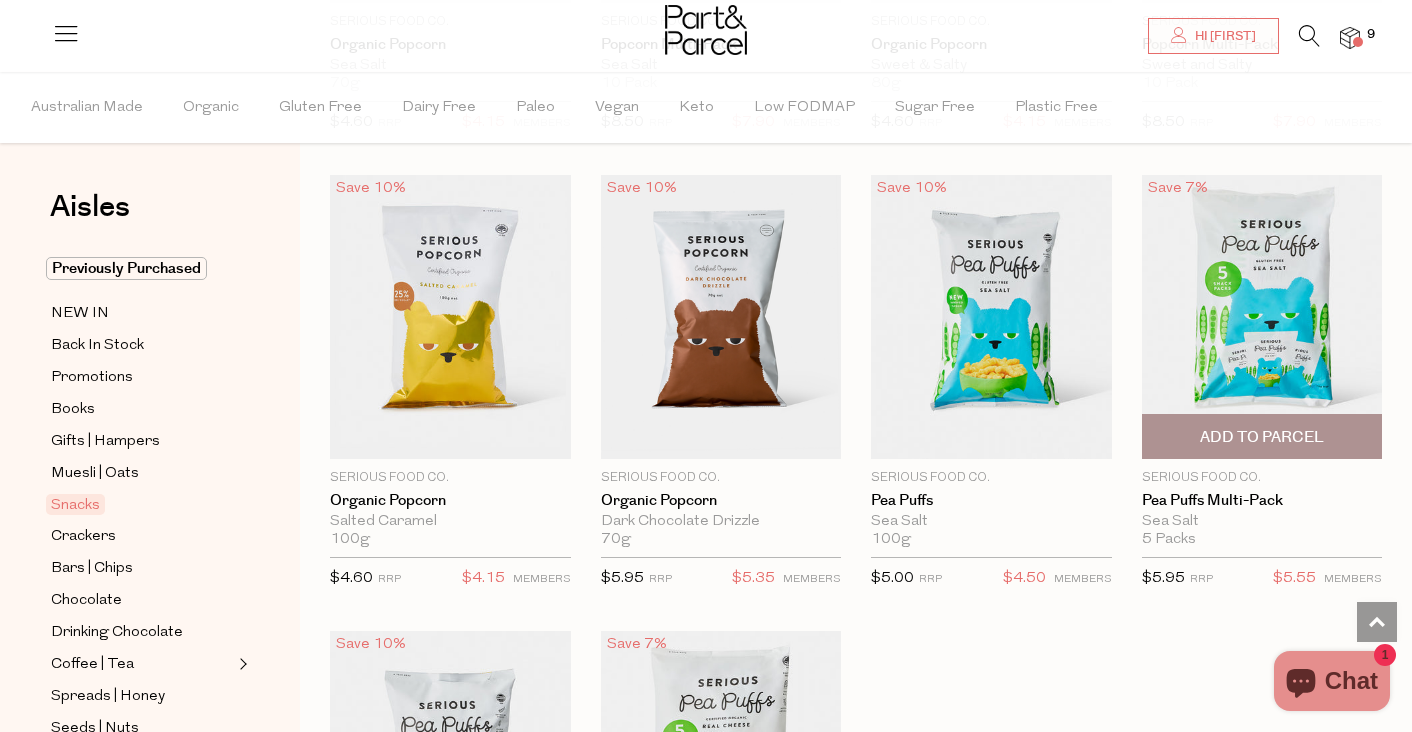 click on "Add To Parcel" at bounding box center [1262, 436] 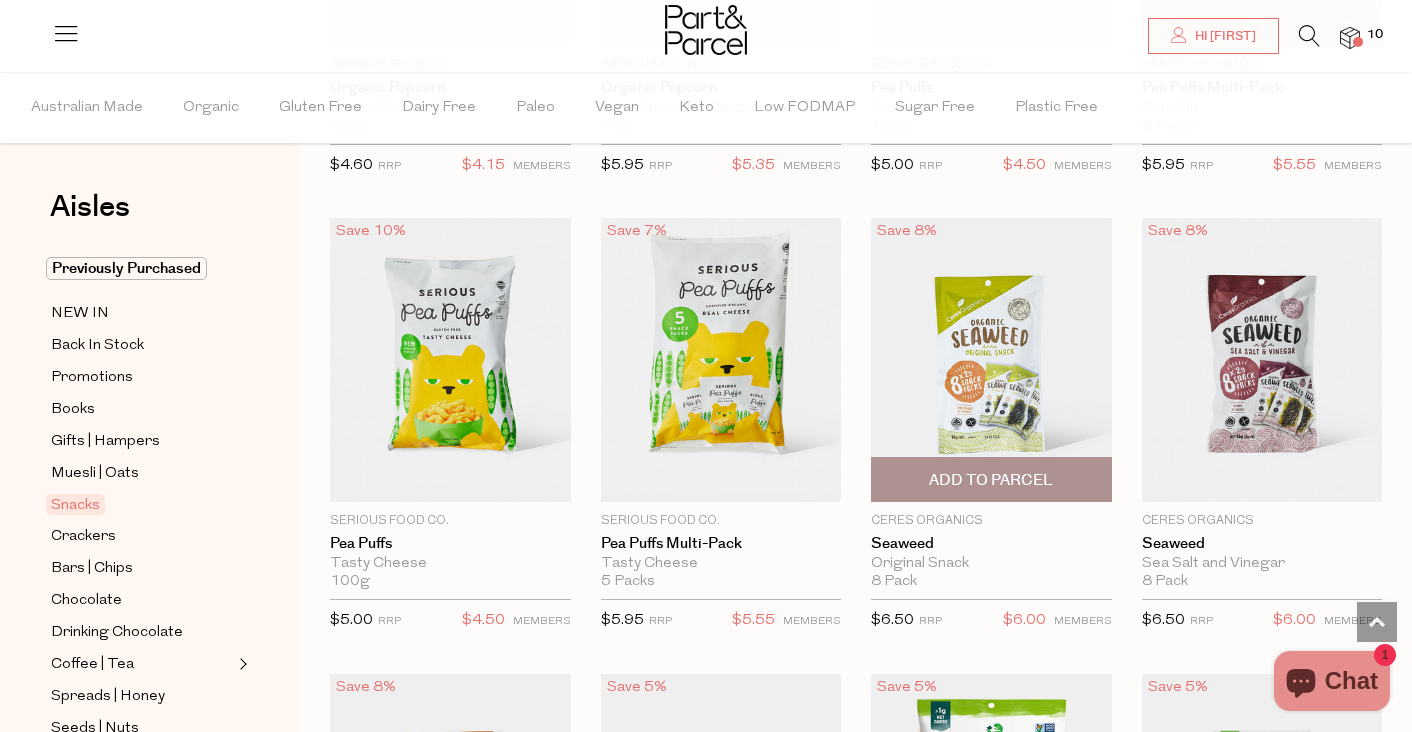 scroll, scrollTop: 5553, scrollLeft: 0, axis: vertical 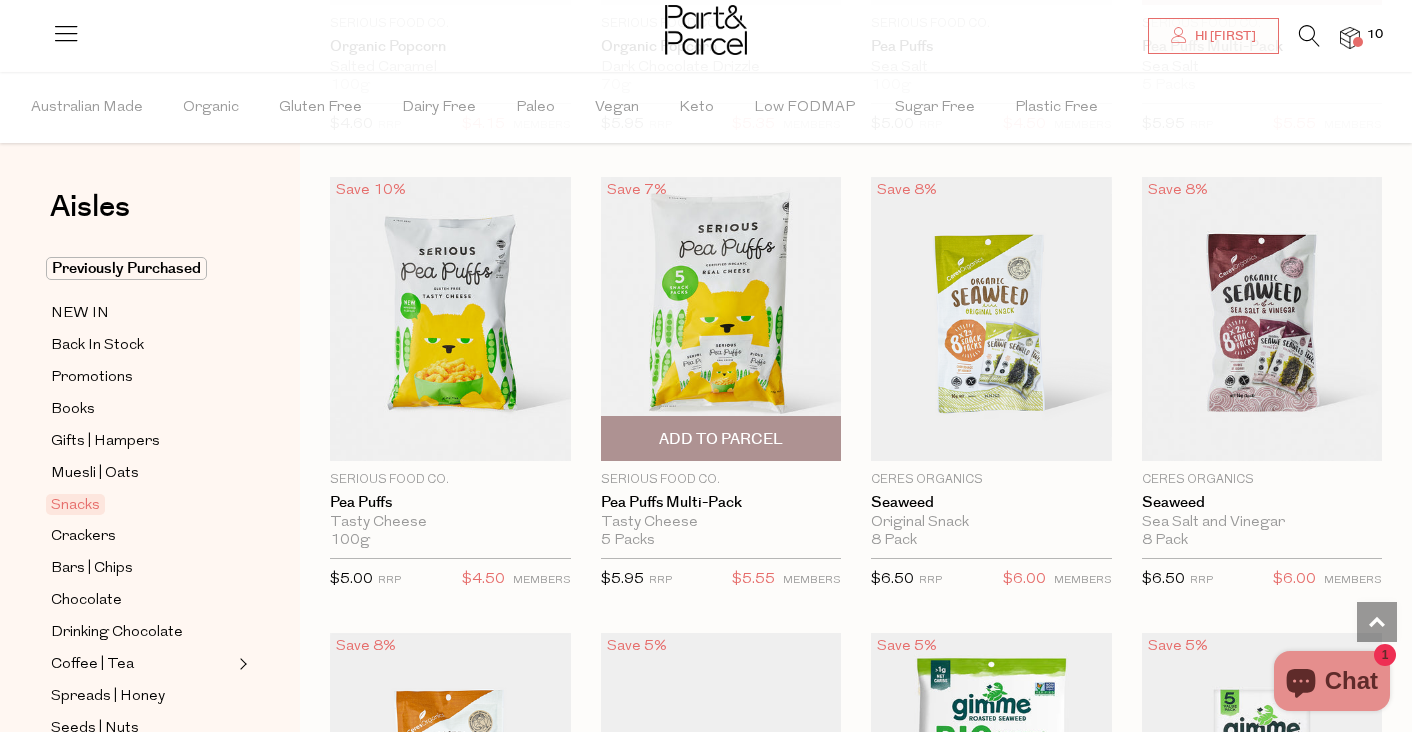 click on "Add To Parcel" at bounding box center [721, 439] 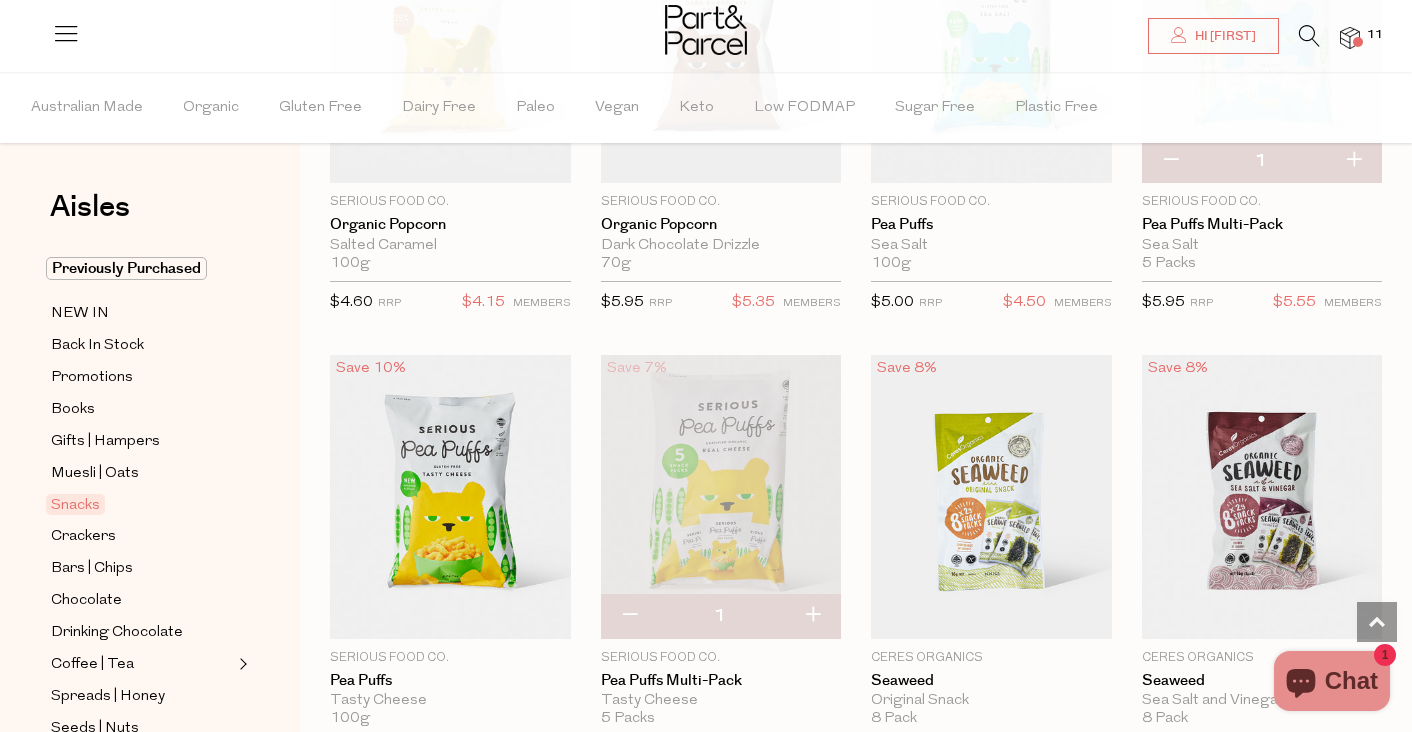 scroll, scrollTop: 5373, scrollLeft: 0, axis: vertical 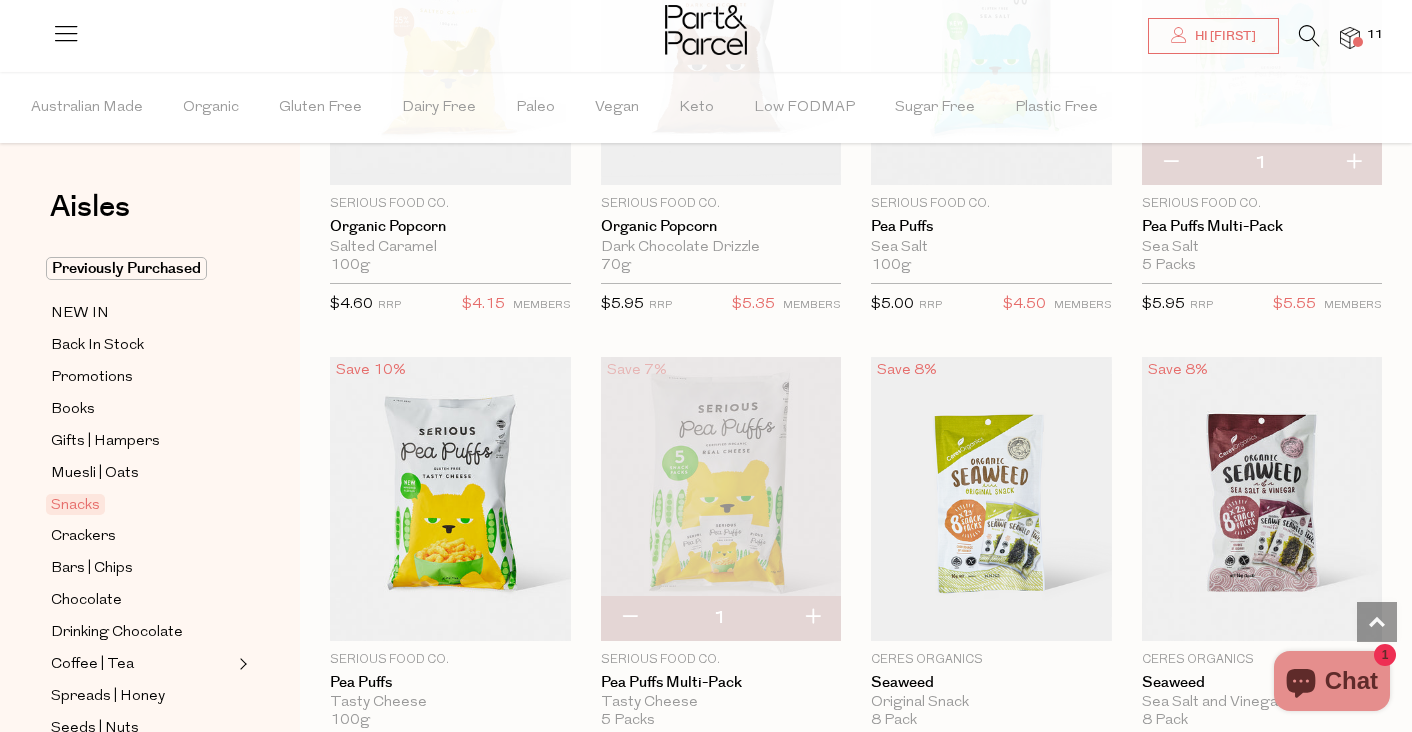 click at bounding box center [812, 618] 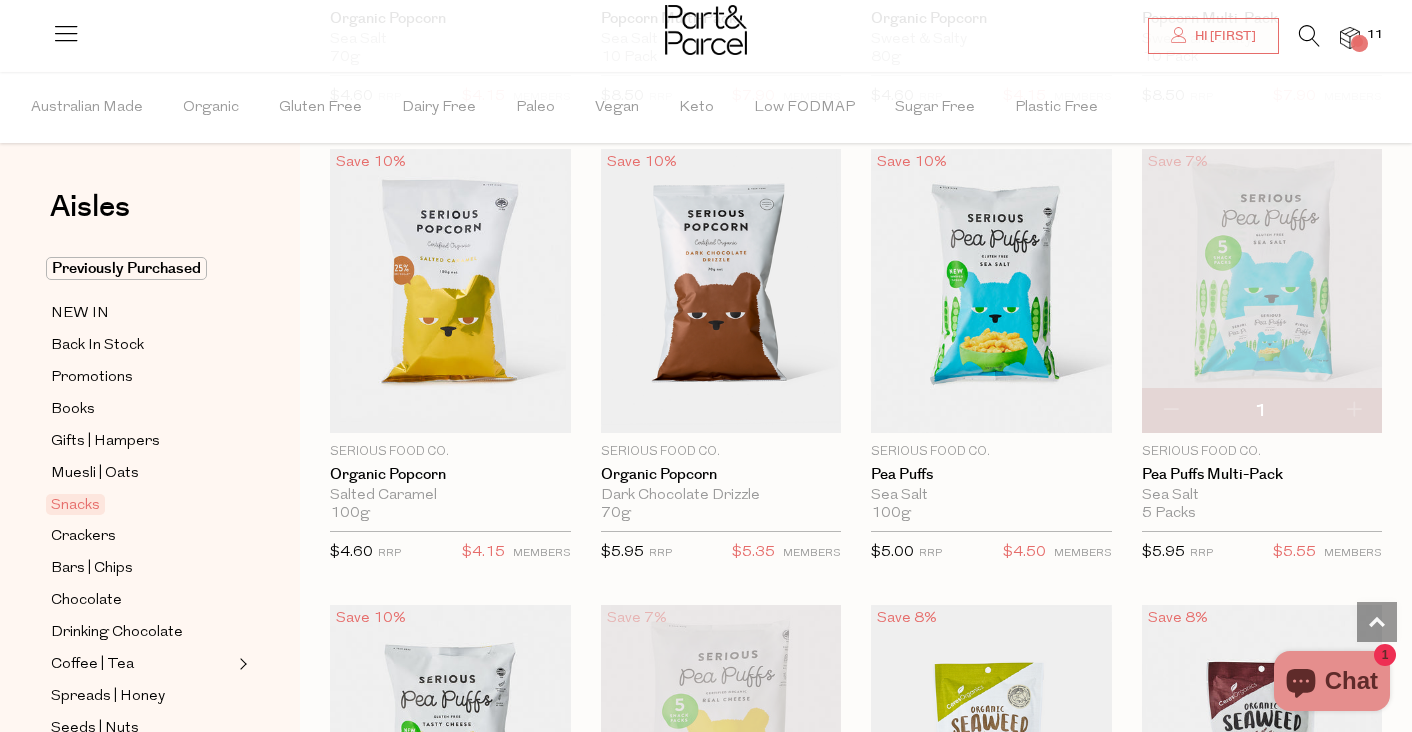scroll, scrollTop: 5123, scrollLeft: 0, axis: vertical 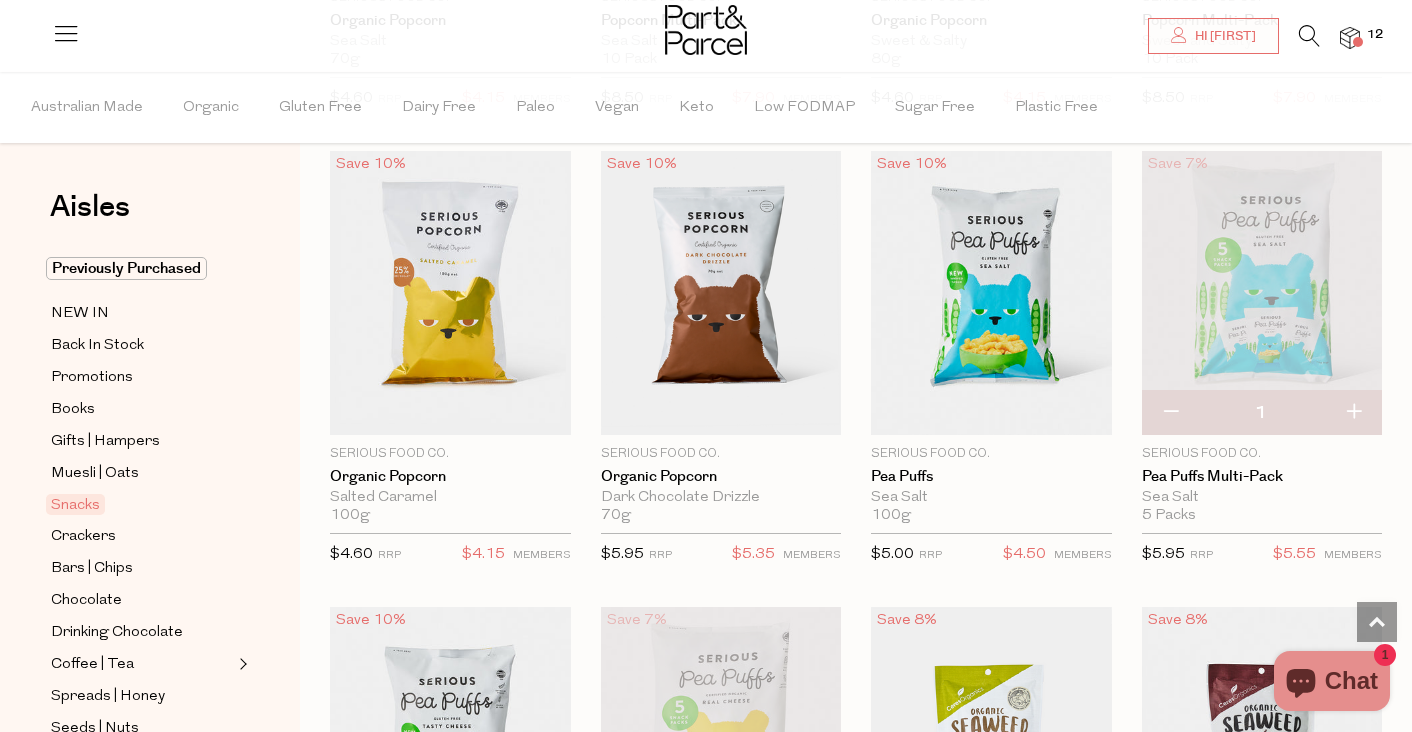 click at bounding box center (1353, 413) 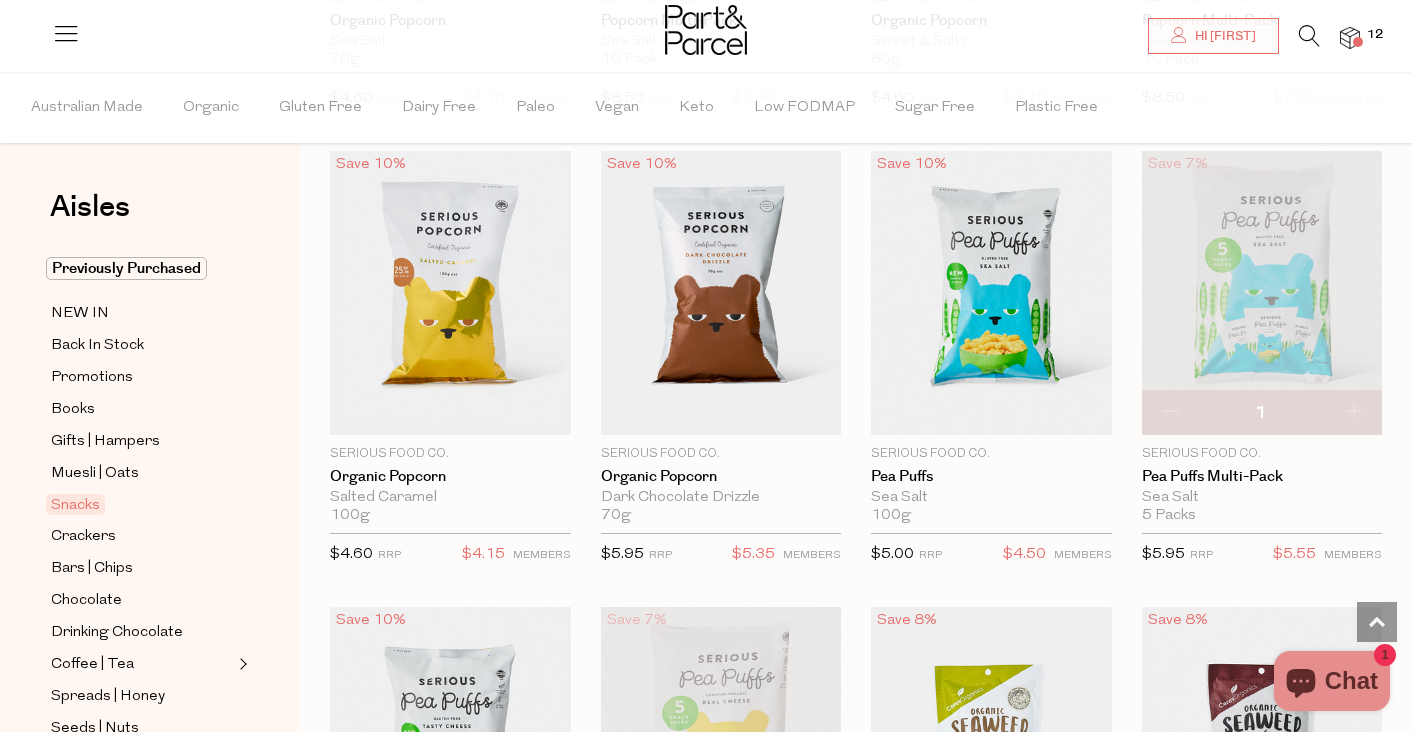 type on "2" 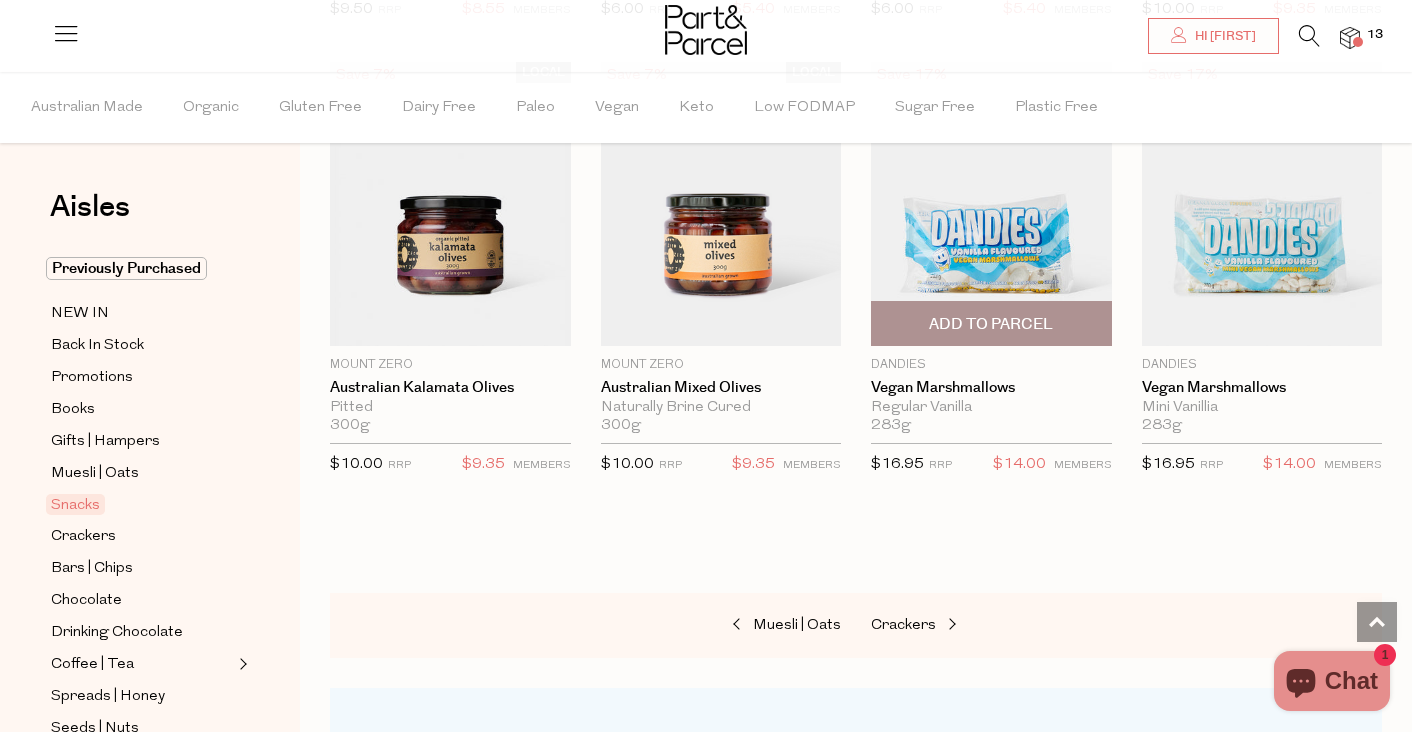 scroll, scrollTop: 7492, scrollLeft: 0, axis: vertical 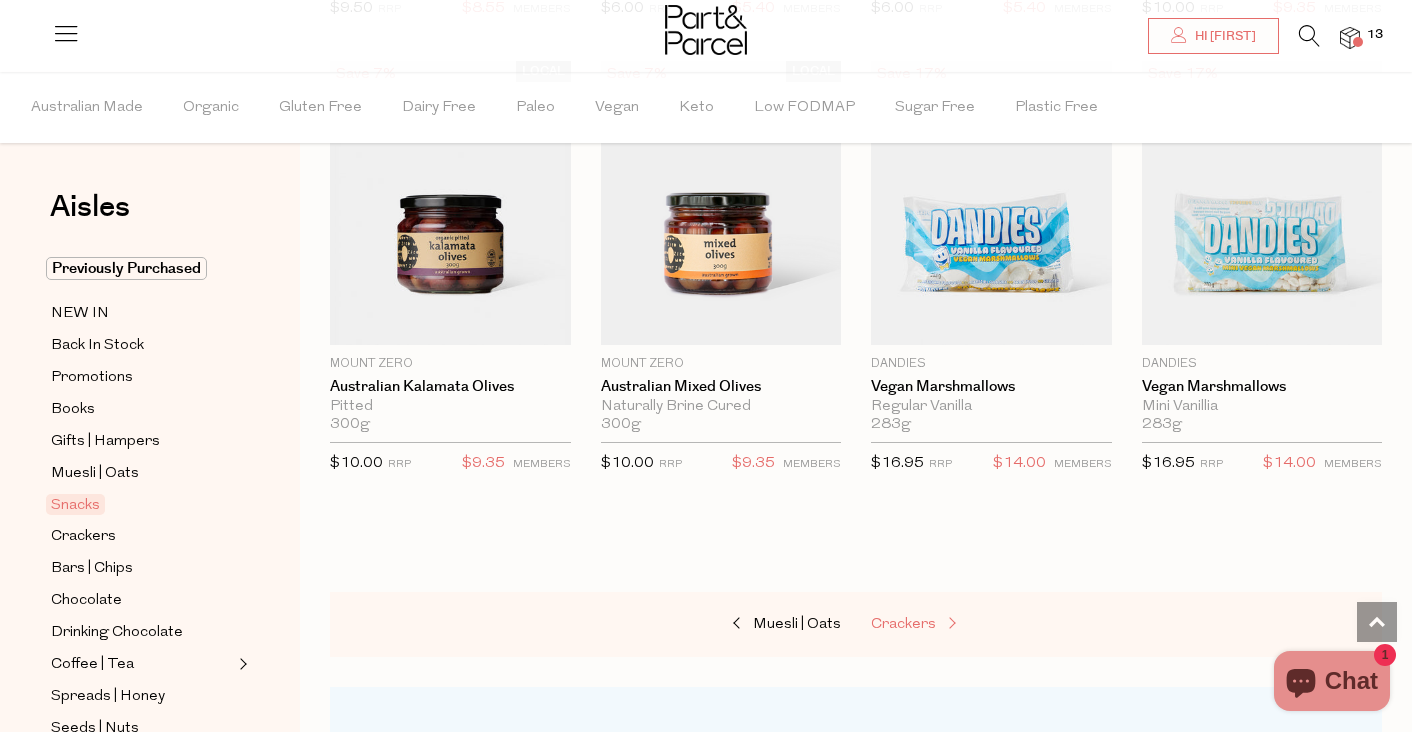 click on "Crackers" at bounding box center (903, 624) 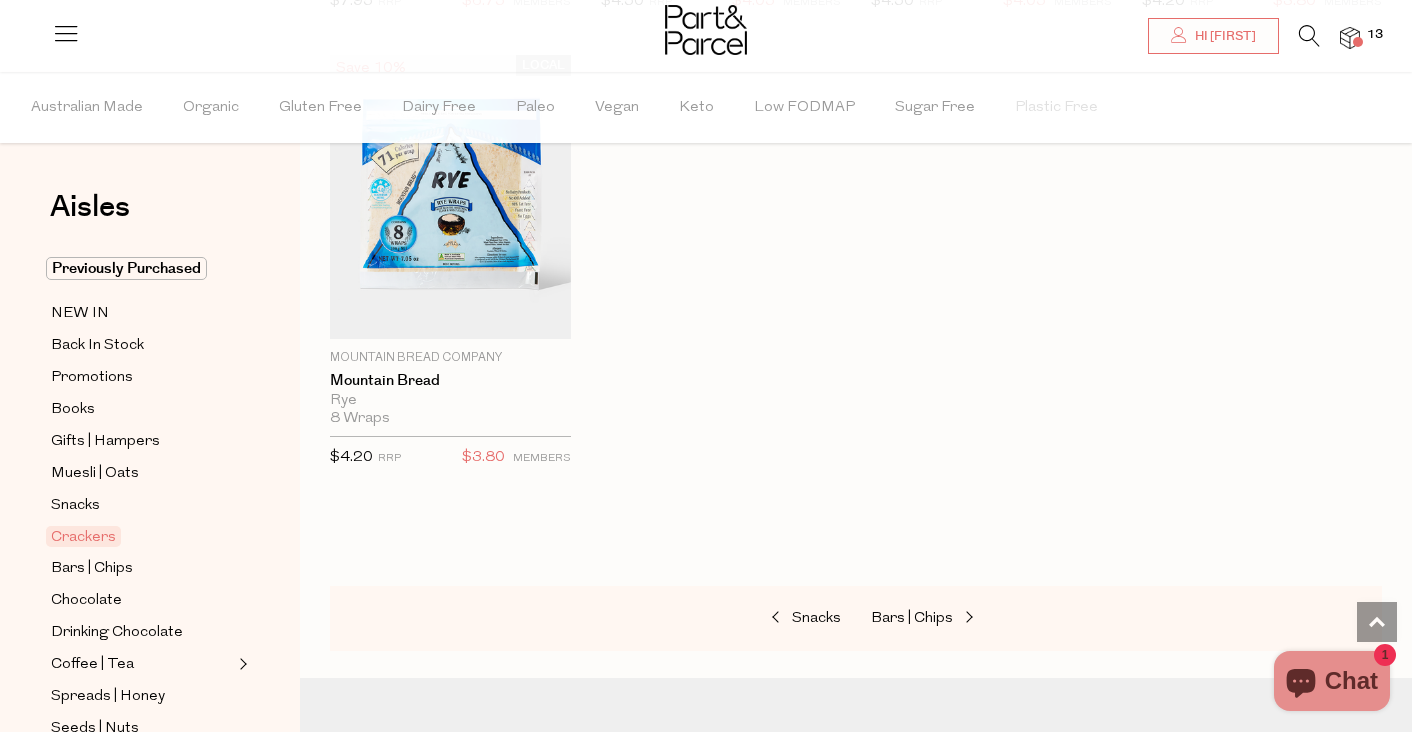 scroll, scrollTop: 4342, scrollLeft: 0, axis: vertical 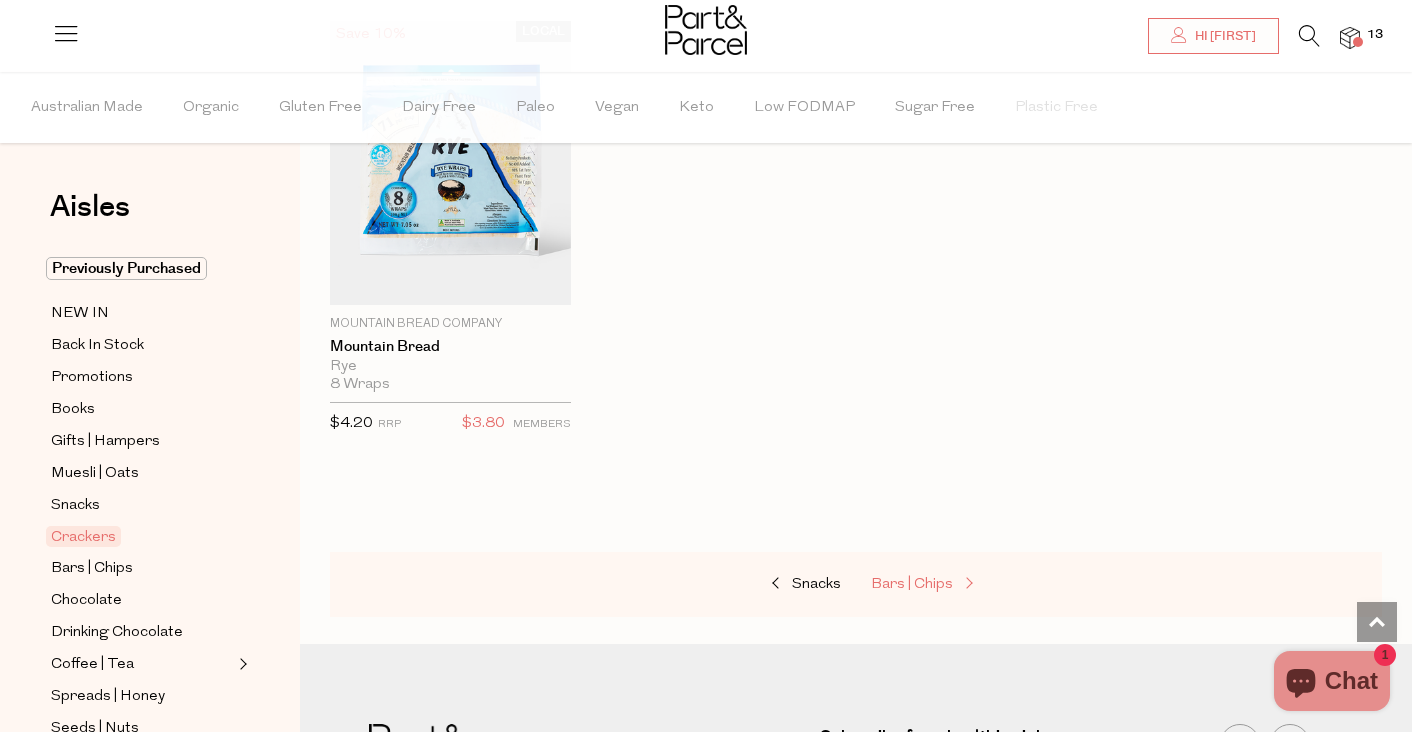 click on "Bars | Chips" at bounding box center [912, 584] 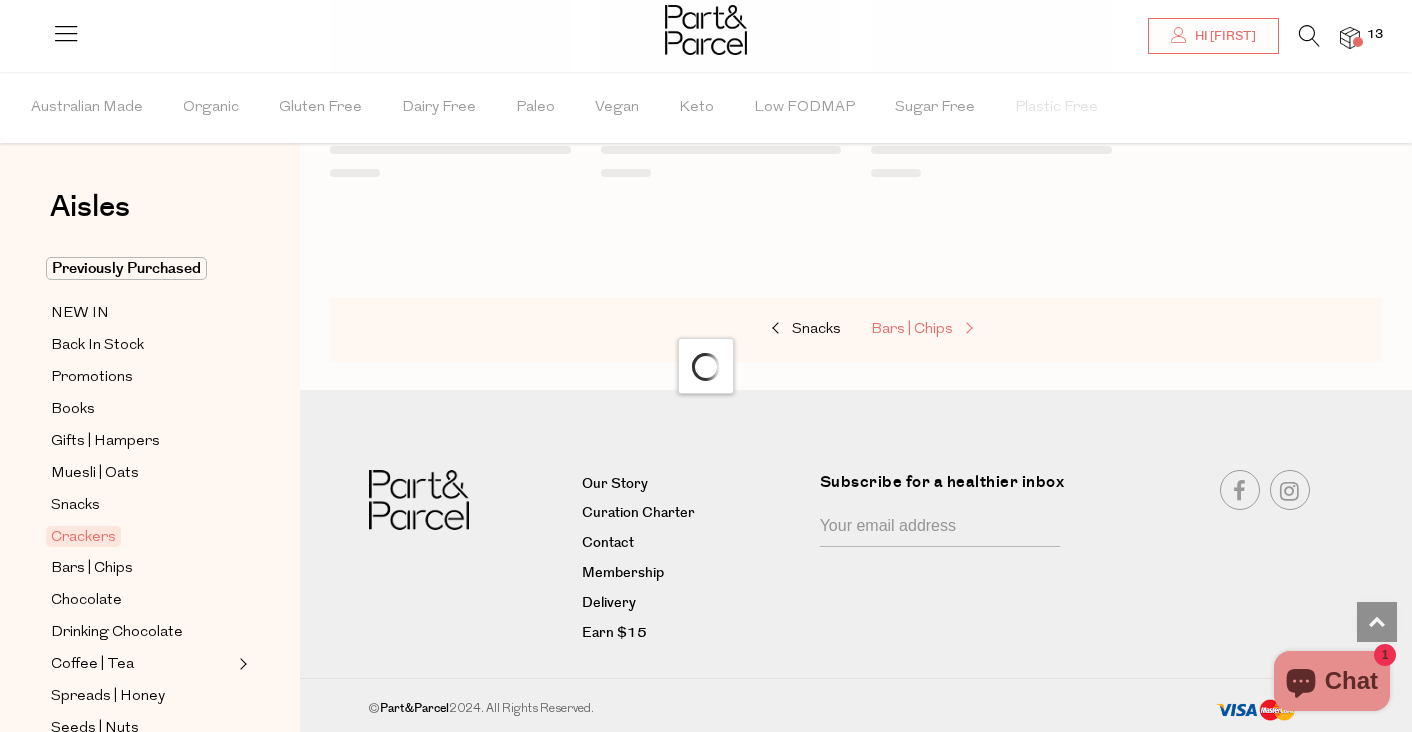 scroll, scrollTop: 0, scrollLeft: 0, axis: both 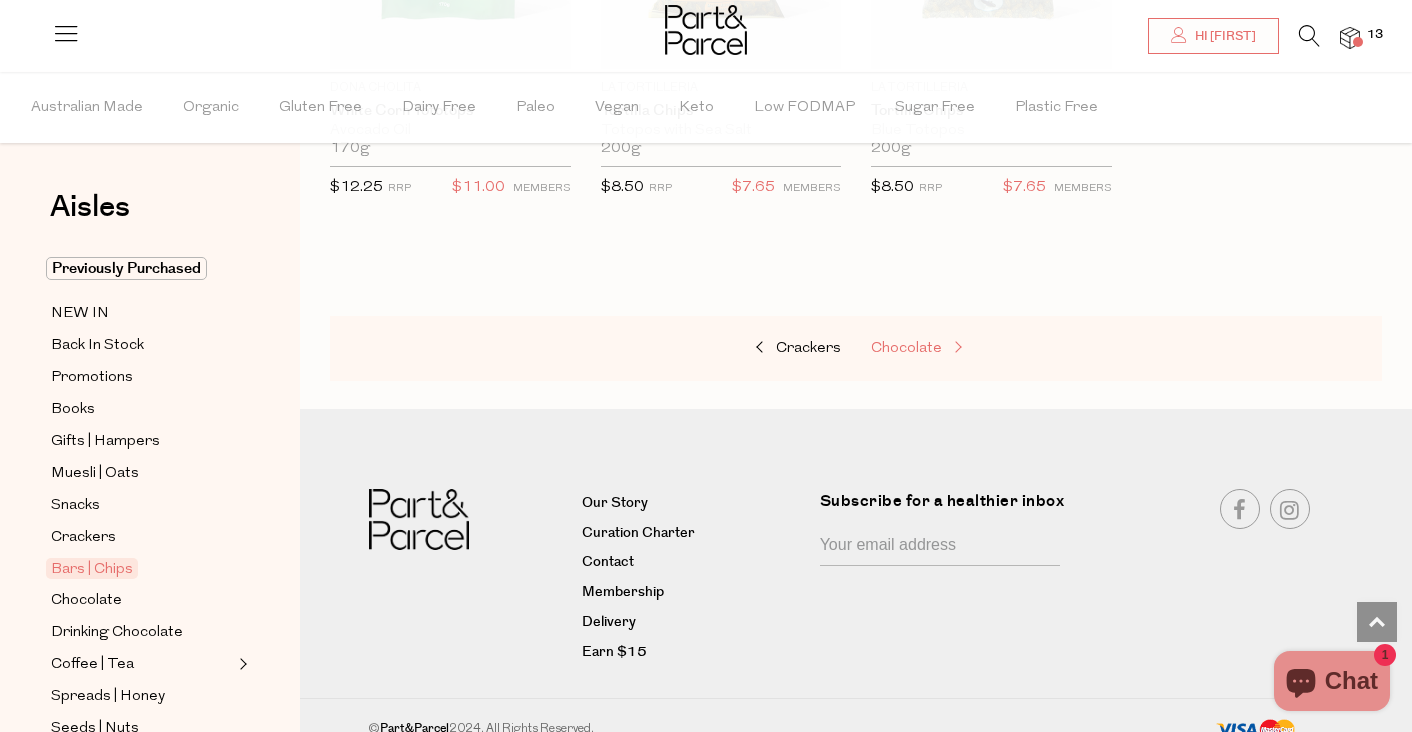 click on "Chocolate" at bounding box center [906, 348] 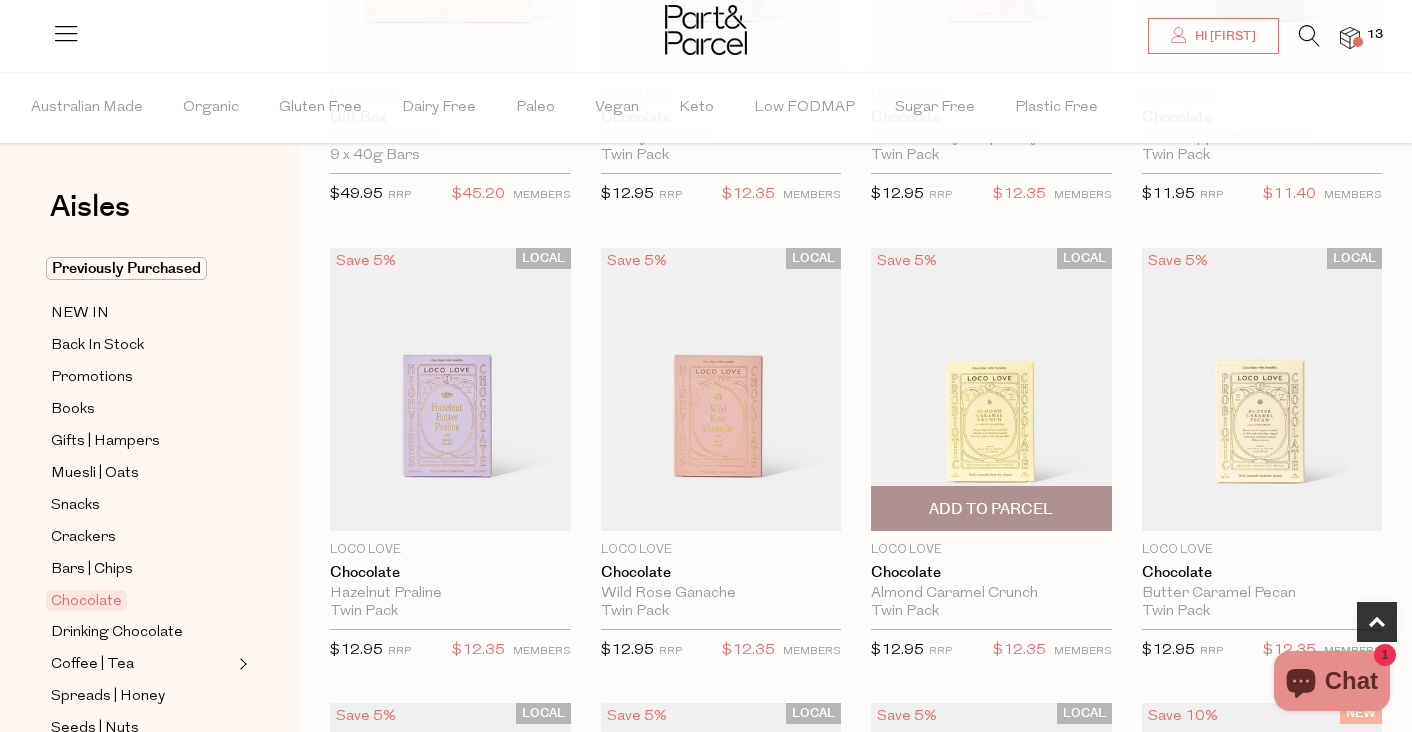 scroll, scrollTop: 469, scrollLeft: 0, axis: vertical 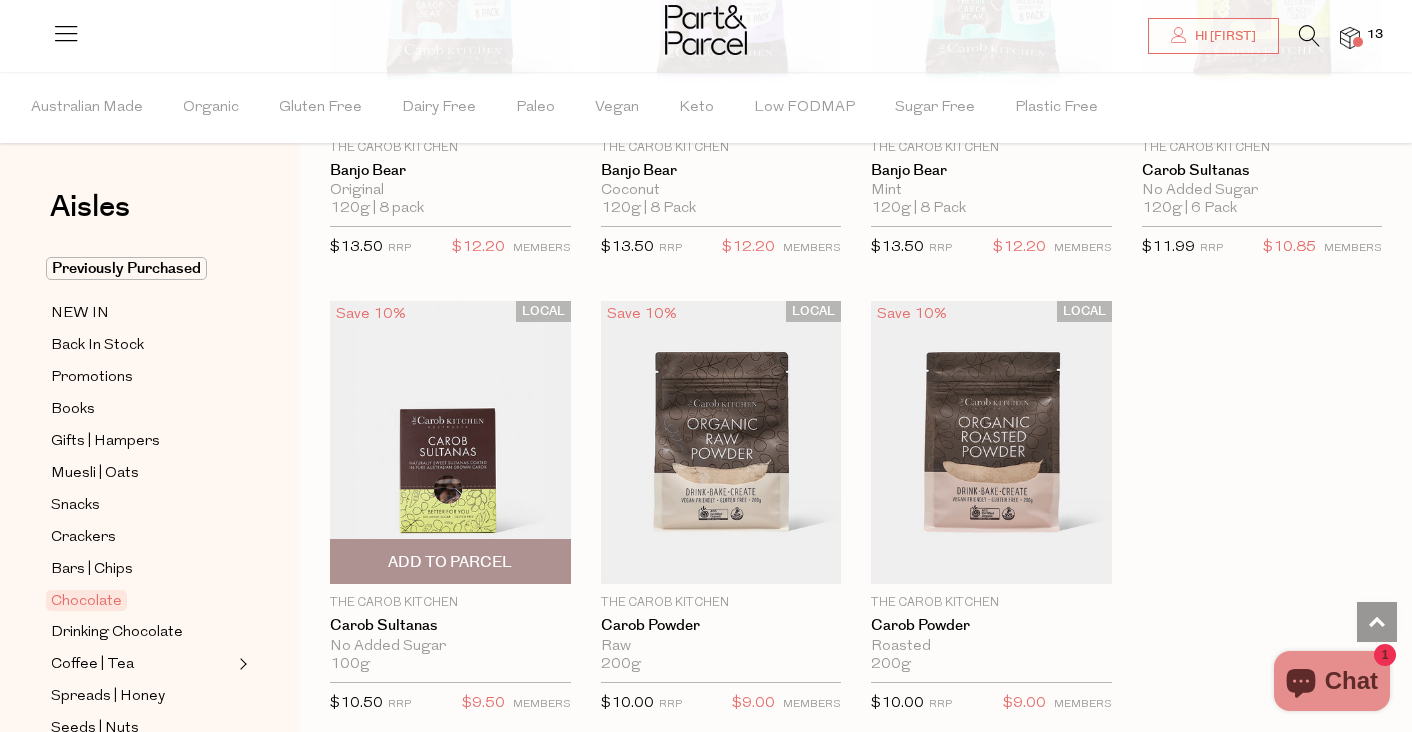 click on "Add To Parcel" at bounding box center (450, 562) 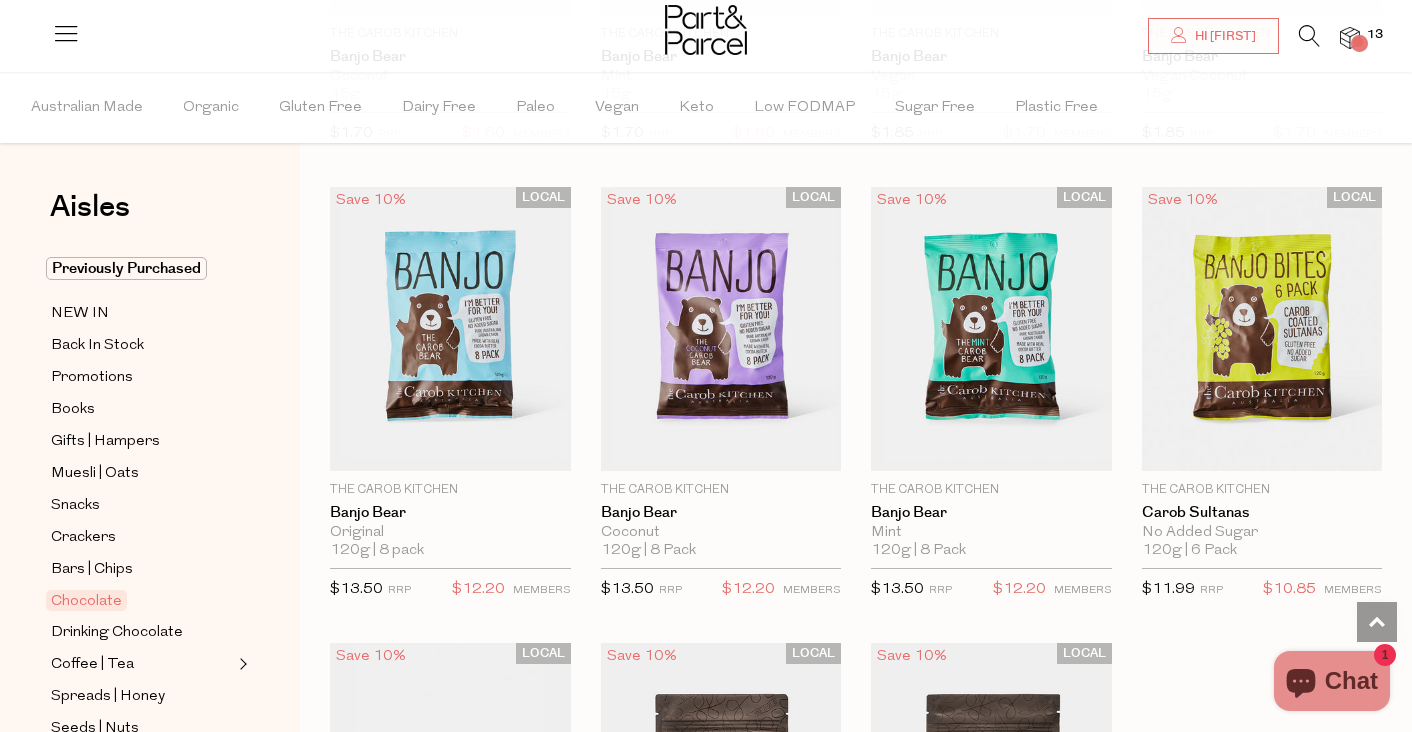 scroll, scrollTop: 5983, scrollLeft: 0, axis: vertical 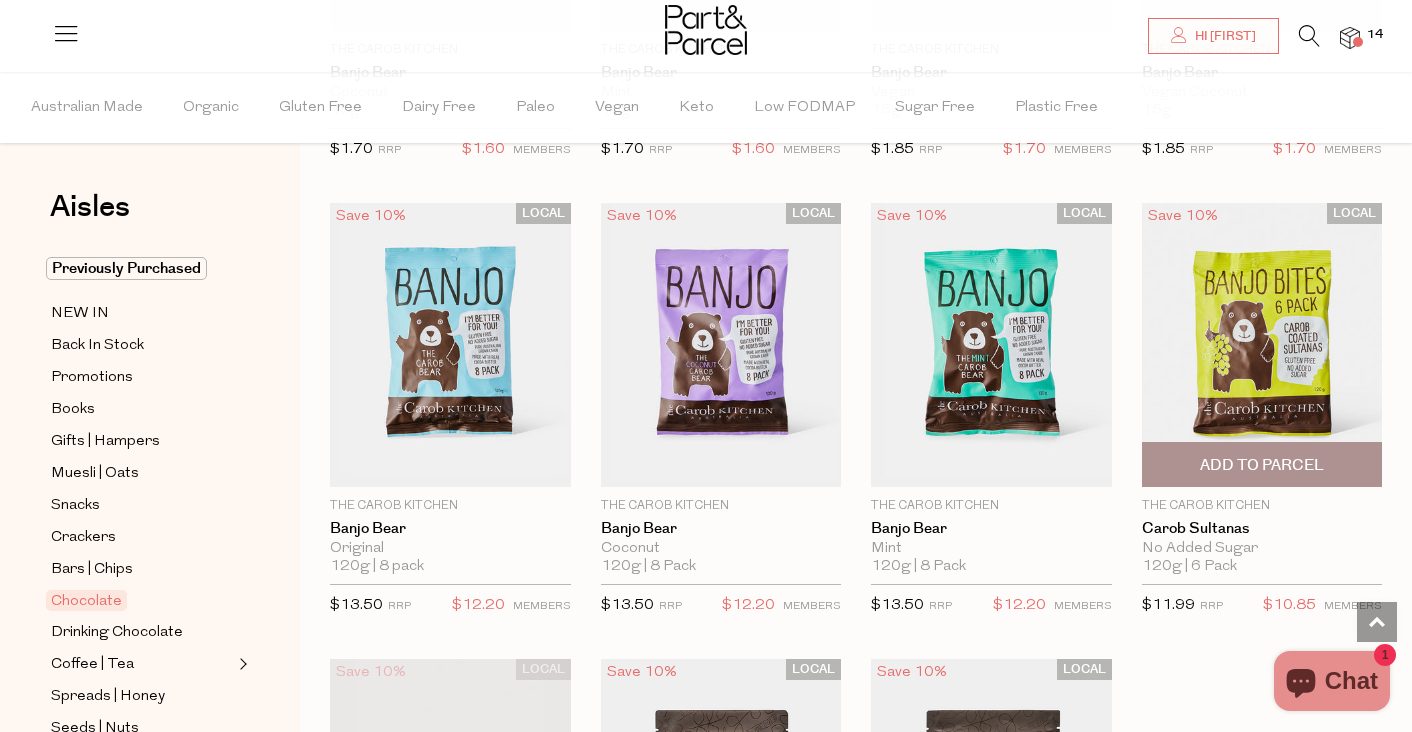 click on "Add To Parcel" at bounding box center [1262, 465] 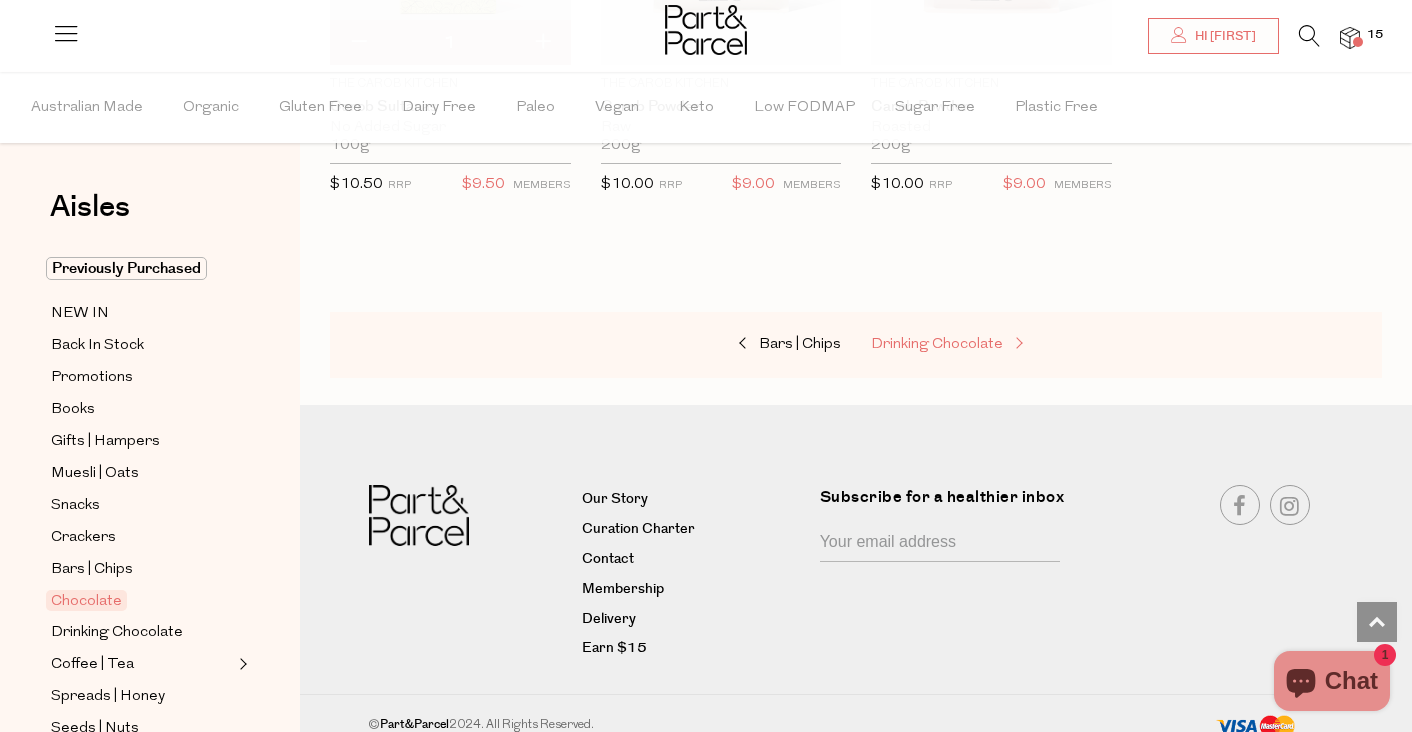 click on "Drinking Chocolate" at bounding box center [937, 344] 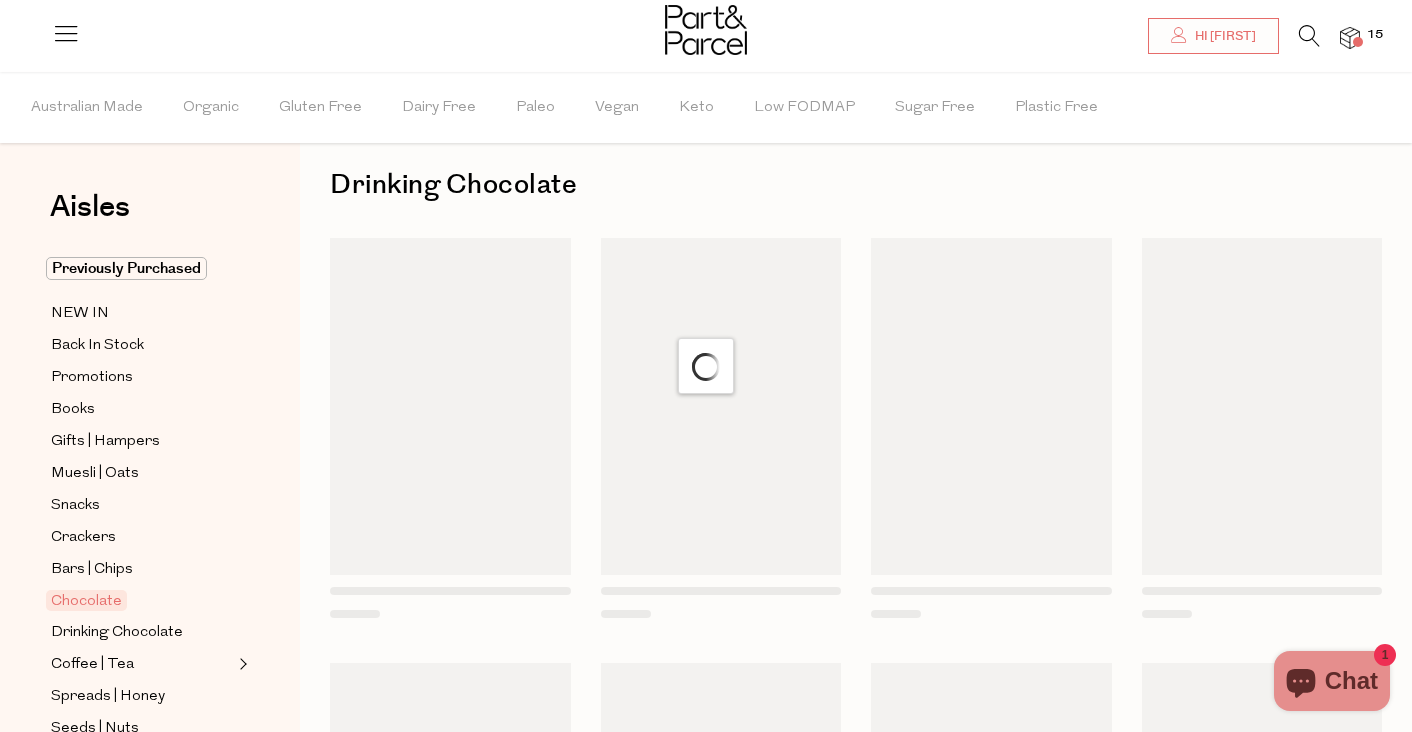 scroll, scrollTop: 0, scrollLeft: 0, axis: both 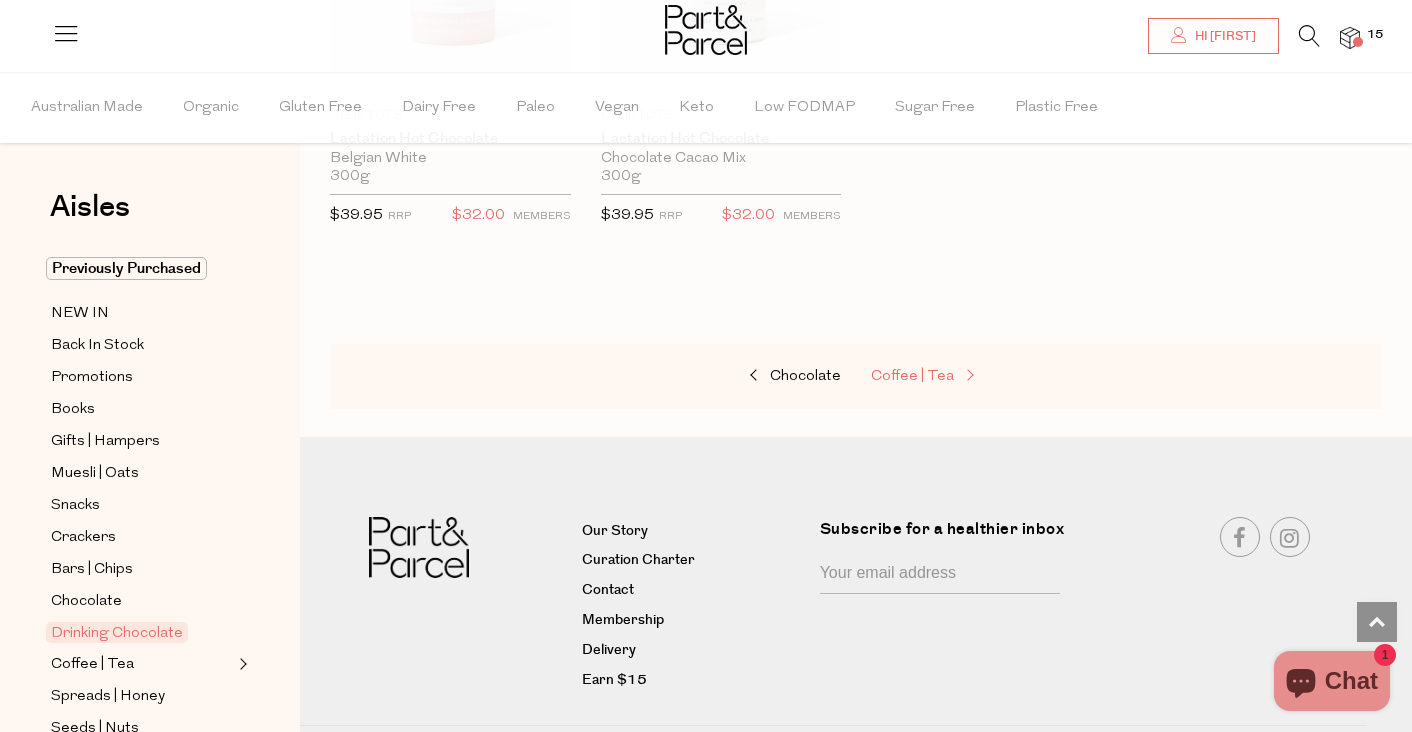 click on "Coffee | Tea" at bounding box center [912, 376] 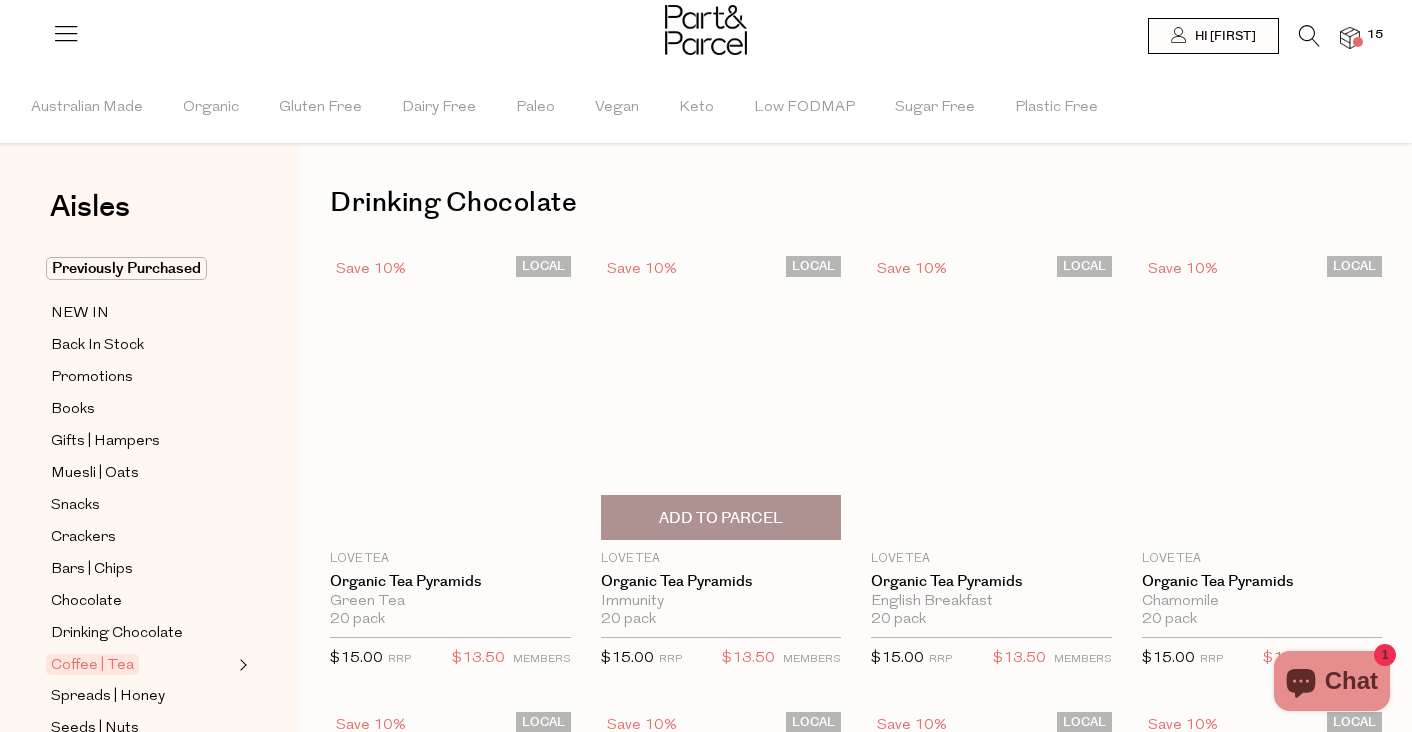 scroll, scrollTop: 0, scrollLeft: 0, axis: both 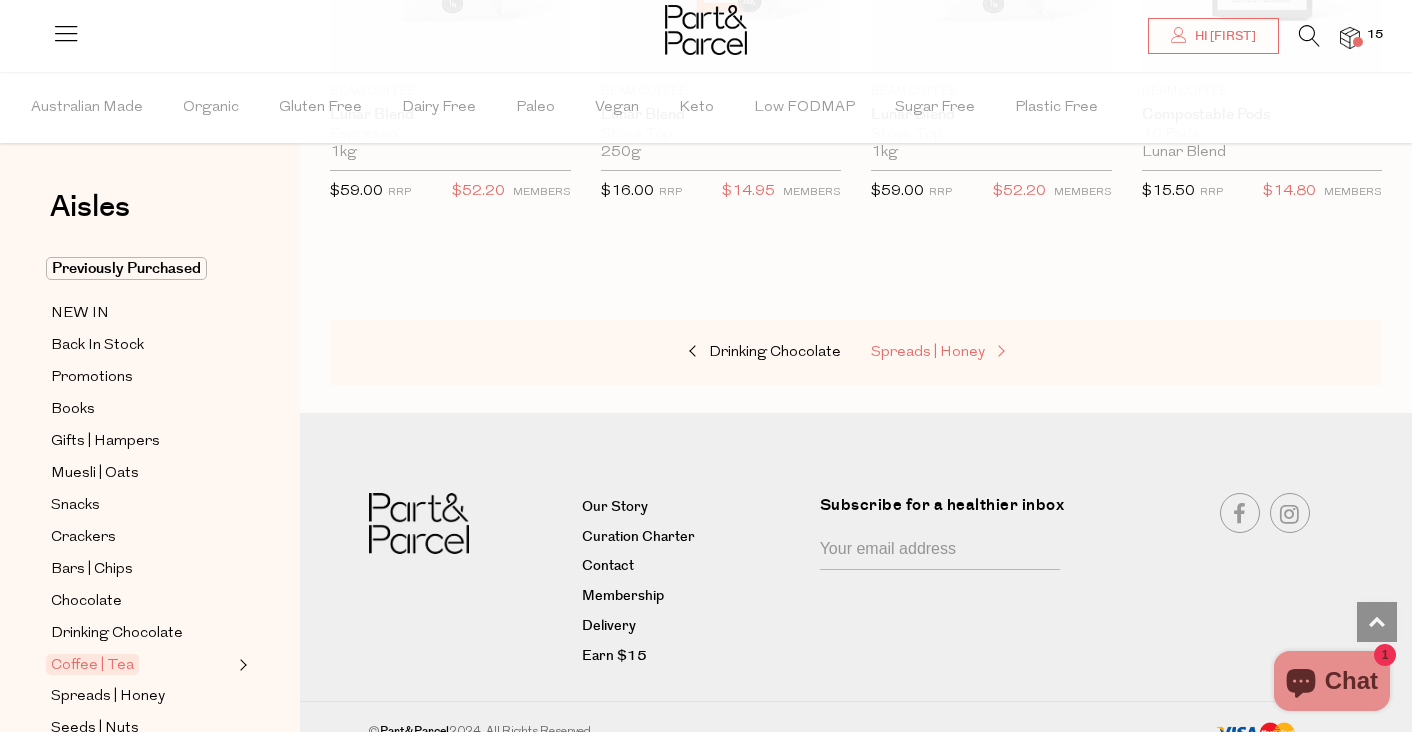 click on "Spreads | Honey" at bounding box center (971, 353) 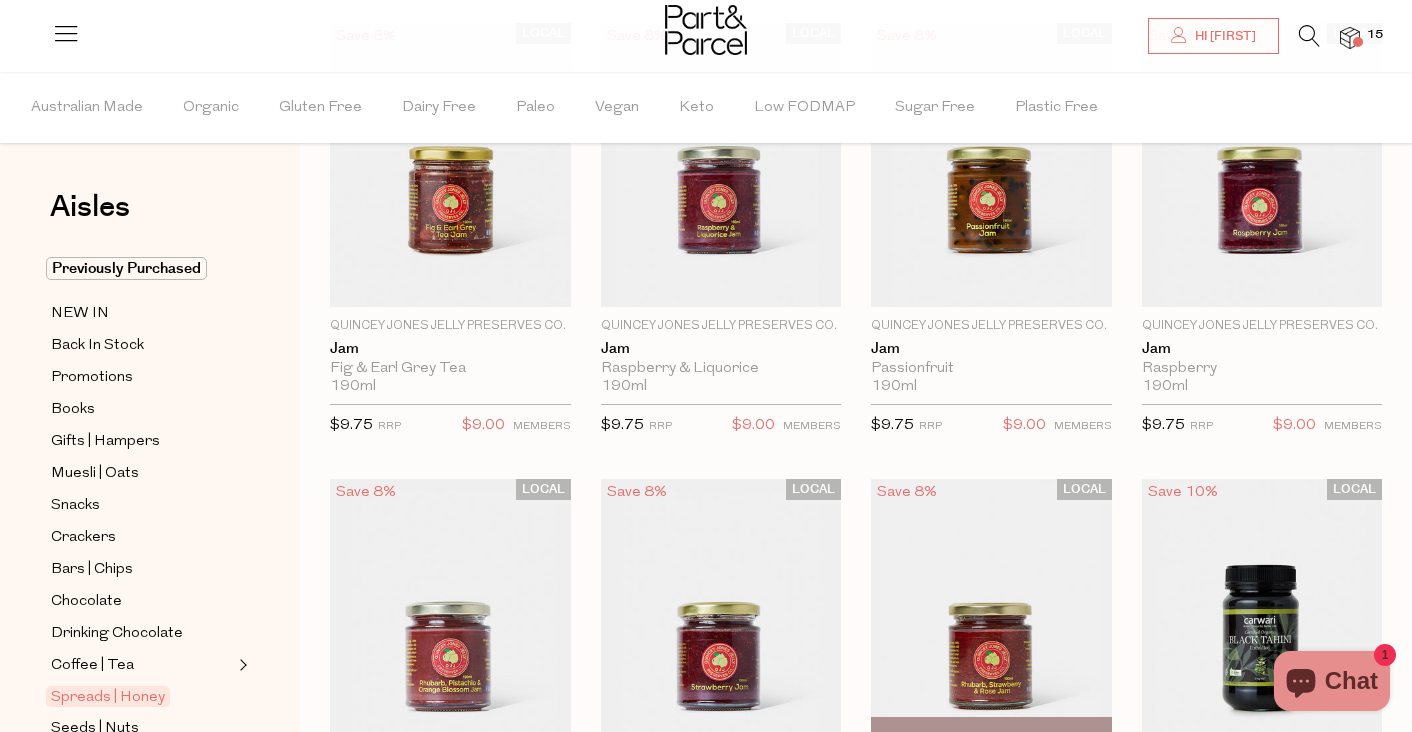 scroll, scrollTop: 237, scrollLeft: 0, axis: vertical 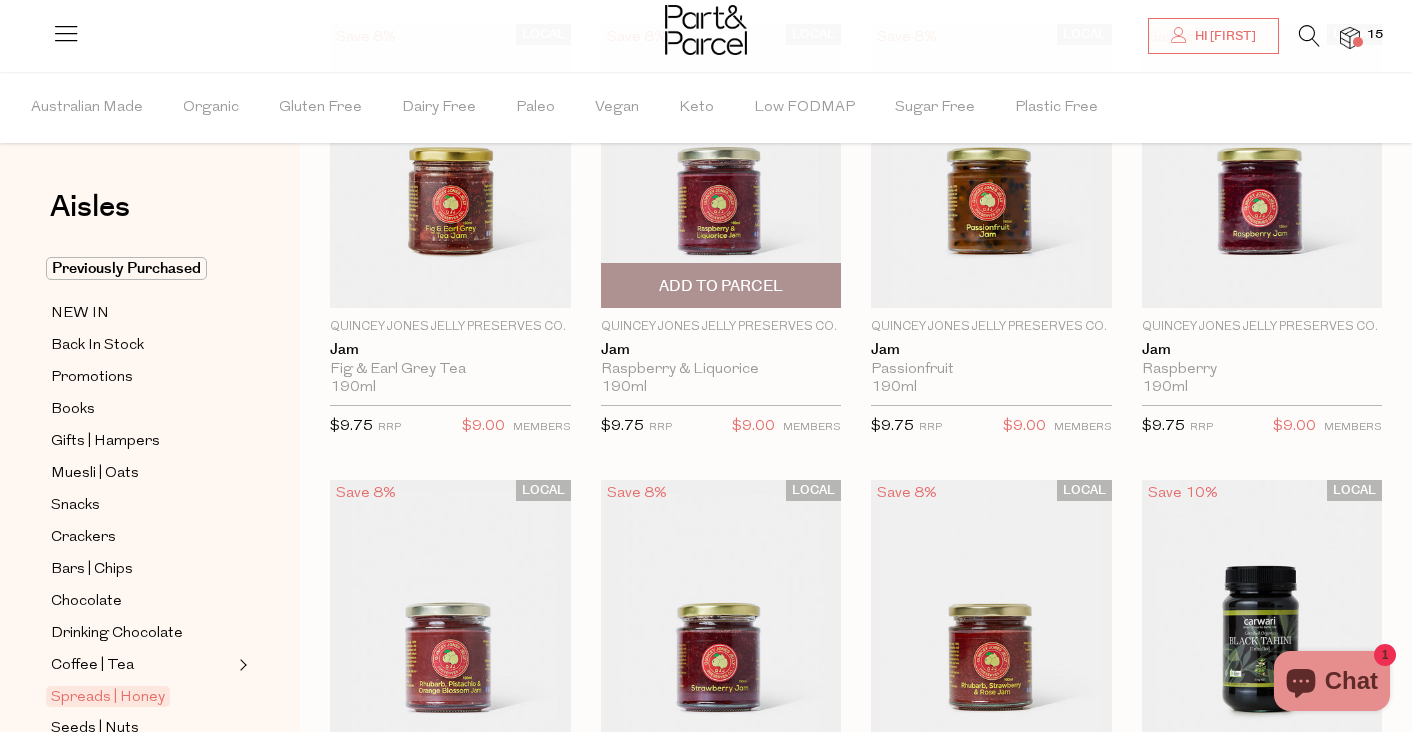 click on "Add To Parcel" at bounding box center (721, 285) 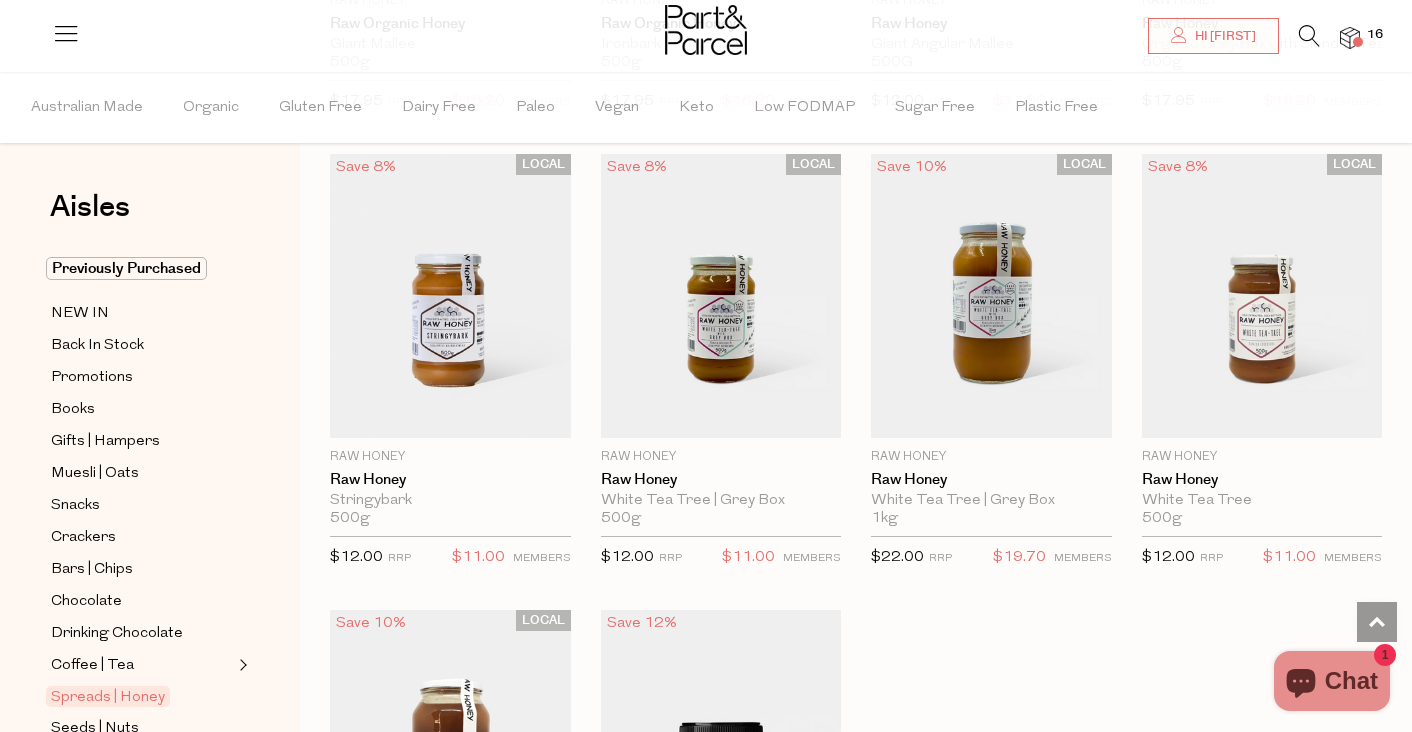 scroll, scrollTop: 5124, scrollLeft: 0, axis: vertical 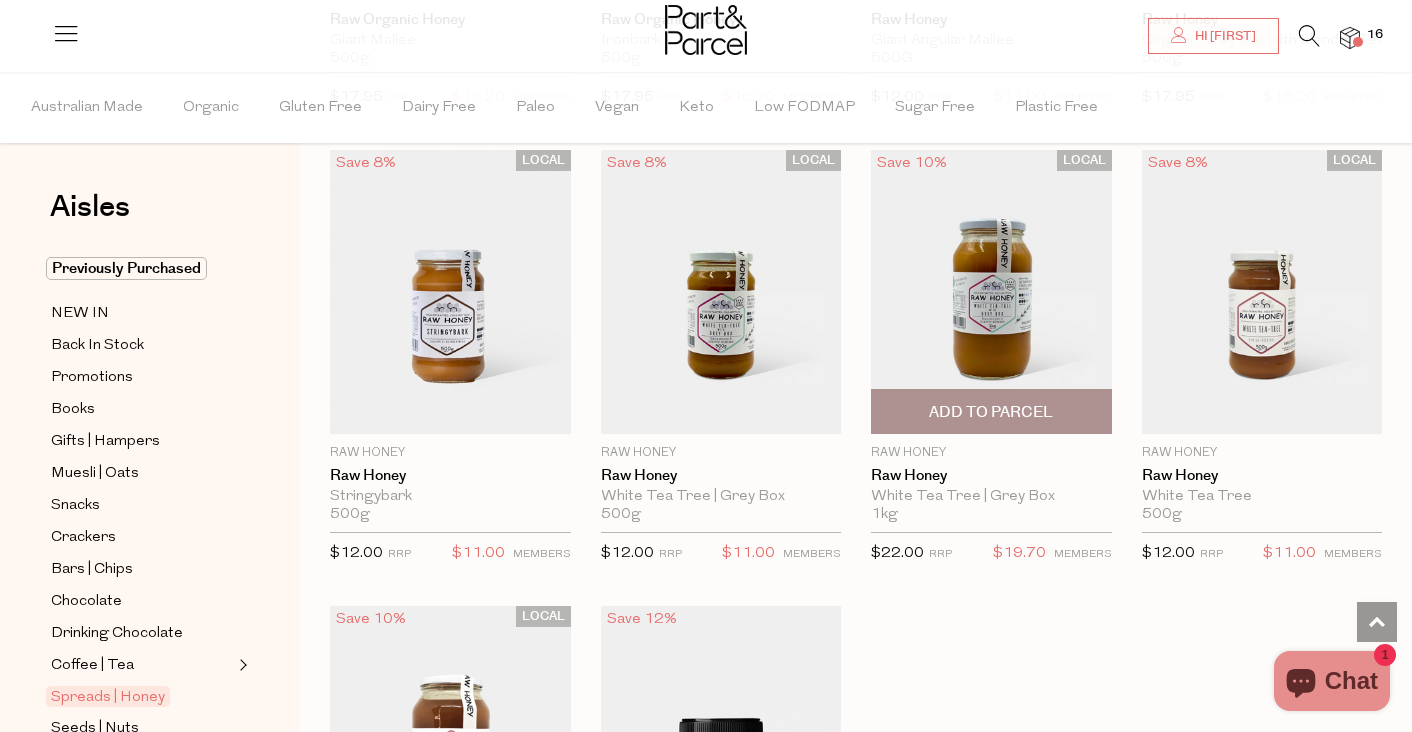 click on "Add To Parcel" at bounding box center [991, 412] 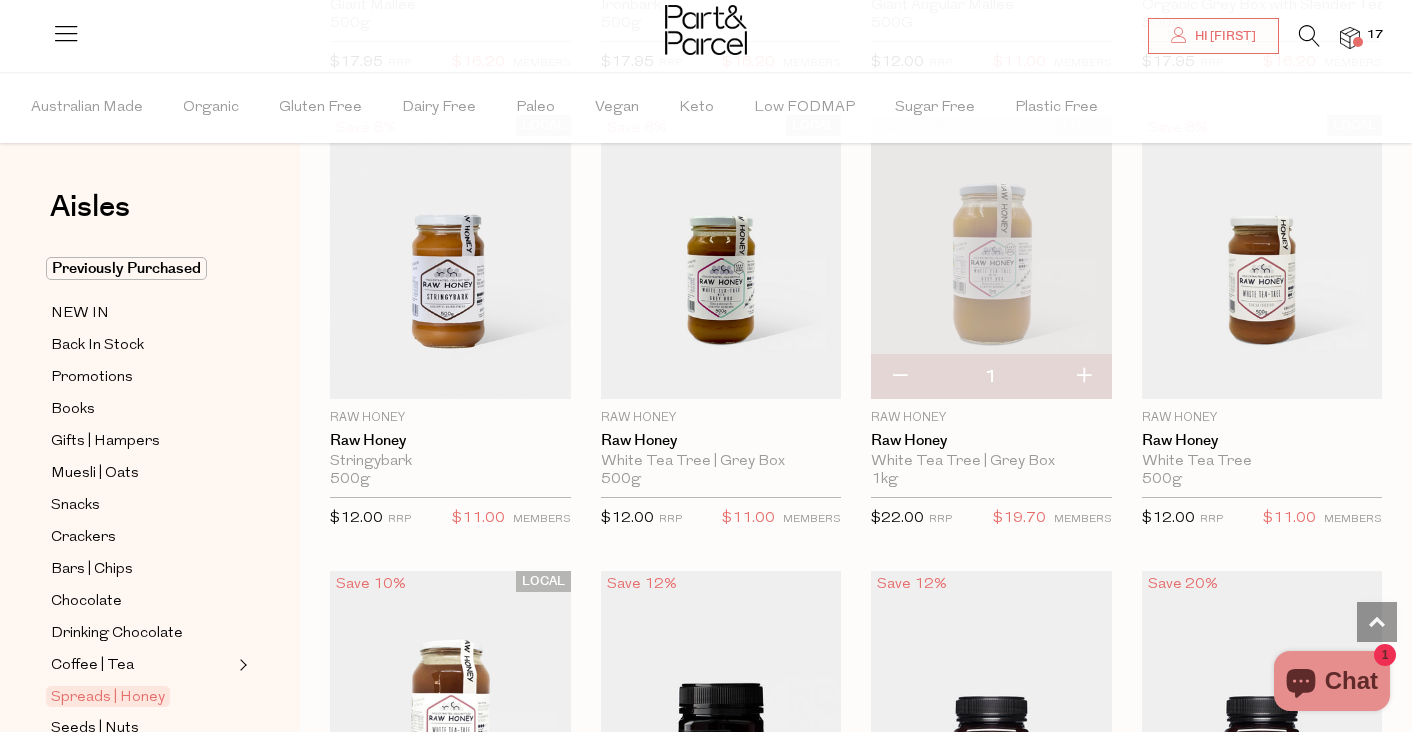 scroll, scrollTop: 5156, scrollLeft: 0, axis: vertical 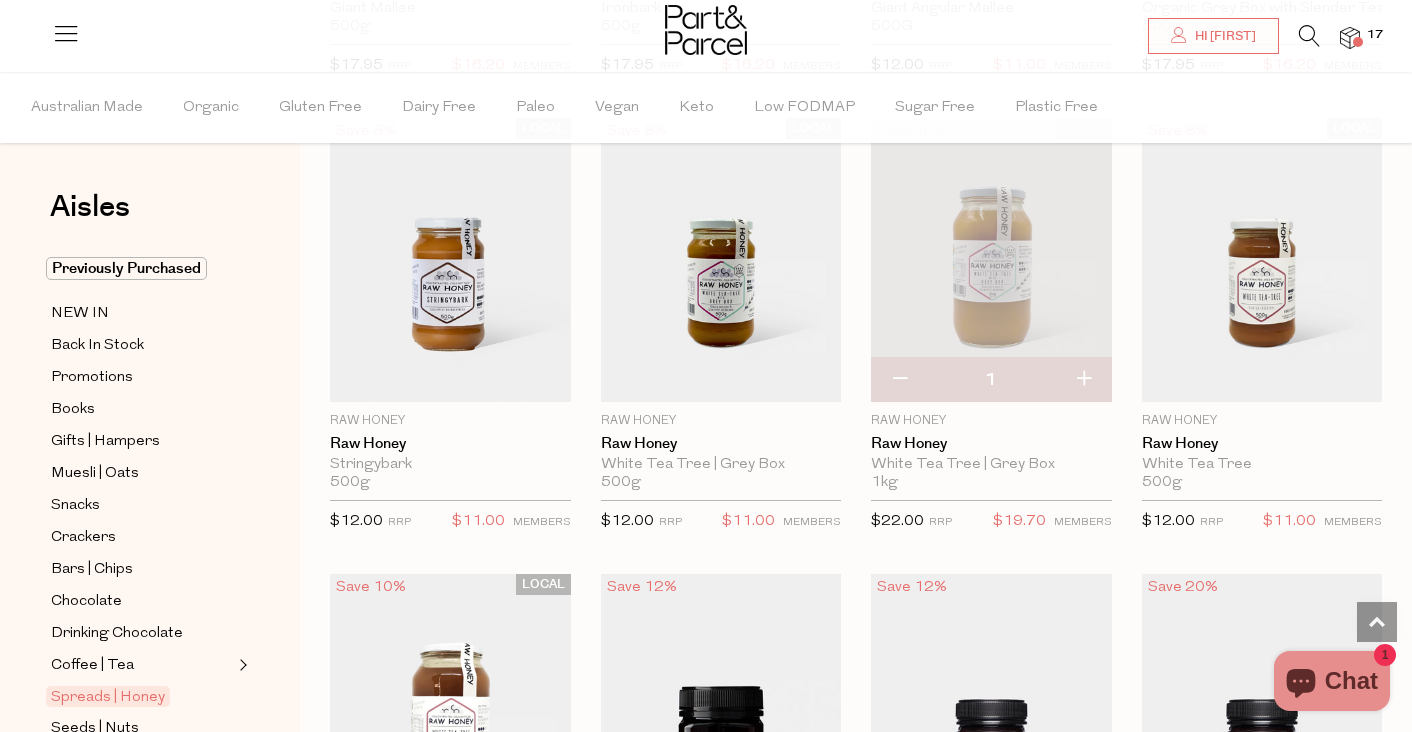 click at bounding box center (1083, 380) 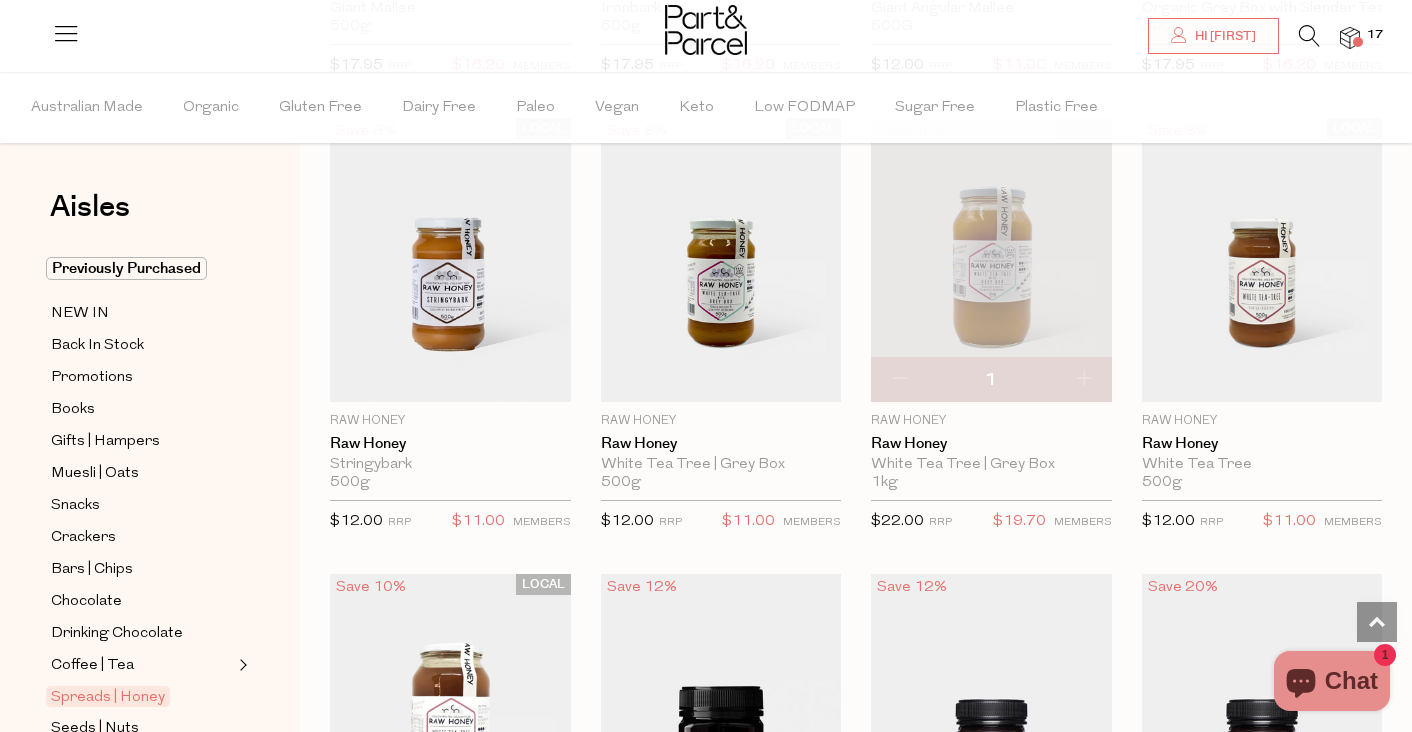 type on "2" 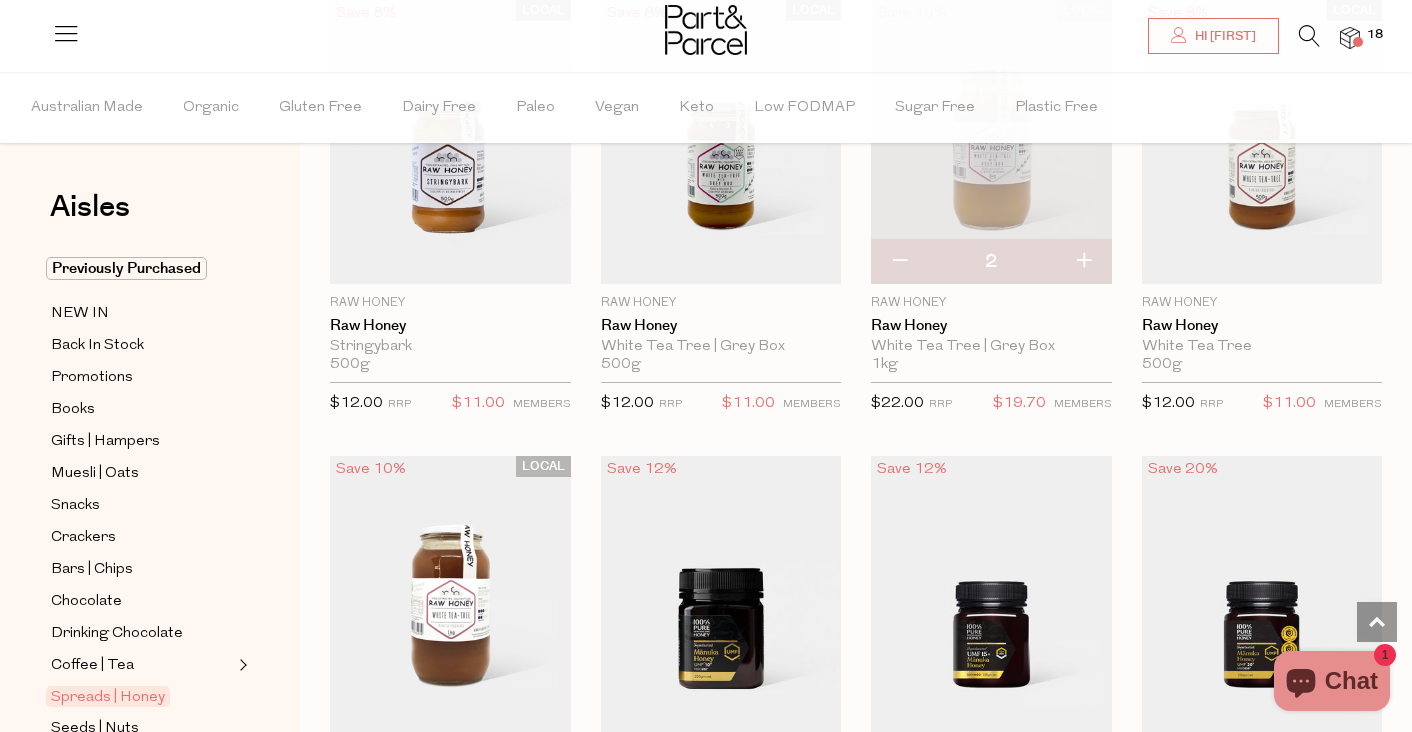scroll, scrollTop: 5274, scrollLeft: 0, axis: vertical 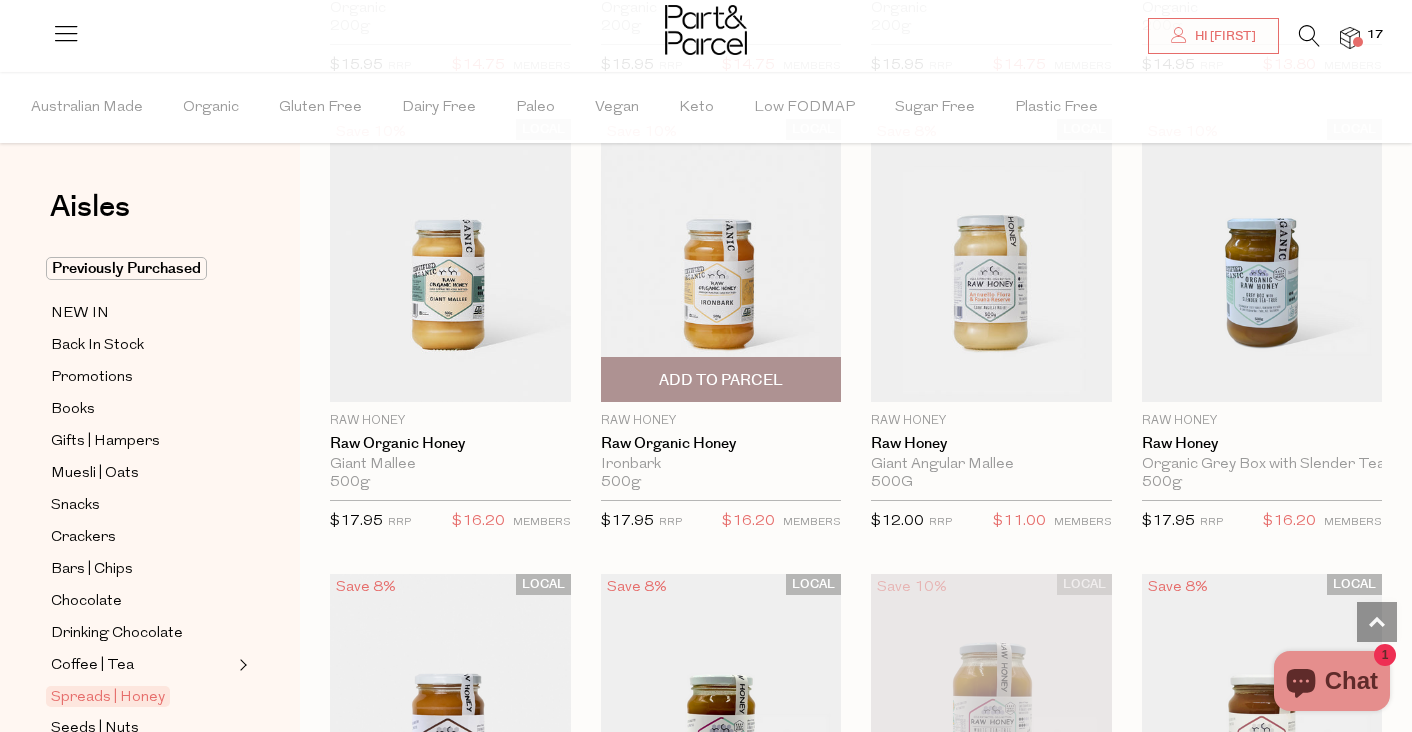 click on "Add To Parcel" at bounding box center (721, 379) 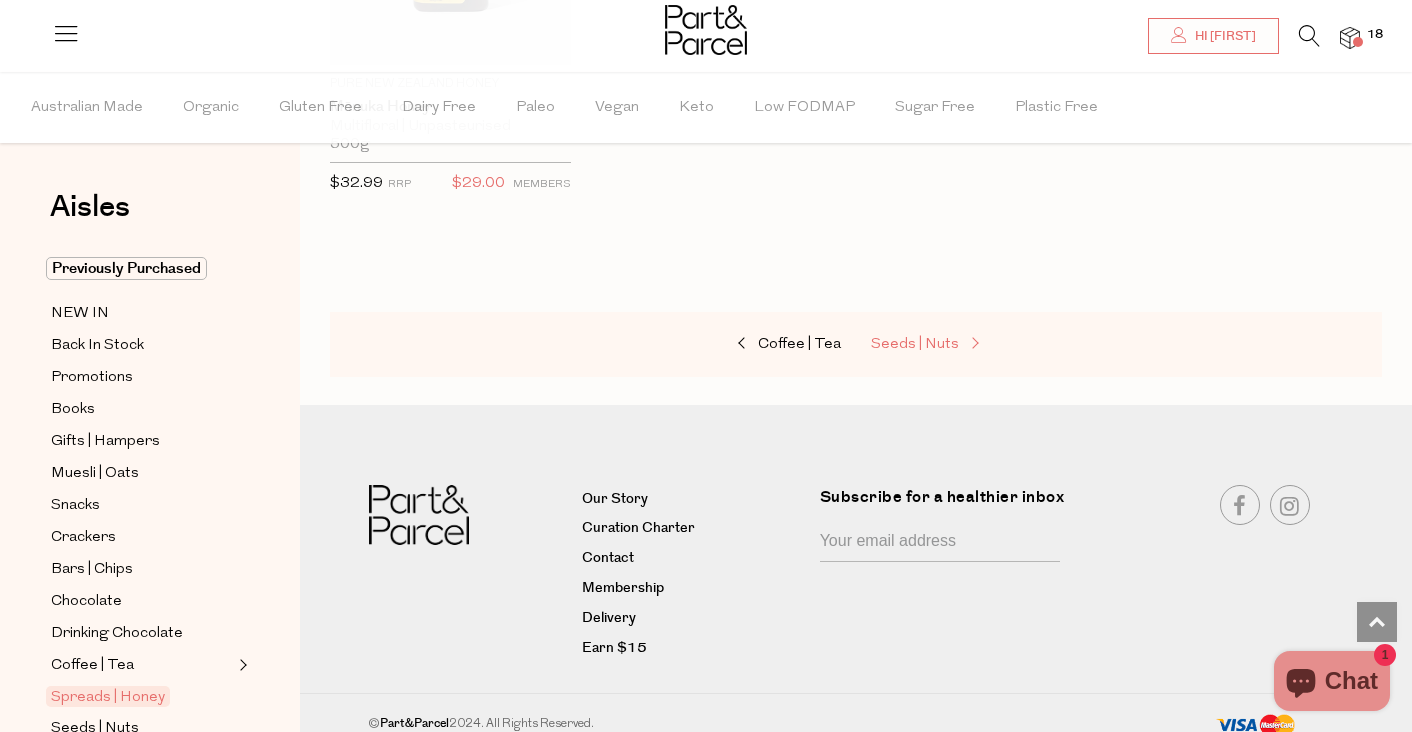 click on "Seeds | Nuts" at bounding box center (915, 344) 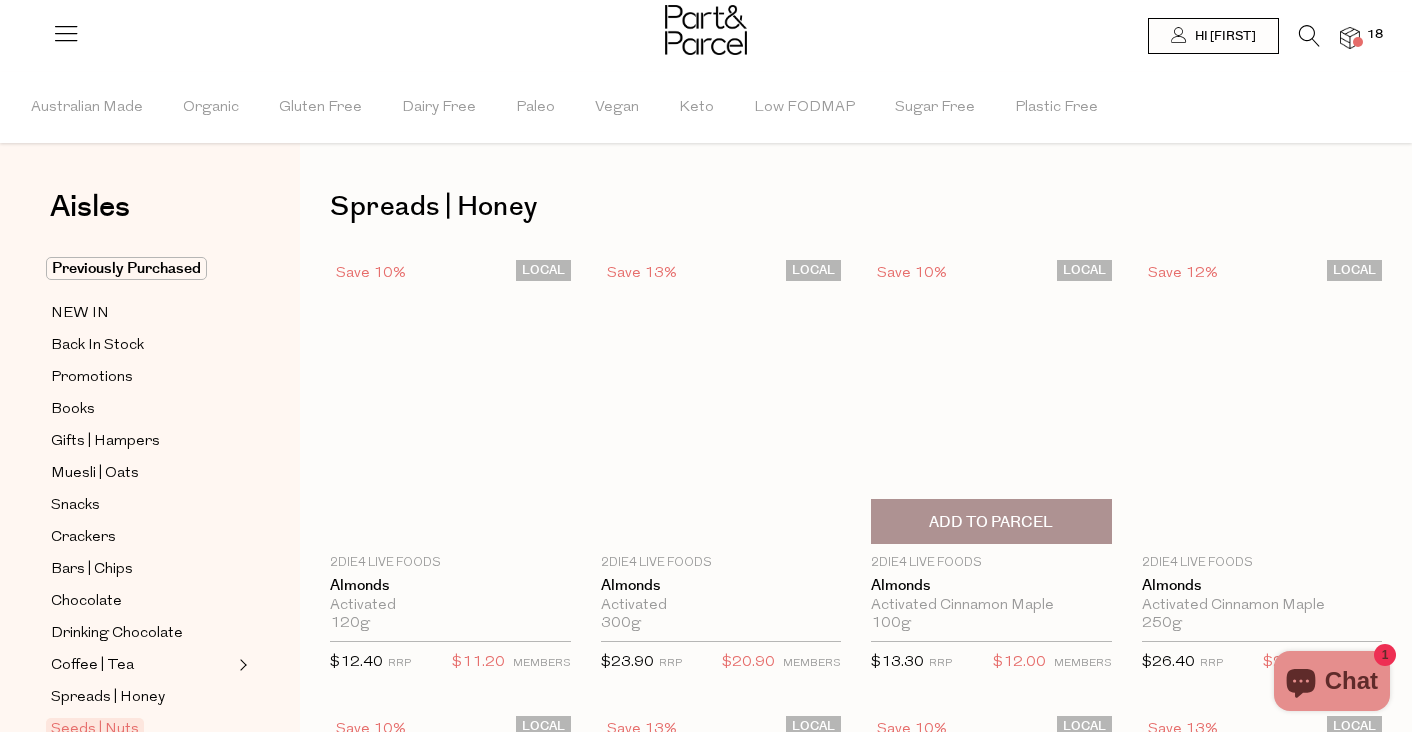 scroll, scrollTop: 0, scrollLeft: 0, axis: both 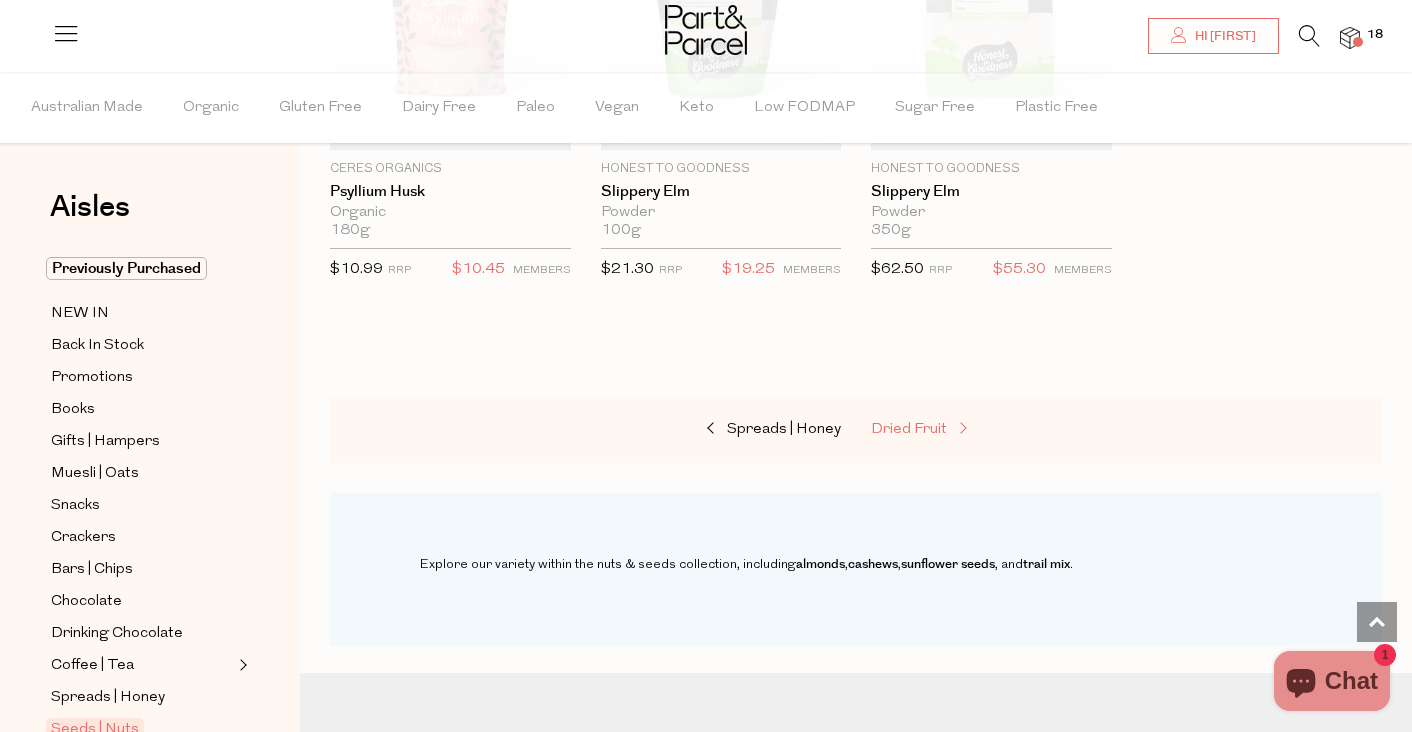 click on "Dried Fruit" at bounding box center [909, 429] 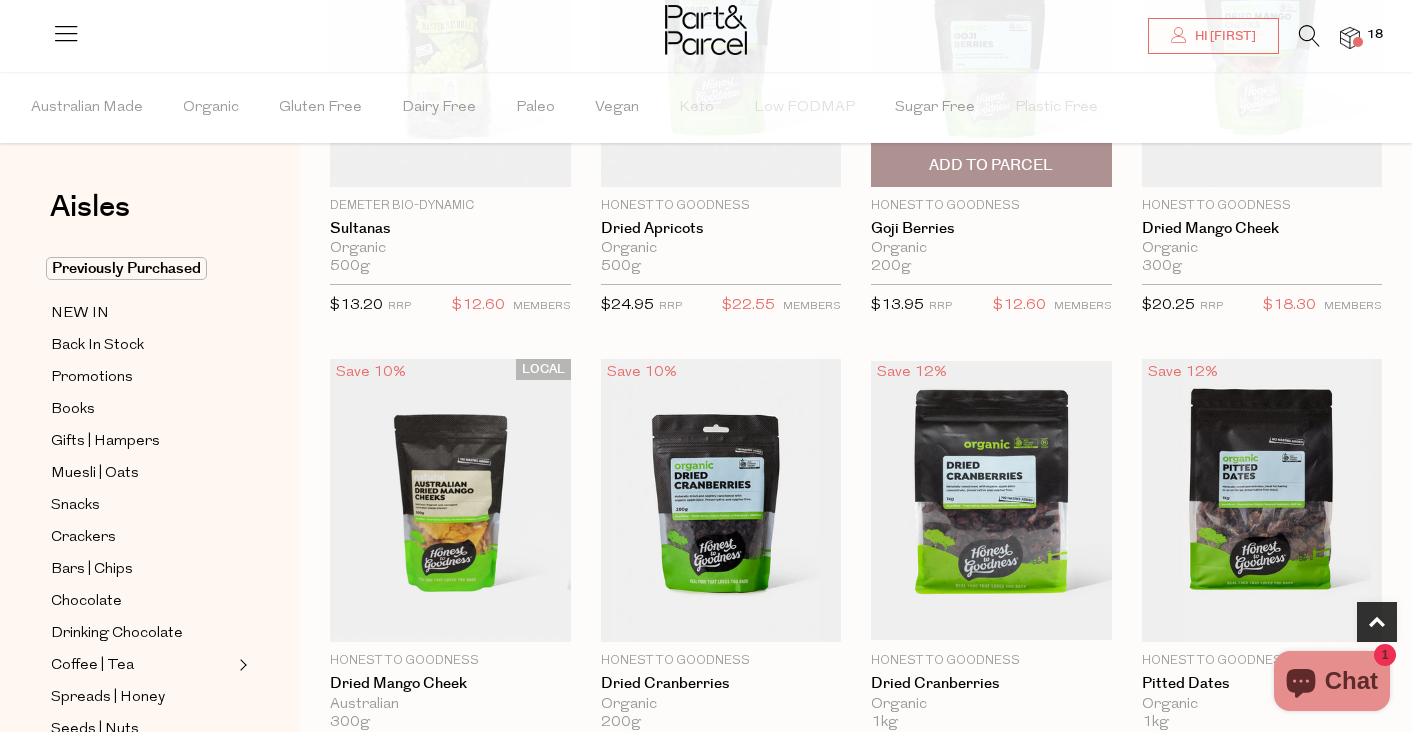 scroll, scrollTop: 375, scrollLeft: 0, axis: vertical 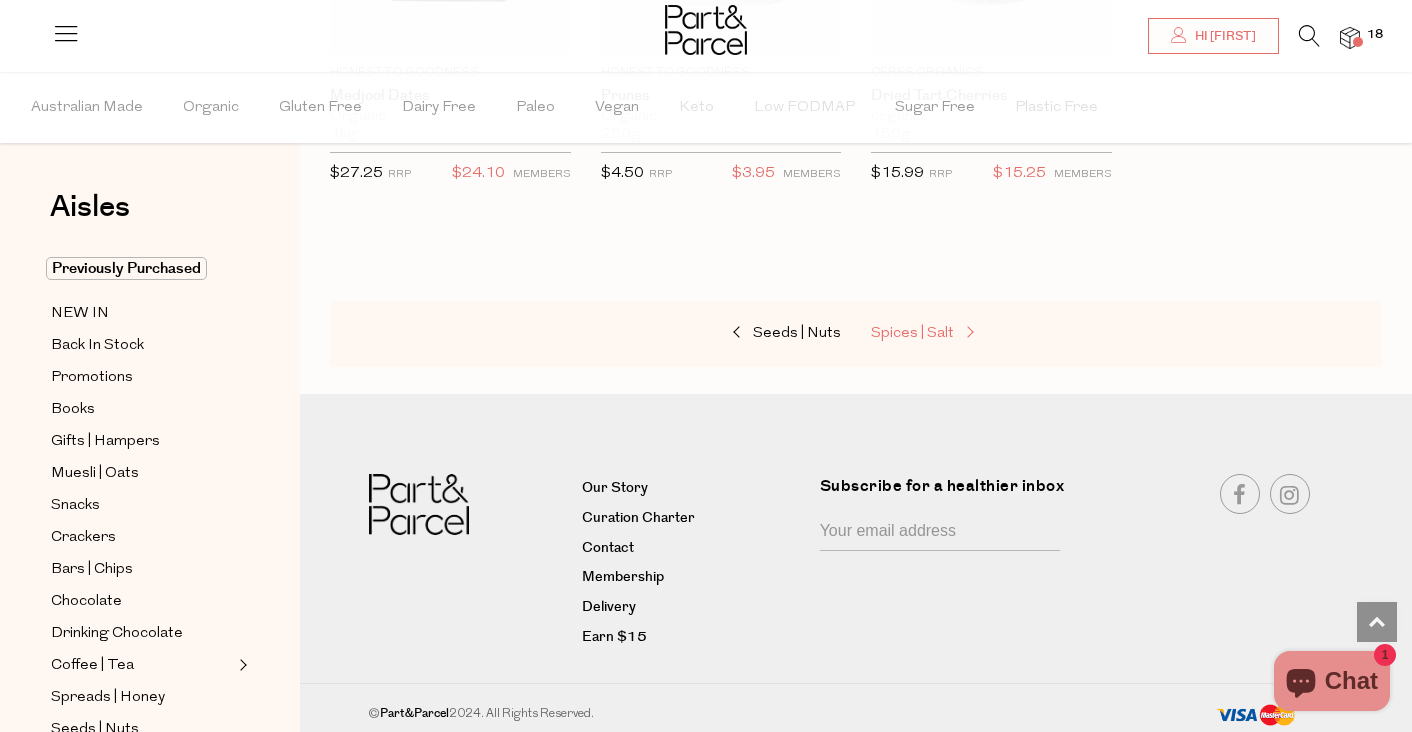 click on "Spices | Salt" at bounding box center (912, 333) 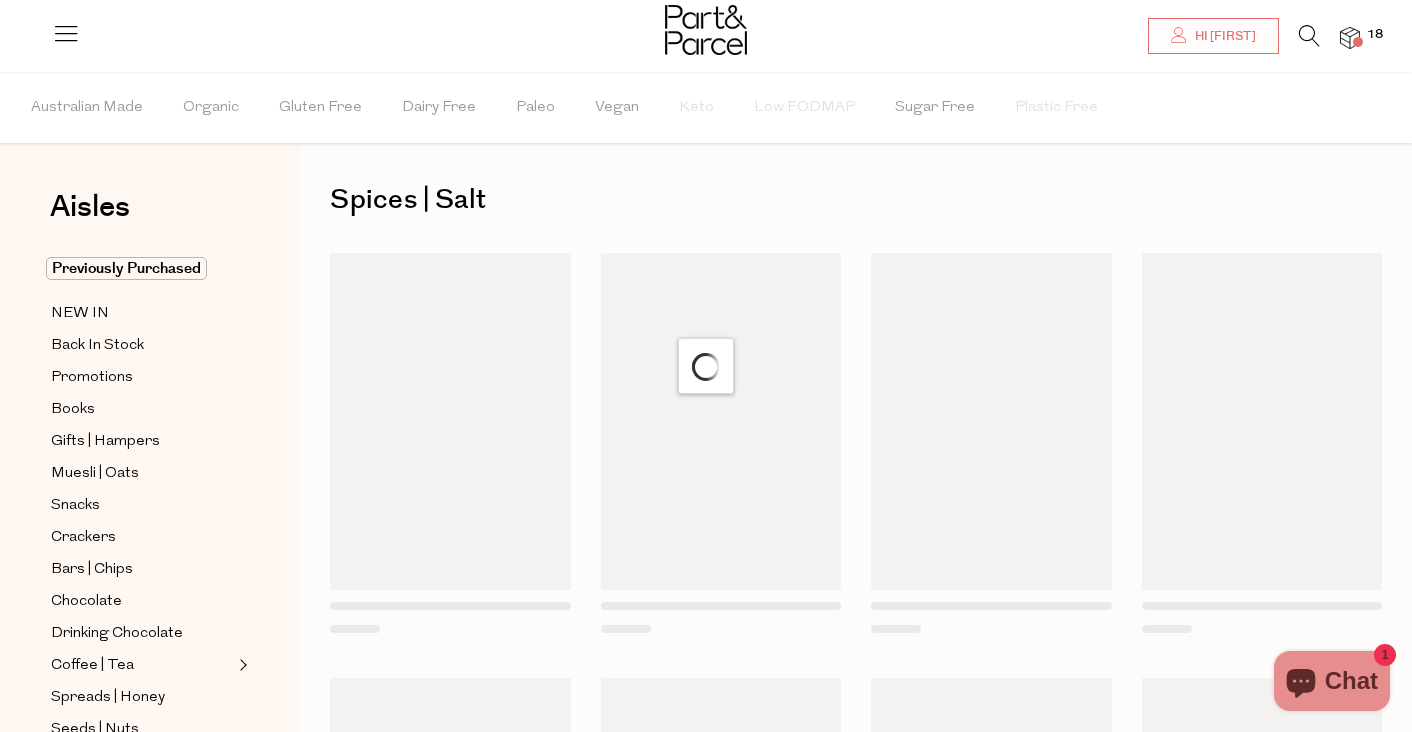 scroll, scrollTop: 0, scrollLeft: 0, axis: both 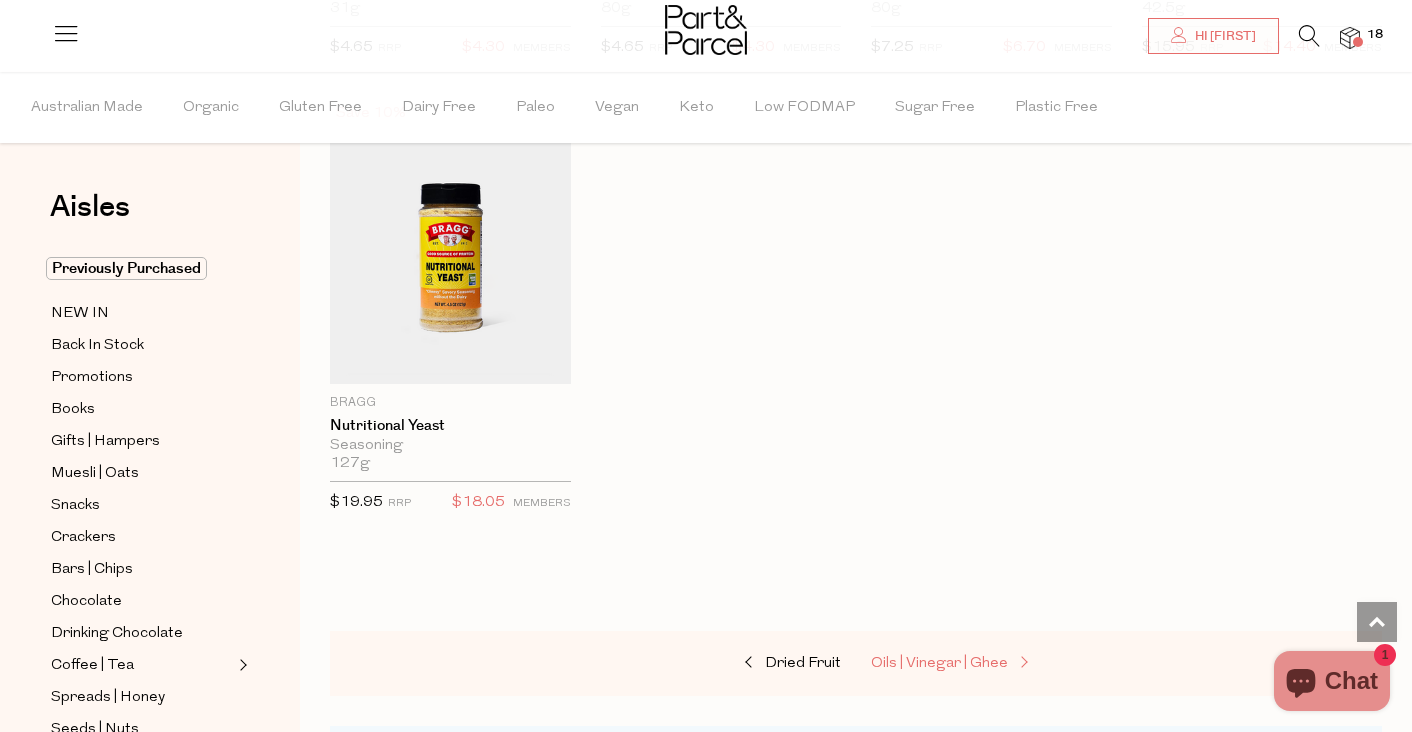 click on "Oils | Vinegar | Ghee" at bounding box center [939, 663] 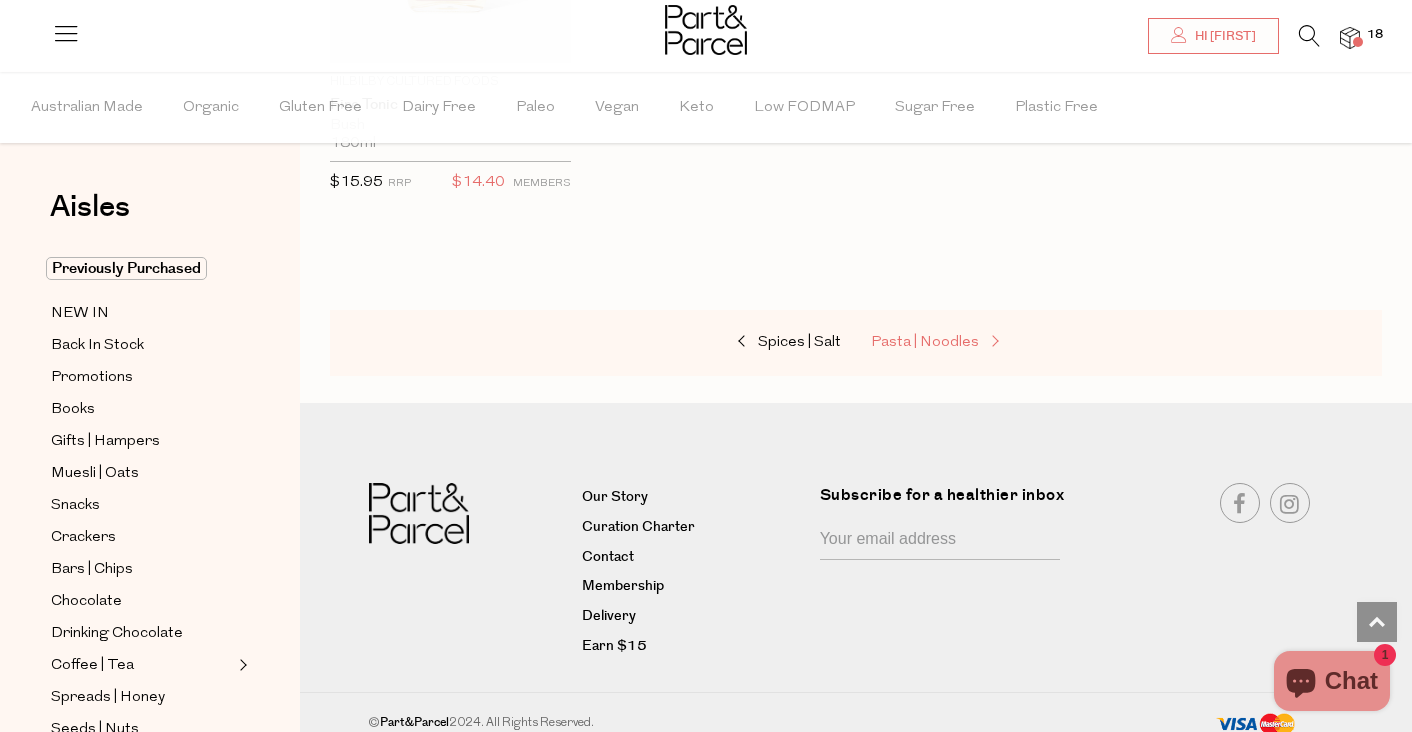 click on "Pasta | Noodles" at bounding box center (925, 342) 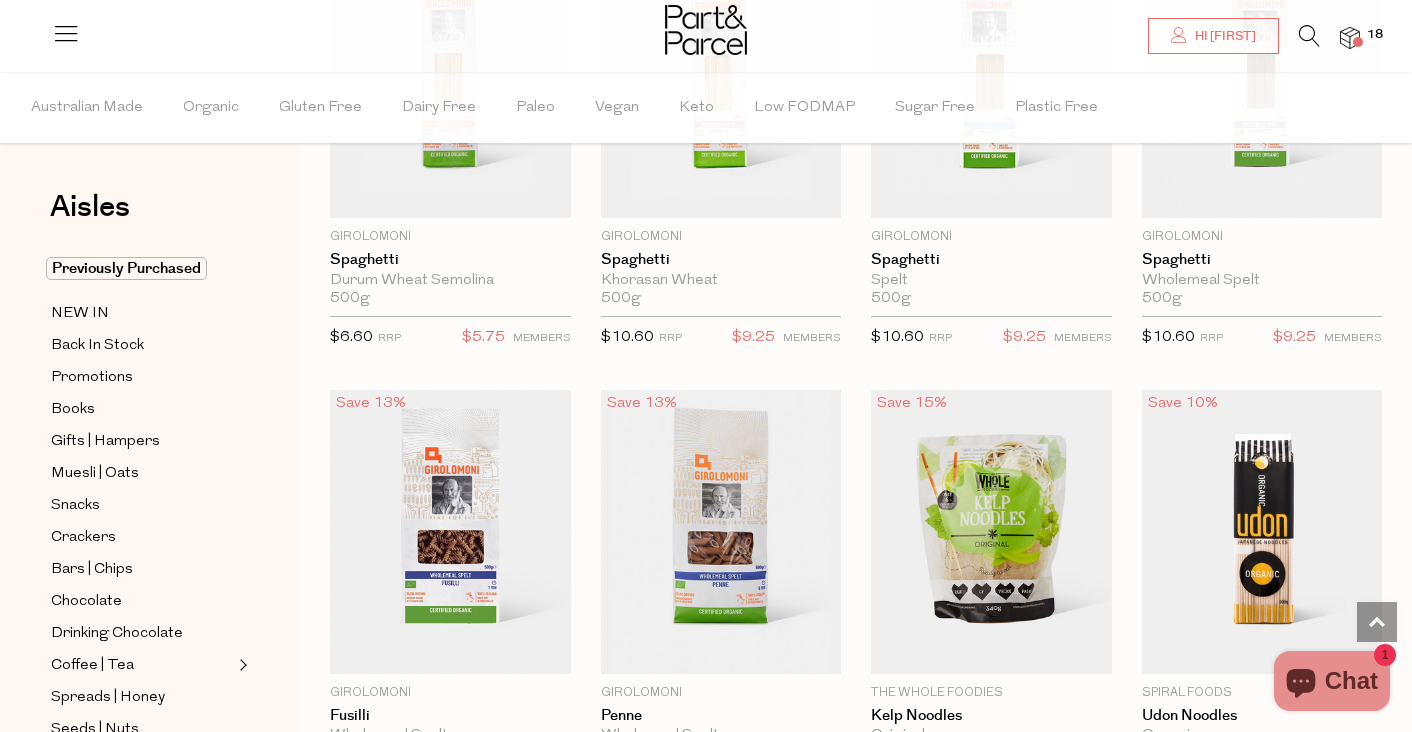 scroll, scrollTop: 4559, scrollLeft: 1, axis: both 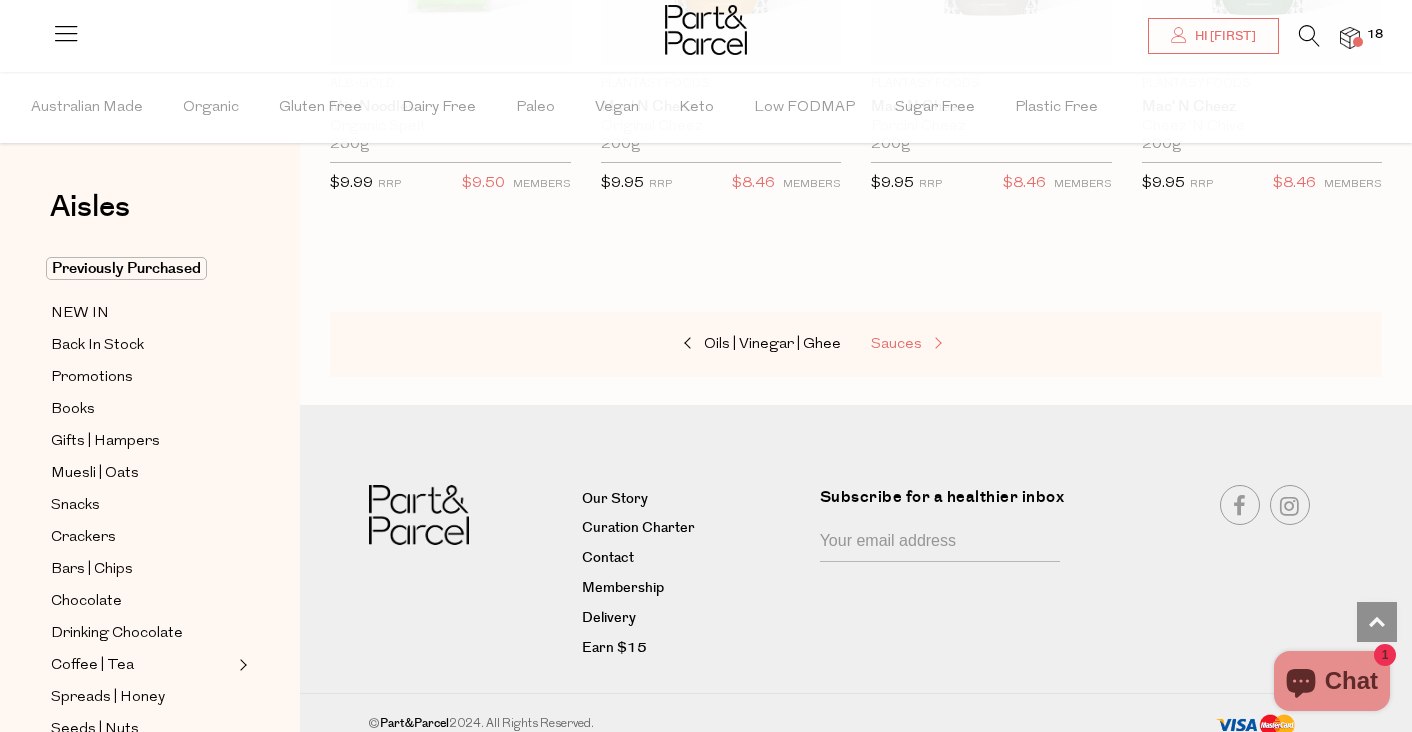 click on "Sauces" at bounding box center [896, 344] 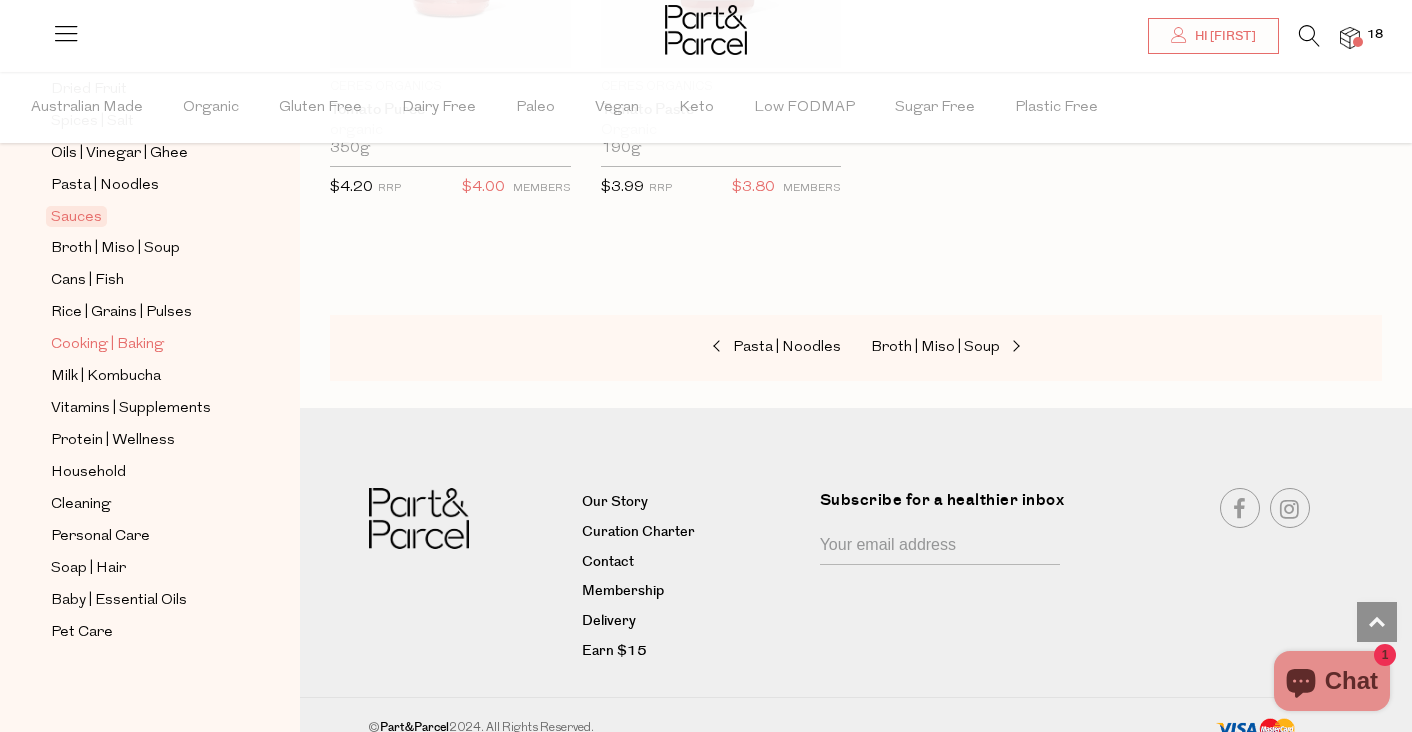 click on "Cooking | Baking" at bounding box center (107, 345) 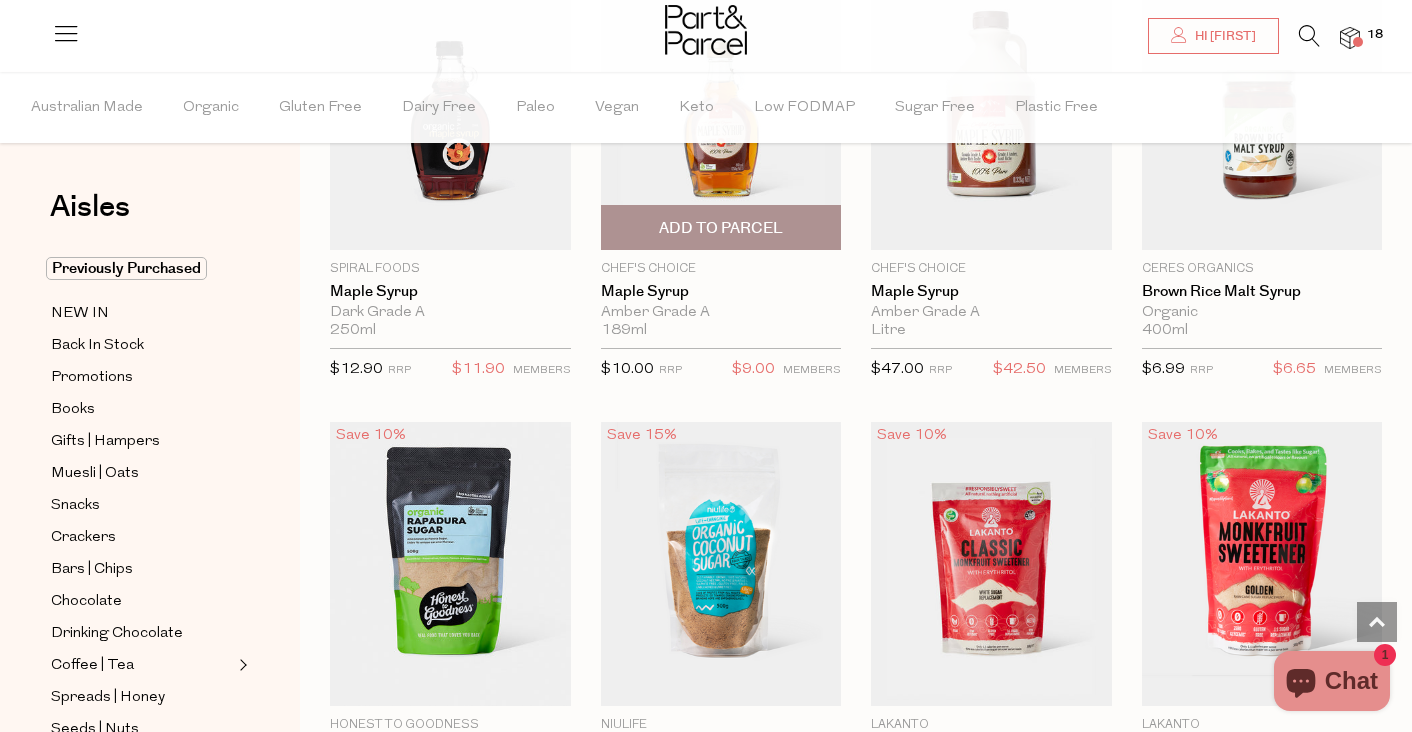 scroll, scrollTop: 3964, scrollLeft: 0, axis: vertical 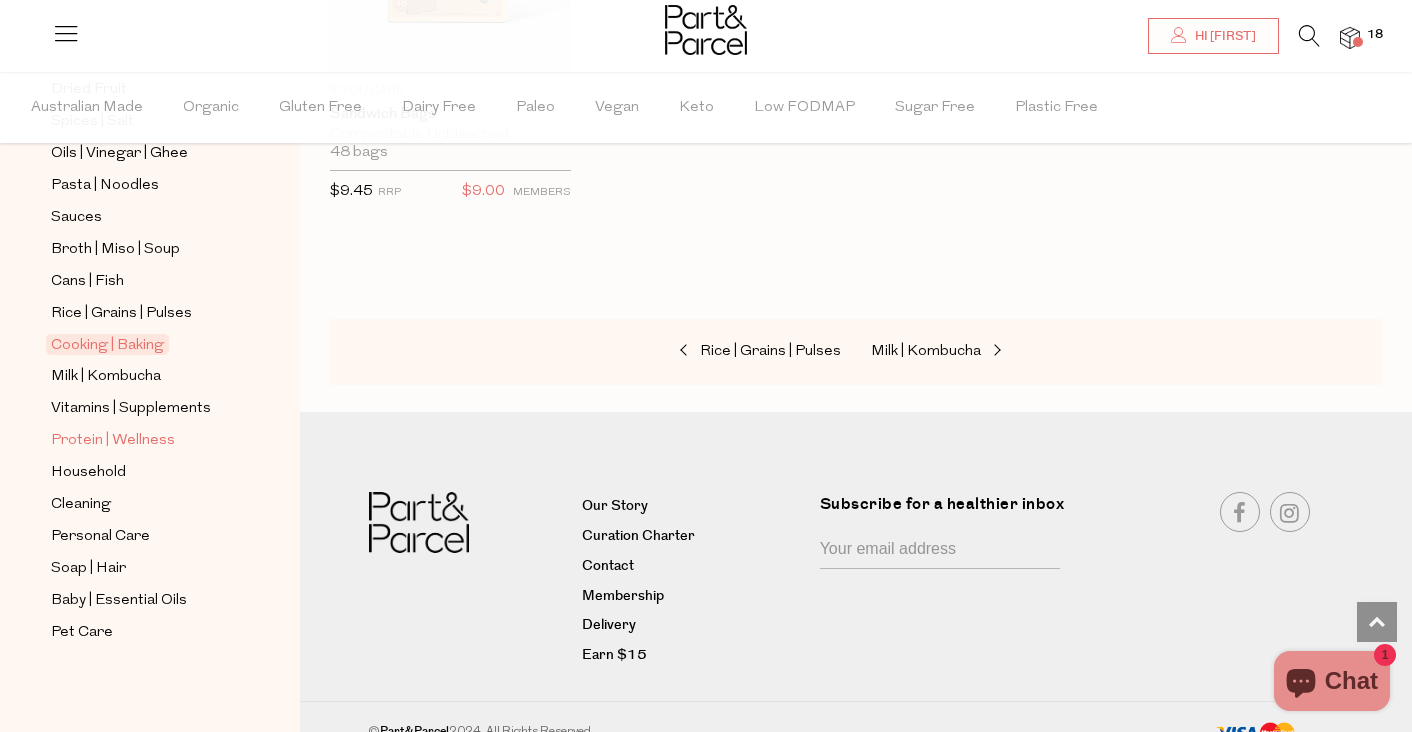 click on "Protein | Wellness" at bounding box center [113, 441] 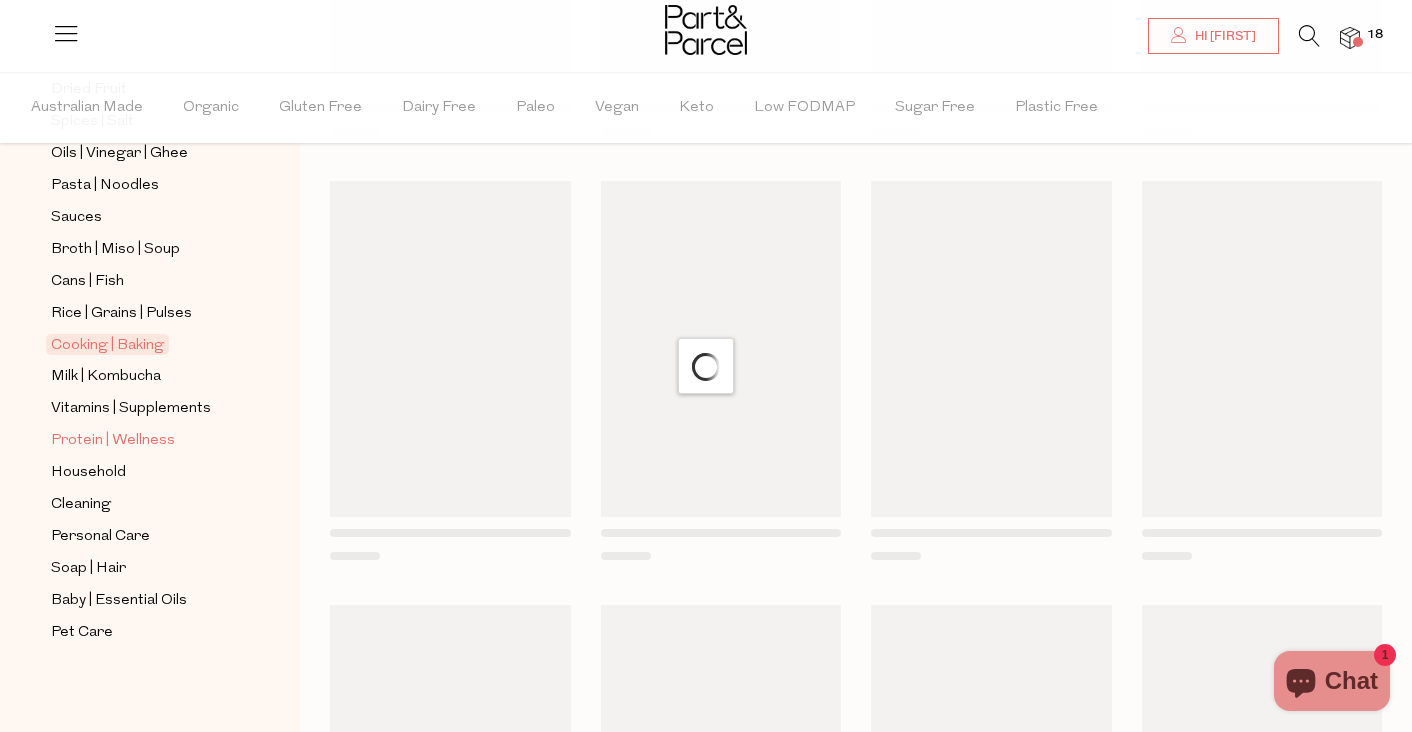 scroll, scrollTop: 0, scrollLeft: 0, axis: both 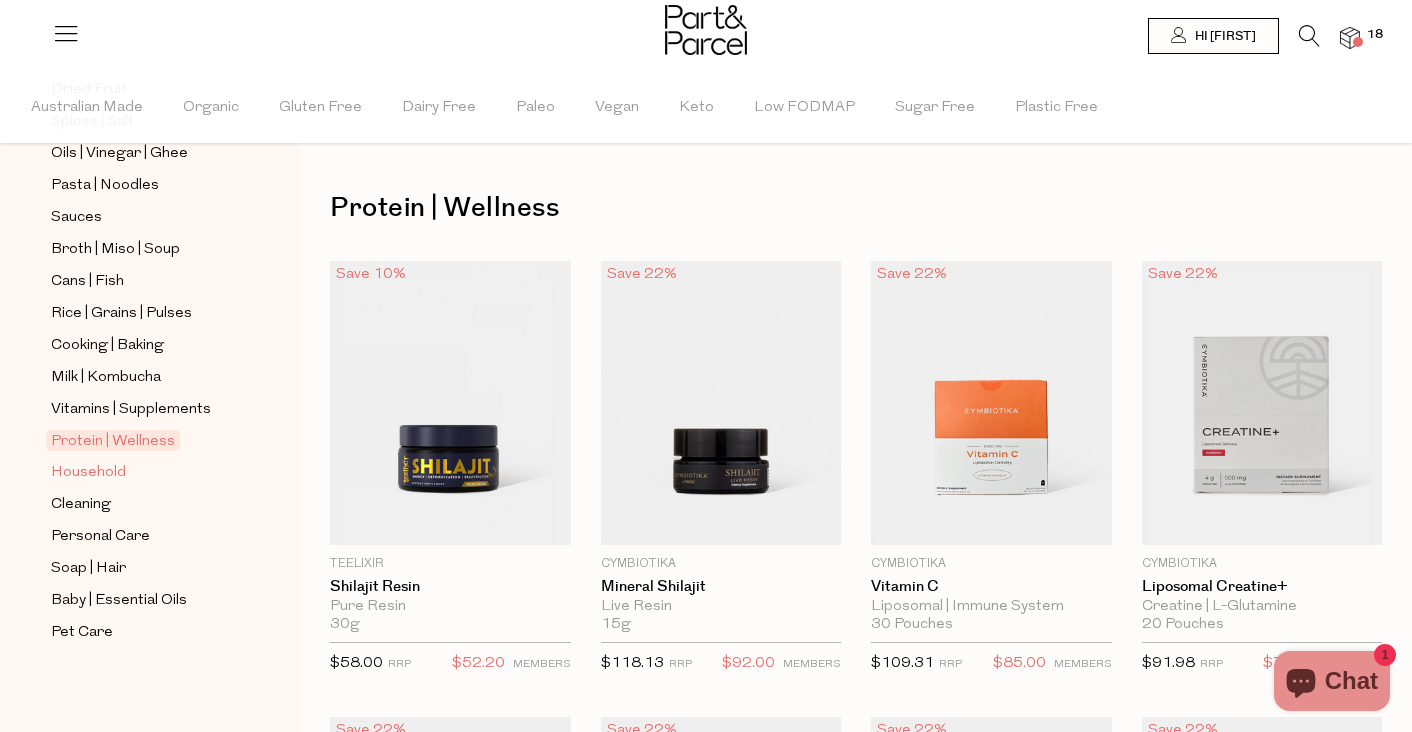 click on "Household" at bounding box center [88, 473] 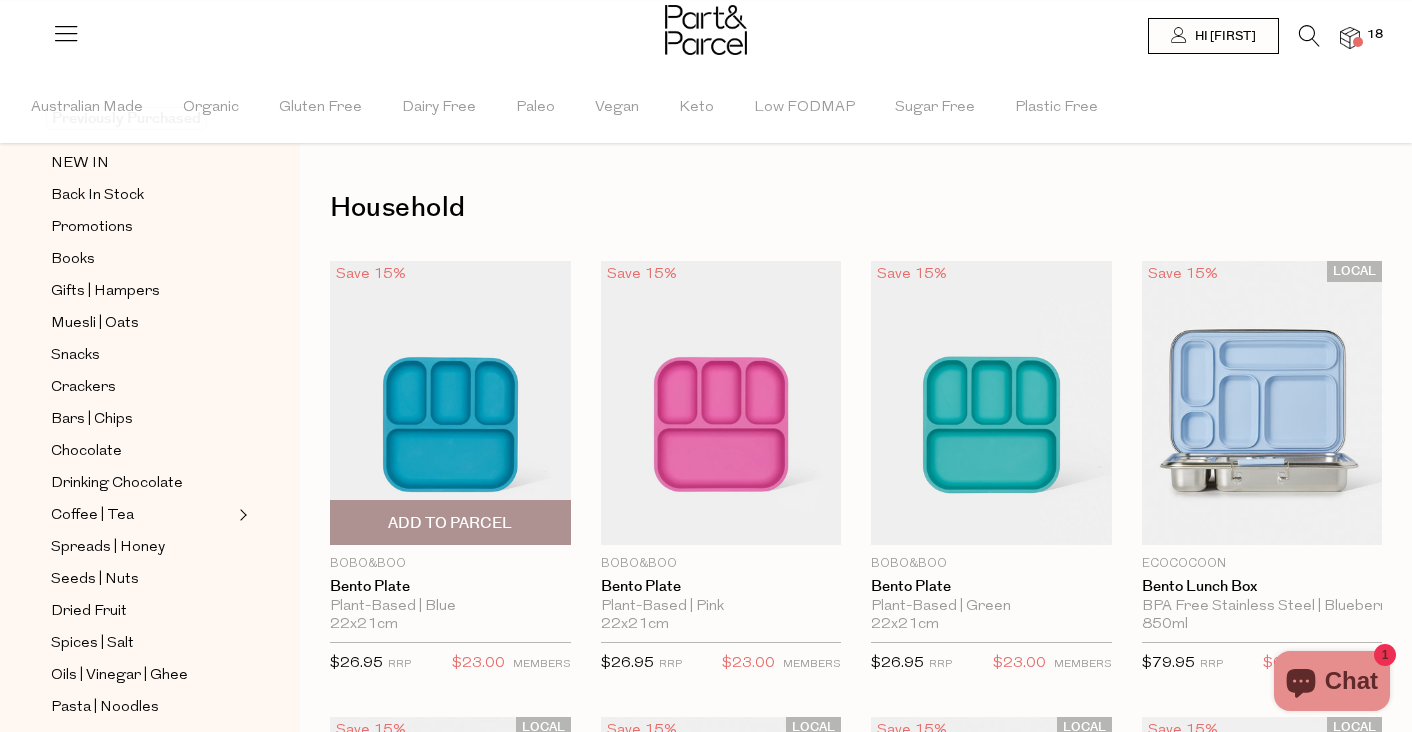 scroll, scrollTop: 152, scrollLeft: 0, axis: vertical 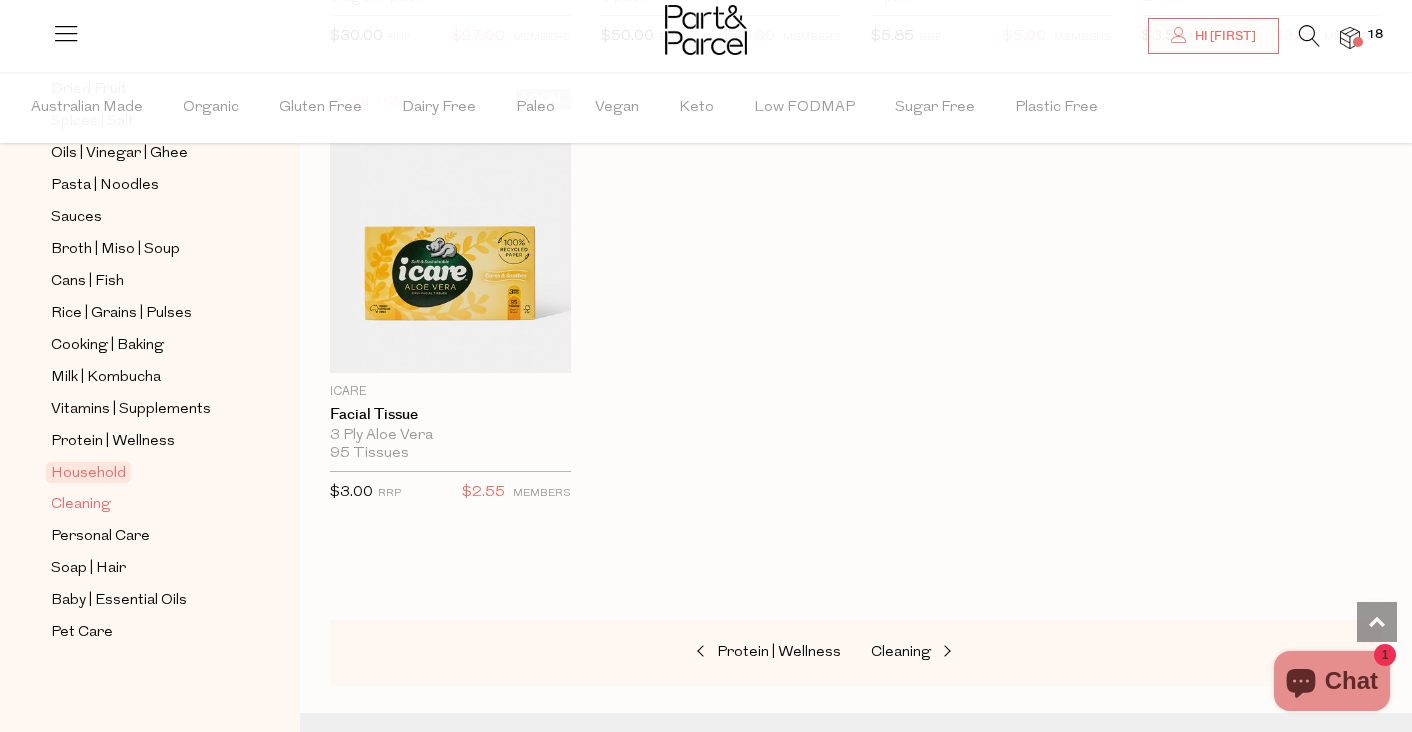click on "Cleaning" at bounding box center [81, 505] 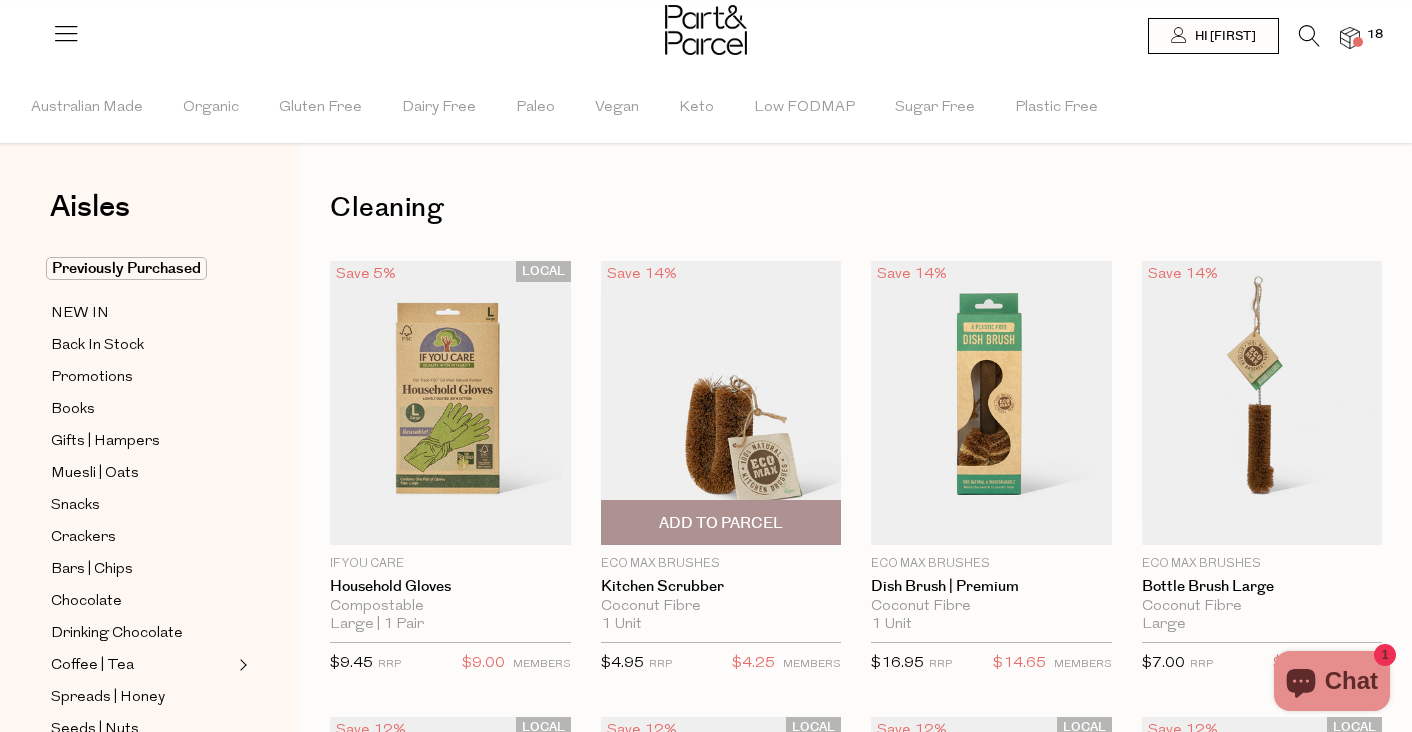 scroll, scrollTop: 0, scrollLeft: 0, axis: both 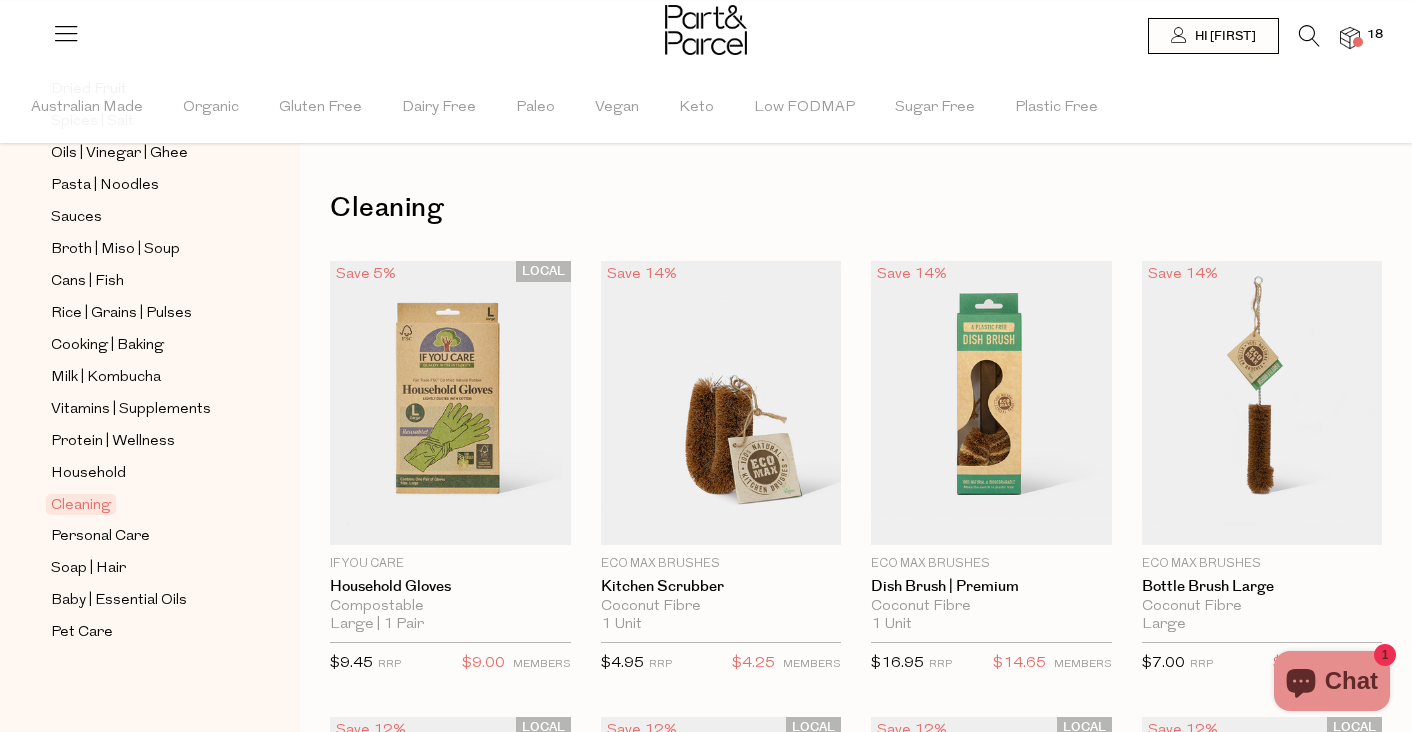 click at bounding box center (1350, 38) 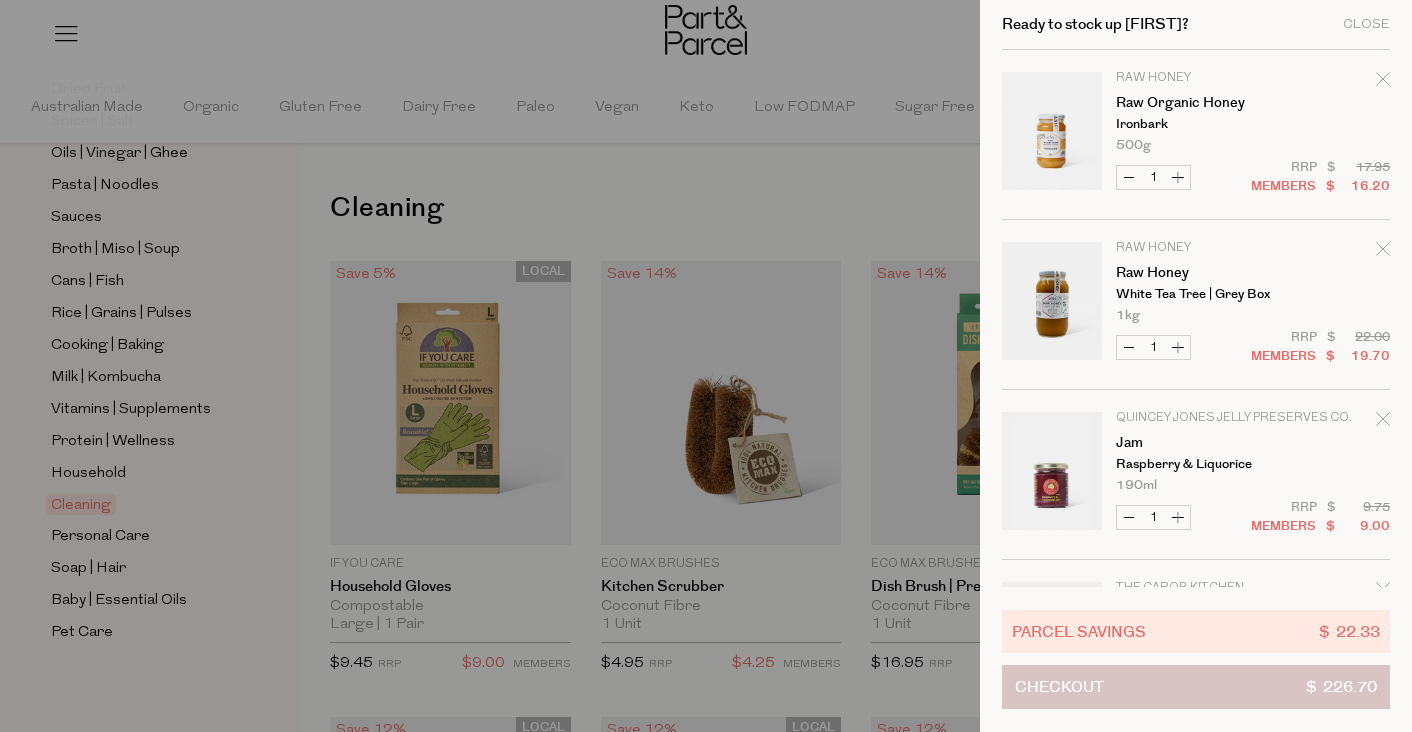 click on "Checkout $ 226.70" at bounding box center [1196, 687] 